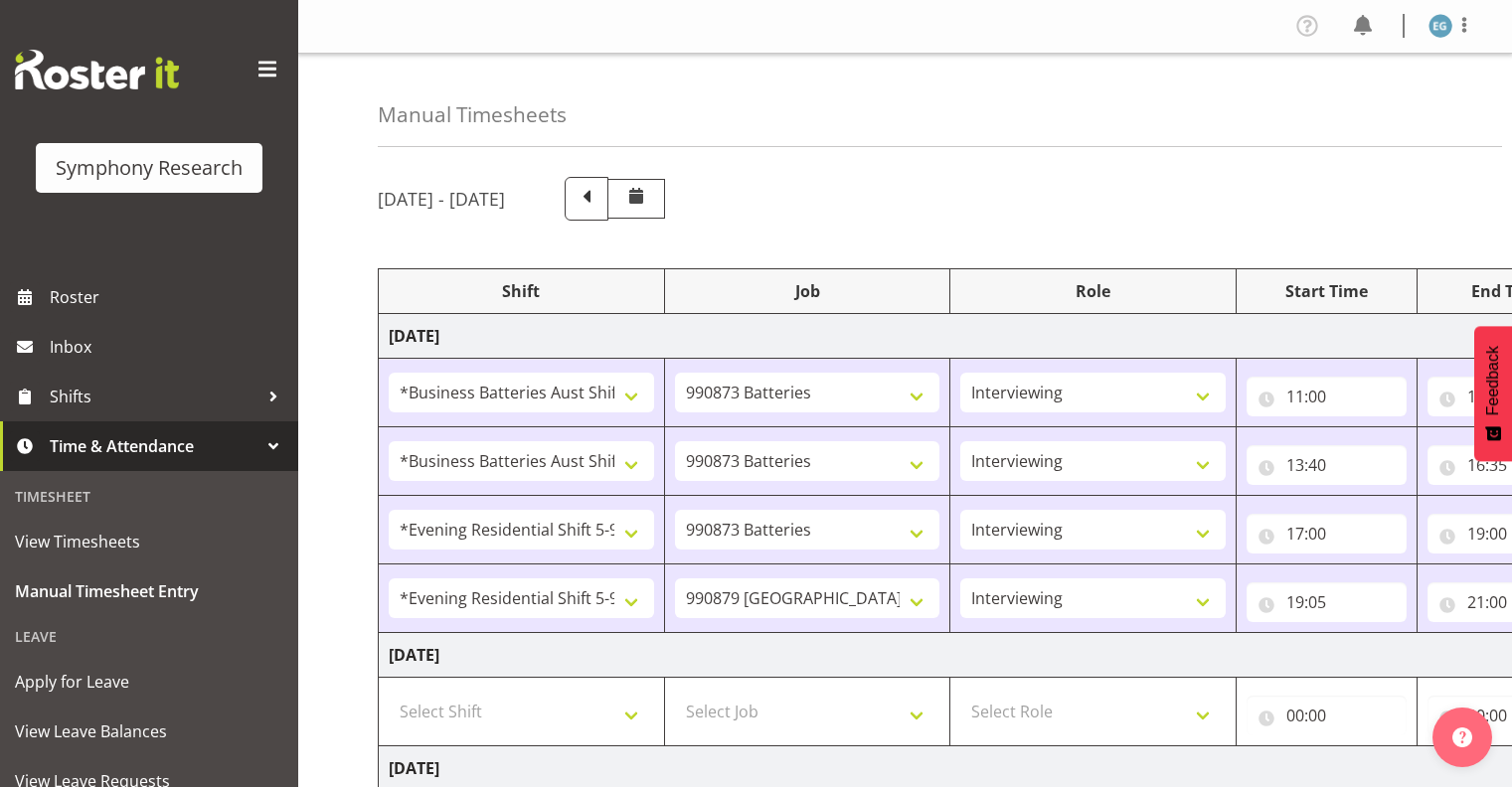 select on "19608" 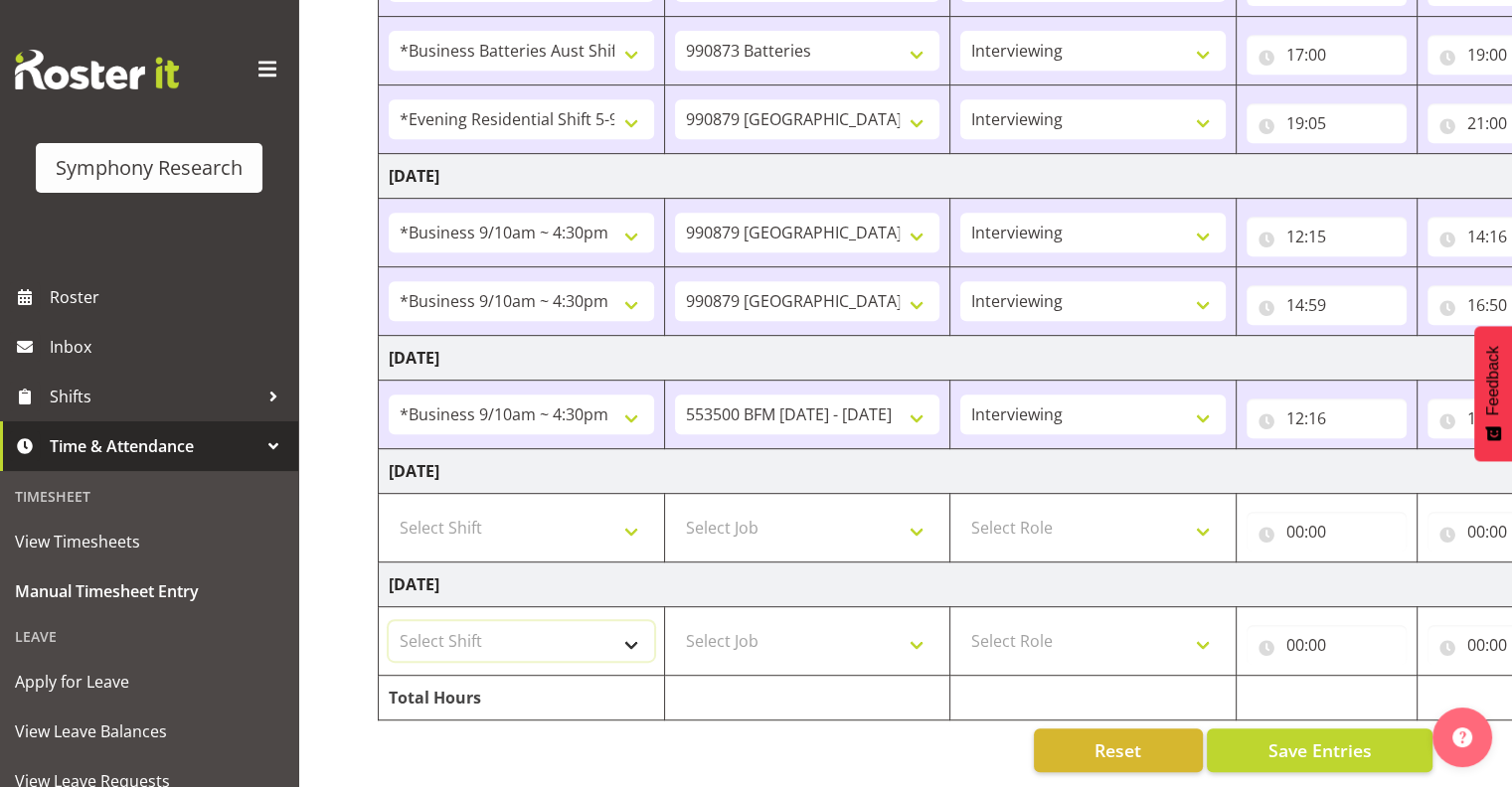 click on "Select Shift  !!Project Briefing  (Job to be assigned) !!Weekend Residential    (Roster IT Shift Label) *Business  9/10am ~ 4:30pm *Business Batteries Aust Shift 11am ~ 7pm *Business Supervisor *Evening Residential Shift 5-9pm *Farm Projects PGG Evening *Farm Projects PGG Weekend *Home Heating Evenings *Home Heating Weekend *RP Track  C *RP Track C Weekend *RP Weekly/Monthly Tracks *Supervisor Call Centre *Supervisor Evening *Supervisors & Call Centre Weekend *To Be Briefed AU Batteries Evening 5~7pm or later PowerNet Evenings PowerNet Weekend Test World Poll Aust Late 9p~10:30p World Poll Aust Wkend World Poll Aust. 6:30~10:30pm World Poll Pilot Aust 6:30~10:30pm" at bounding box center [521, 641] 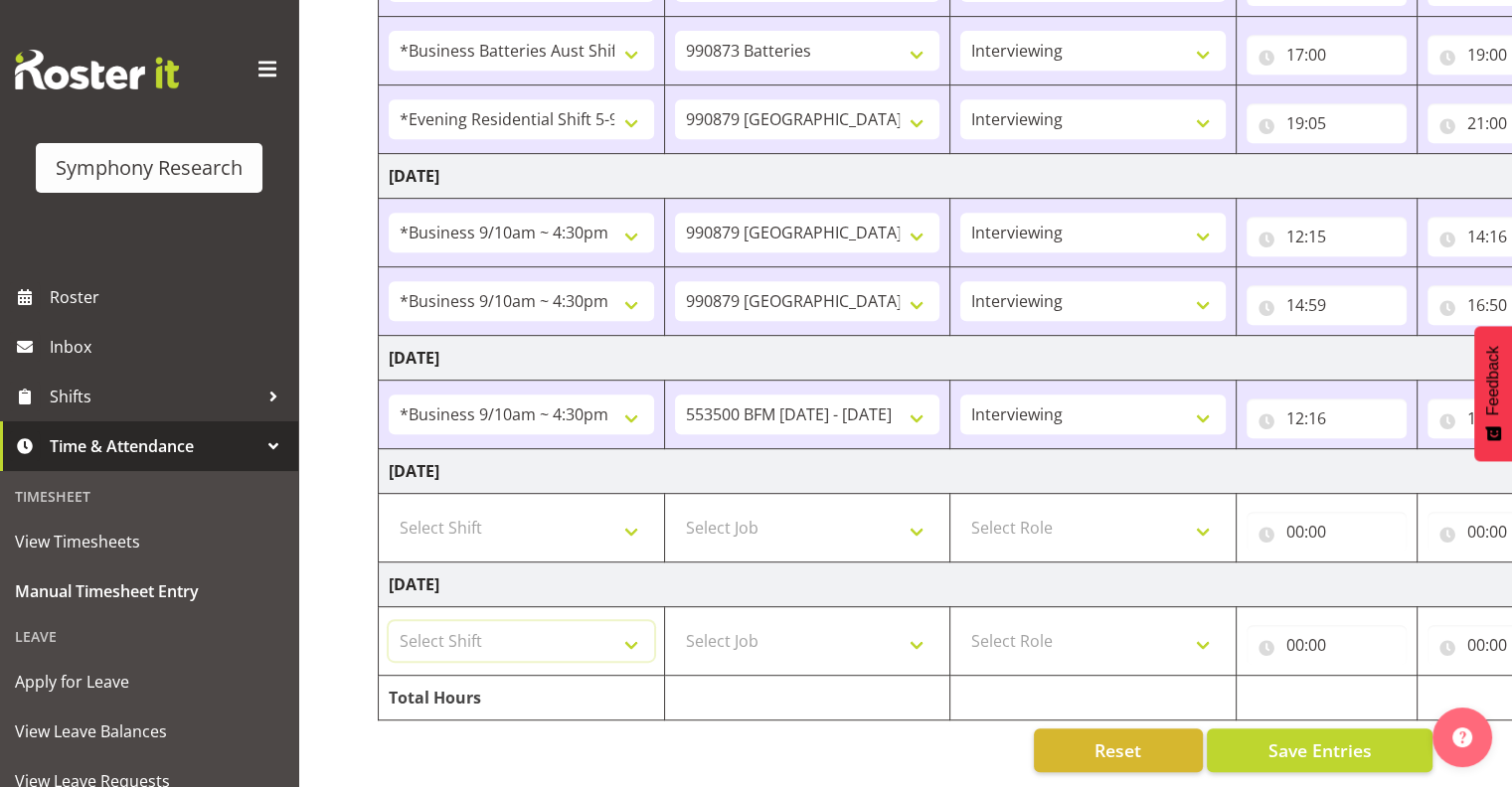 select on "43330" 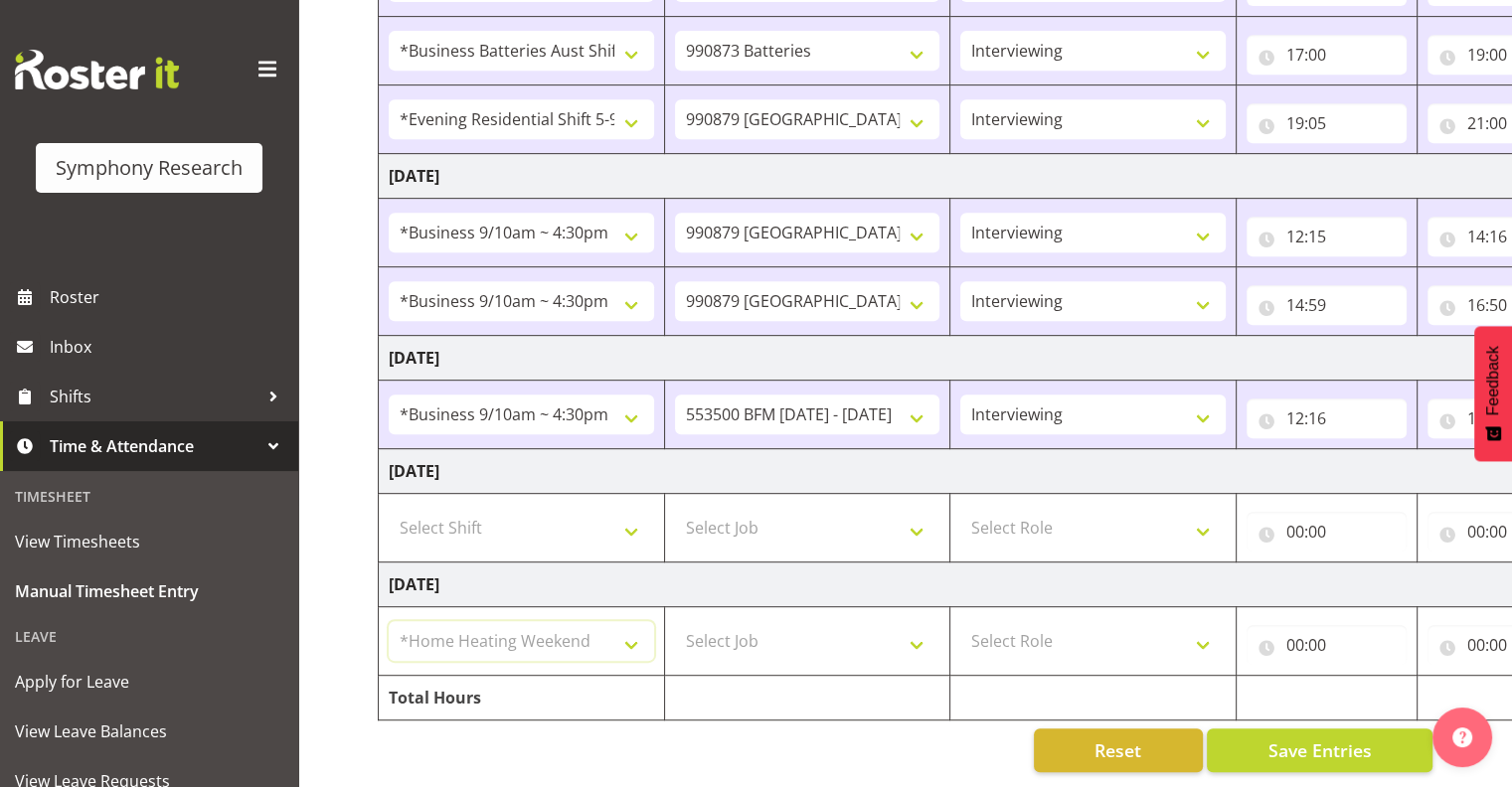 click on "Select Shift  !!Project Briefing  (Job to be assigned) !!Weekend Residential    (Roster IT Shift Label) *Business  9/10am ~ 4:30pm *Business Batteries Aust Shift 11am ~ 7pm *Business Supervisor *Evening Residential Shift 5-9pm *Farm Projects PGG Evening *Farm Projects PGG Weekend *Home Heating Evenings *Home Heating Weekend *RP Track  C *RP Track C Weekend *RP Weekly/Monthly Tracks *Supervisor Call Centre *Supervisor Evening *Supervisors & Call Centre Weekend *To Be Briefed AU Batteries Evening 5~7pm or later PowerNet Evenings PowerNet Weekend Test World Poll Aust Late 9p~10:30p World Poll Aust Wkend World Poll Aust. 6:30~10:30pm World Poll Pilot Aust 6:30~10:30pm" at bounding box center [521, 641] 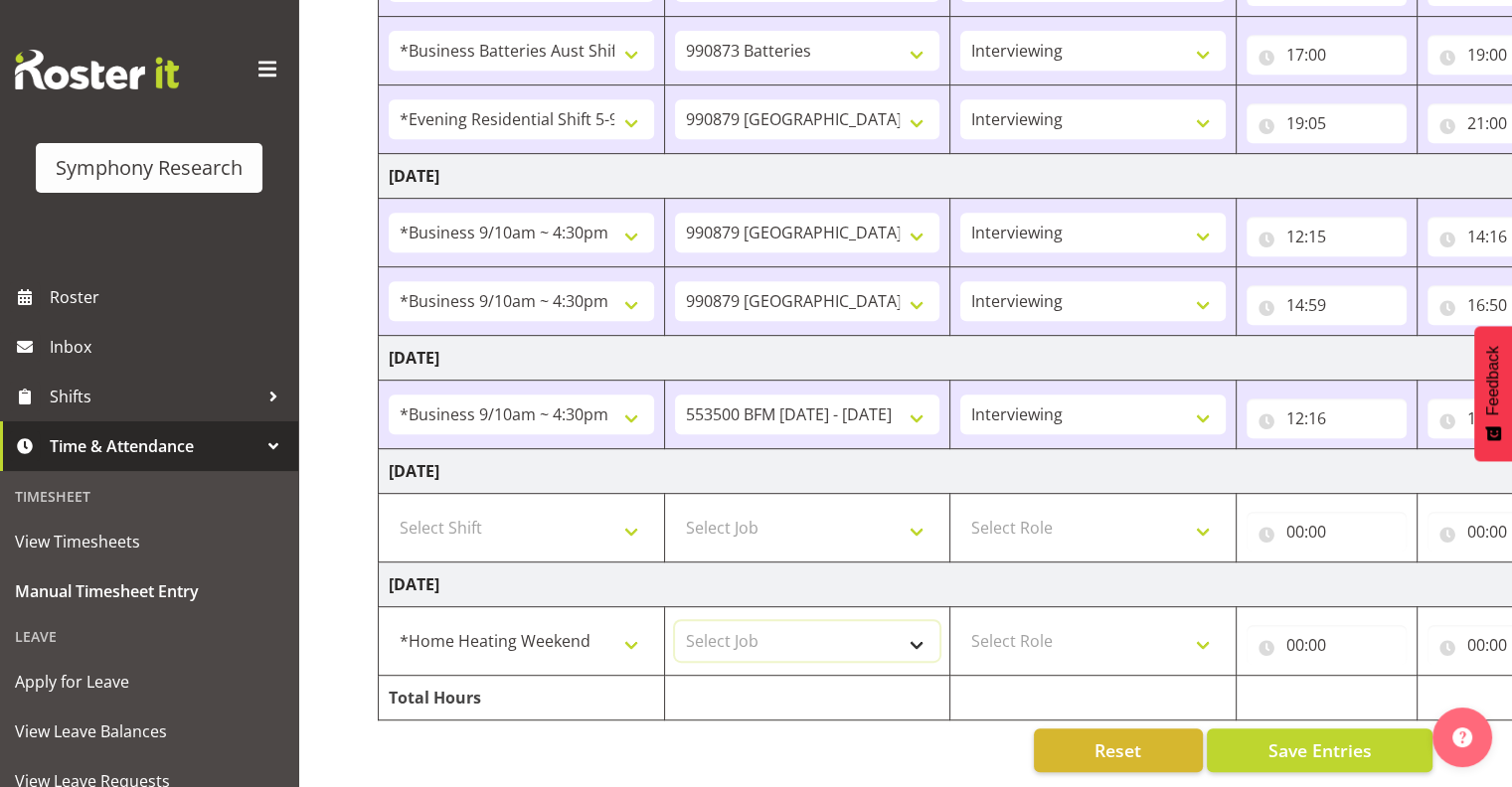 click on "Select Job  550060 IF Admin 553495 Rural Omnibus [DATE] - [DATE] 553500 BFM [DATE] - [DATE] 553501 FMG [DATE] 990000 General 990820 Mobtest 2024 990821 Goldrush 2024 990846 Toka Tu Ake 2025 990855 FENZ 990869 Richmond Home Heating 990873 Batteries 990877 PGG 2025 990878 CMI Q3 2025 990879 Selwyn DC 990881 PowerNet 999996 Training 999997 Recruitment & Training 999999 DT" at bounding box center (807, 641) 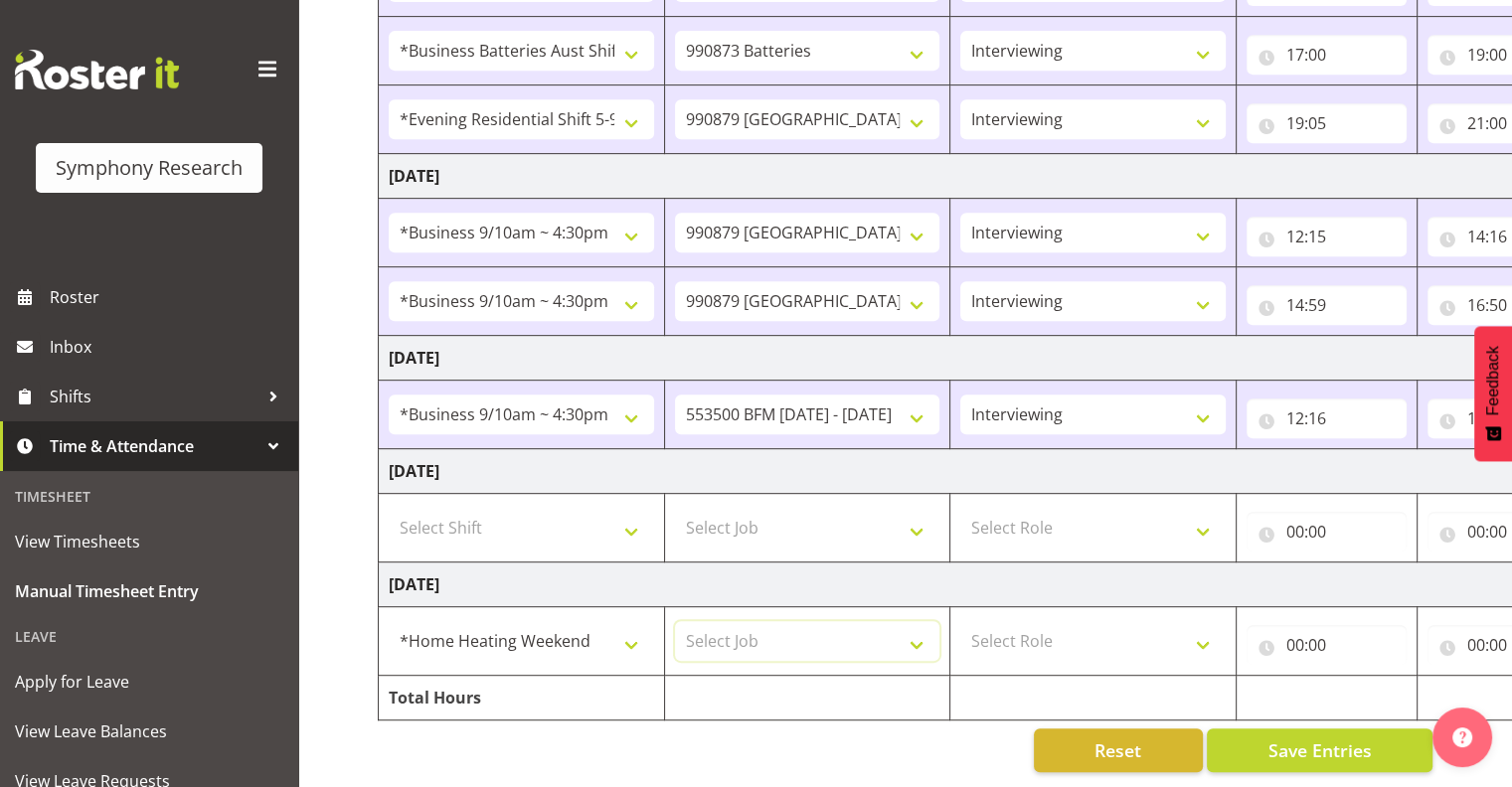 select on "10283" 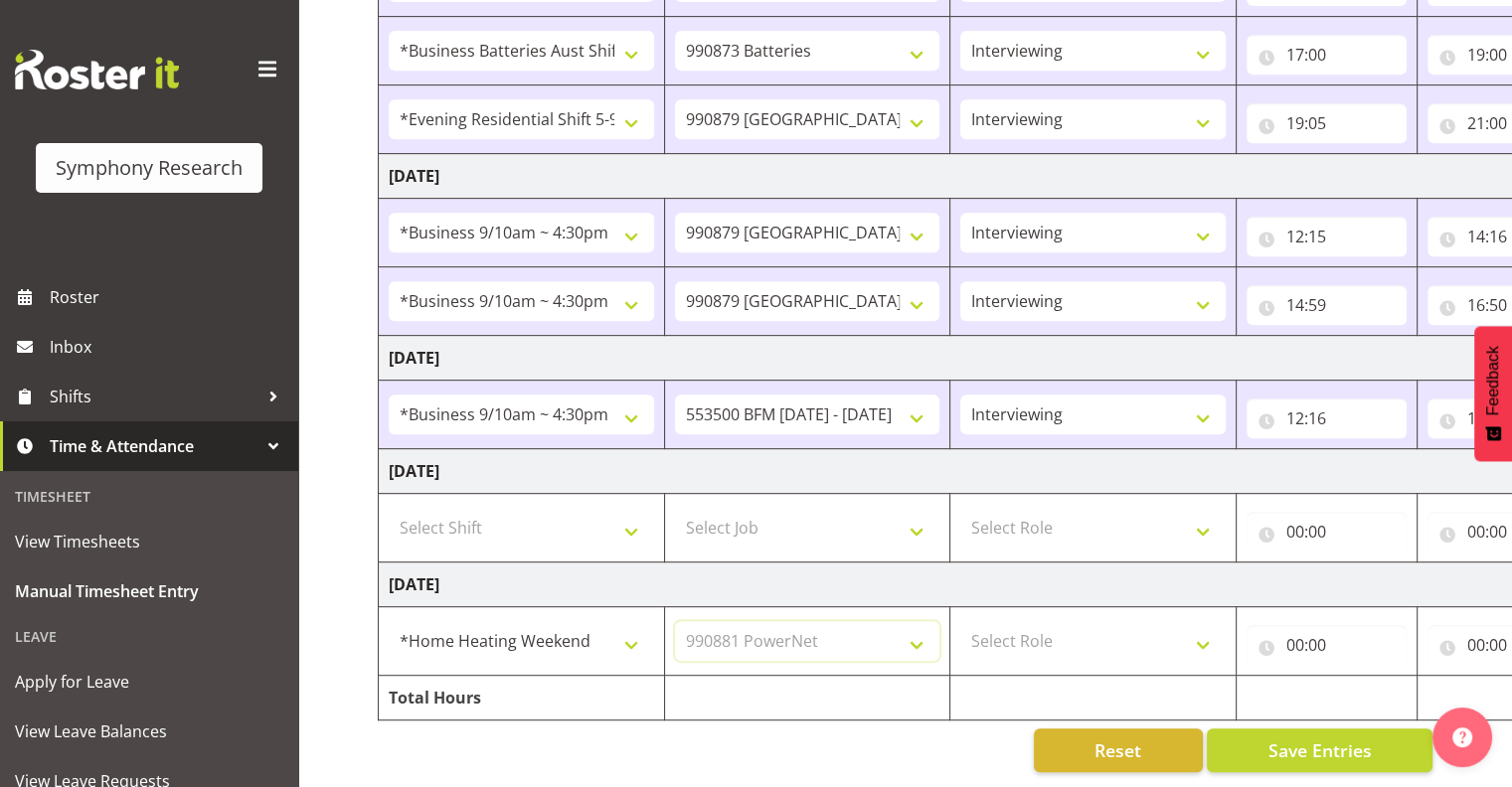 click on "Select Job  550060 IF Admin 553495 Rural Omnibus [DATE] - [DATE] 553500 BFM [DATE] - [DATE] 553501 FMG [DATE] 990000 General 990820 Mobtest 2024 990821 Goldrush 2024 990846 Toka Tu Ake 2025 990855 FENZ 990869 Richmond Home Heating 990873 Batteries 990877 PGG 2025 990878 CMI Q3 2025 990879 Selwyn DC 990881 PowerNet 999996 Training 999997 Recruitment & Training 999999 DT" at bounding box center (807, 641) 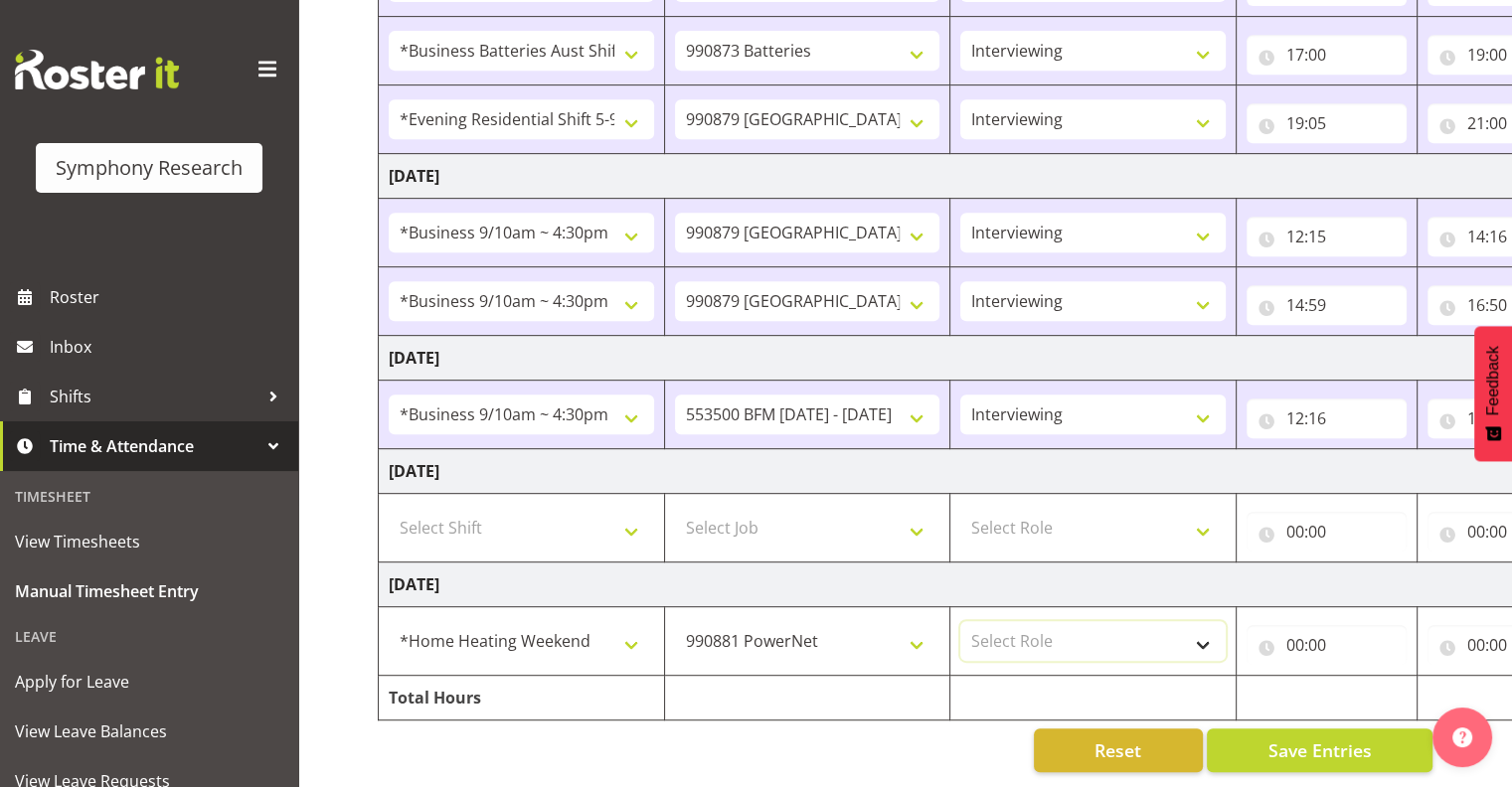 click on "Select Role  Interviewing Briefing" at bounding box center (1092, 641) 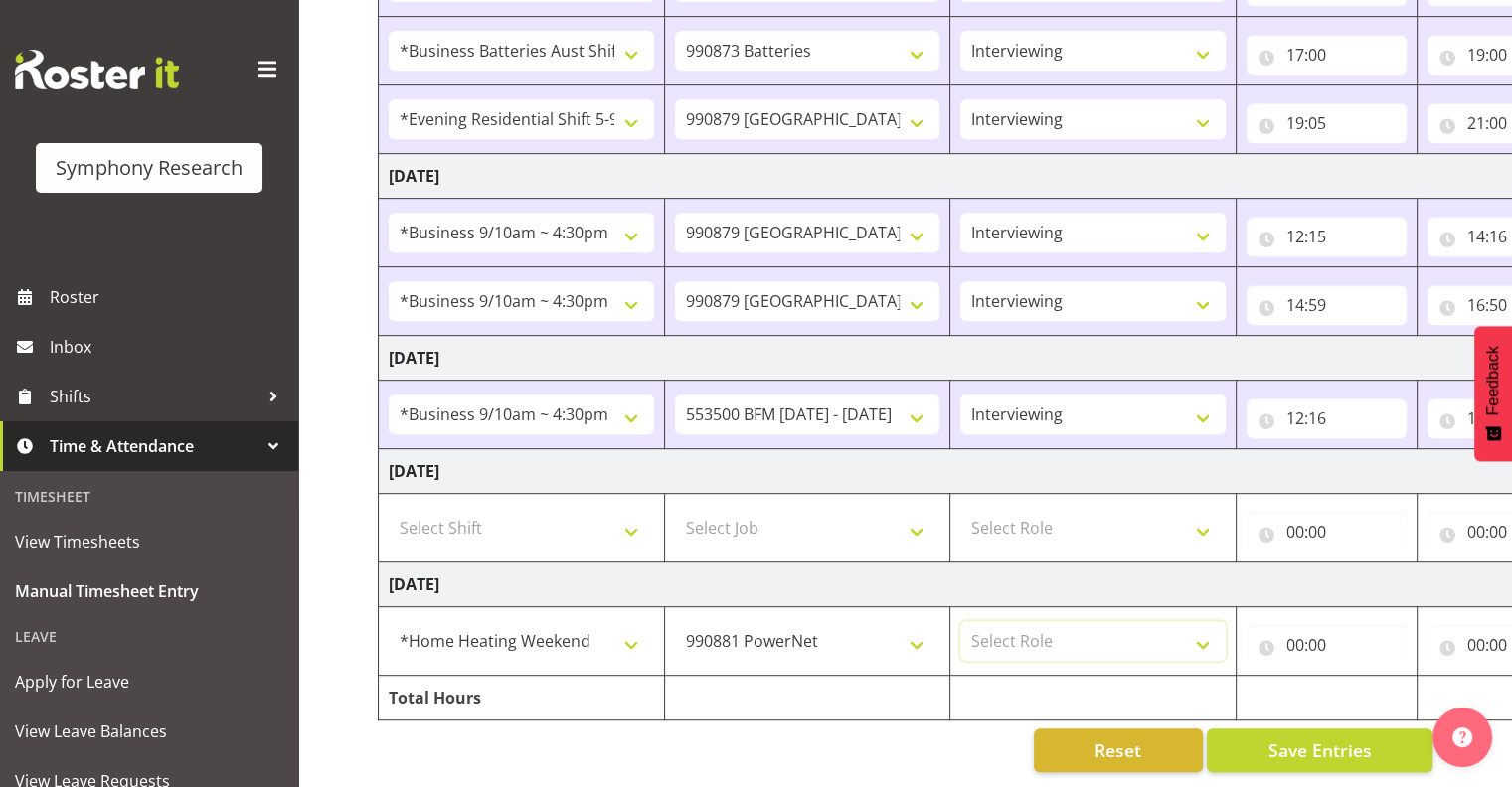 select on "47" 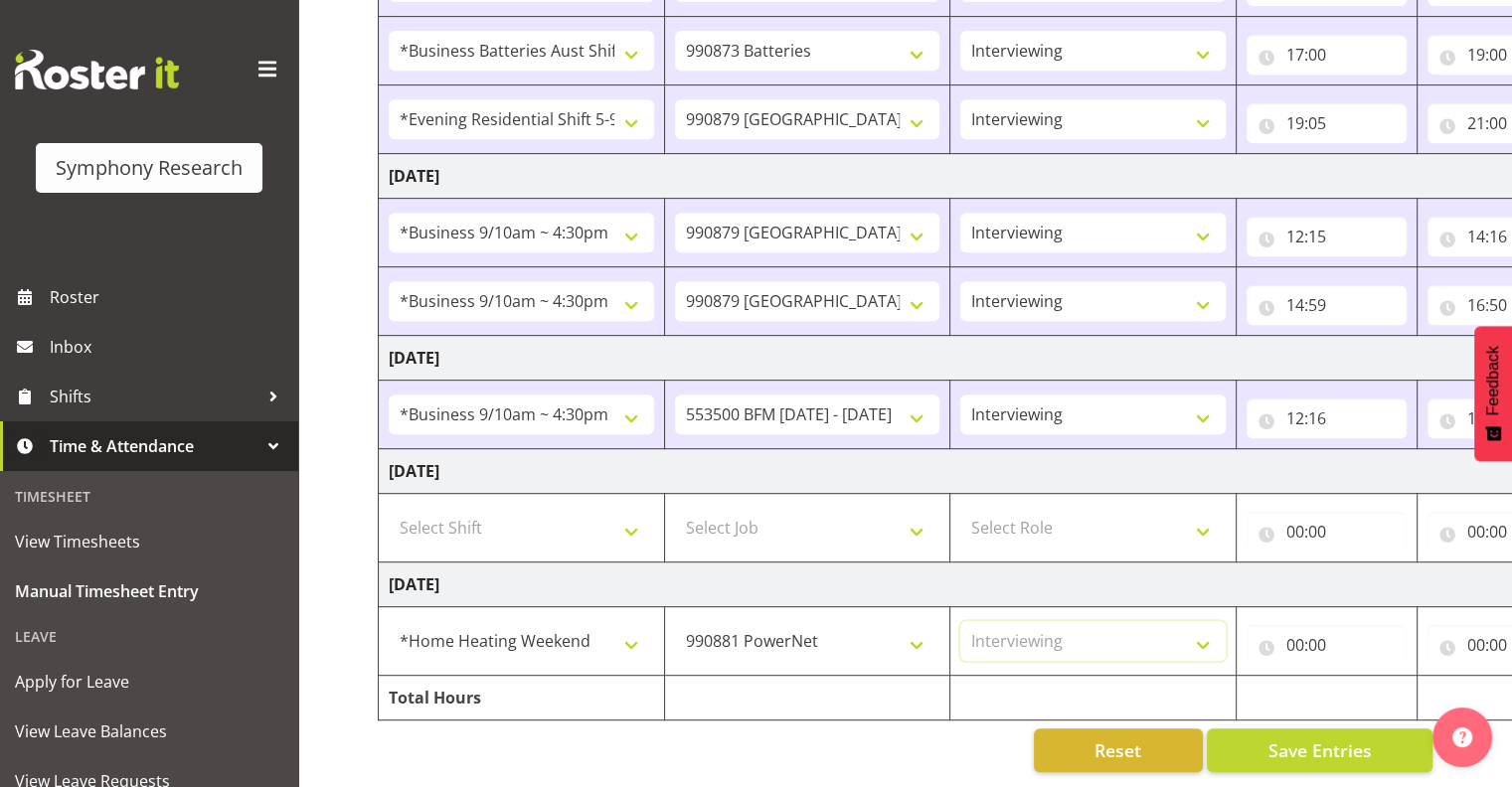 click on "Select Role  Interviewing Briefing" at bounding box center [1092, 641] 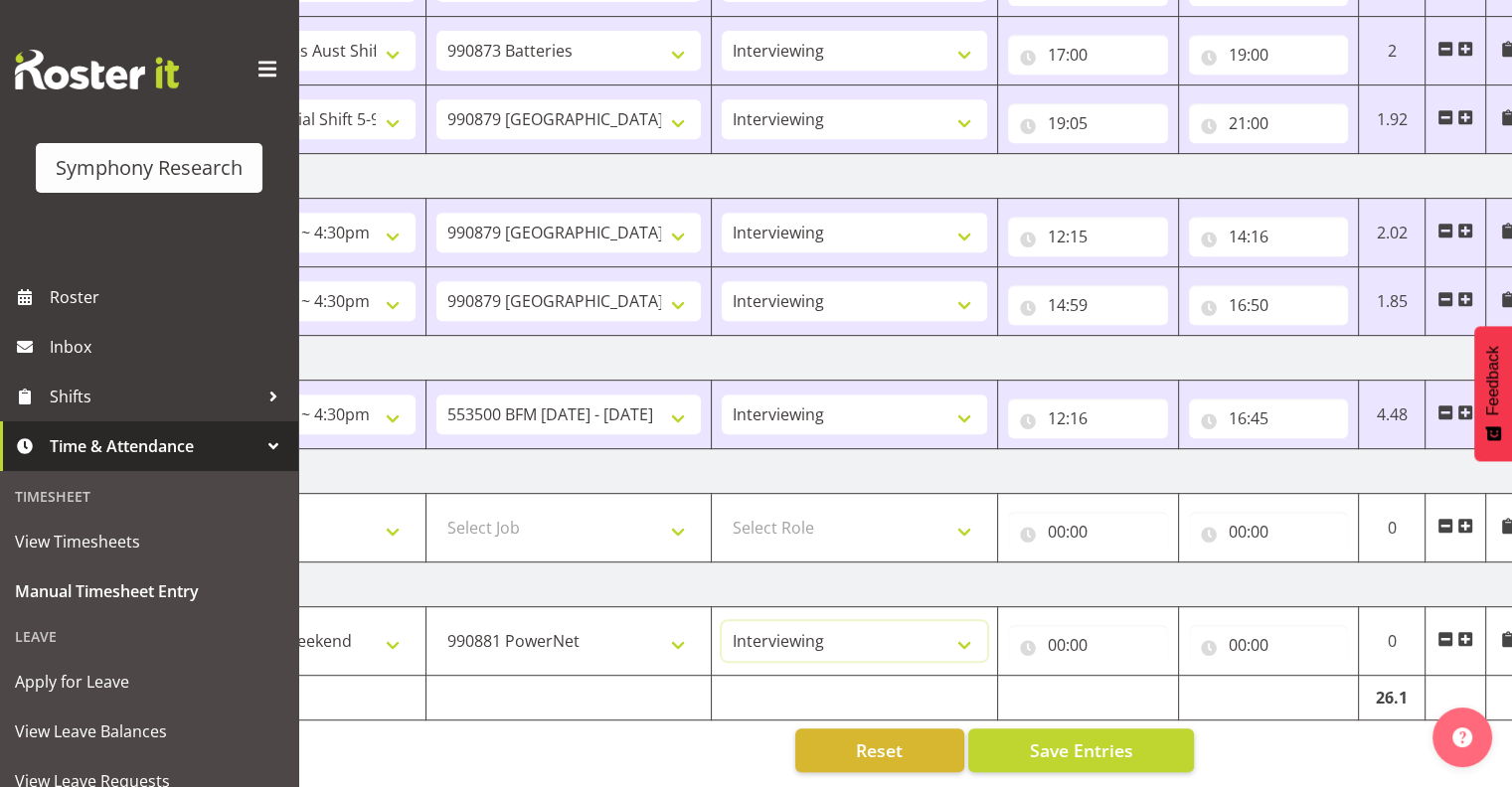scroll, scrollTop: 0, scrollLeft: 257, axis: horizontal 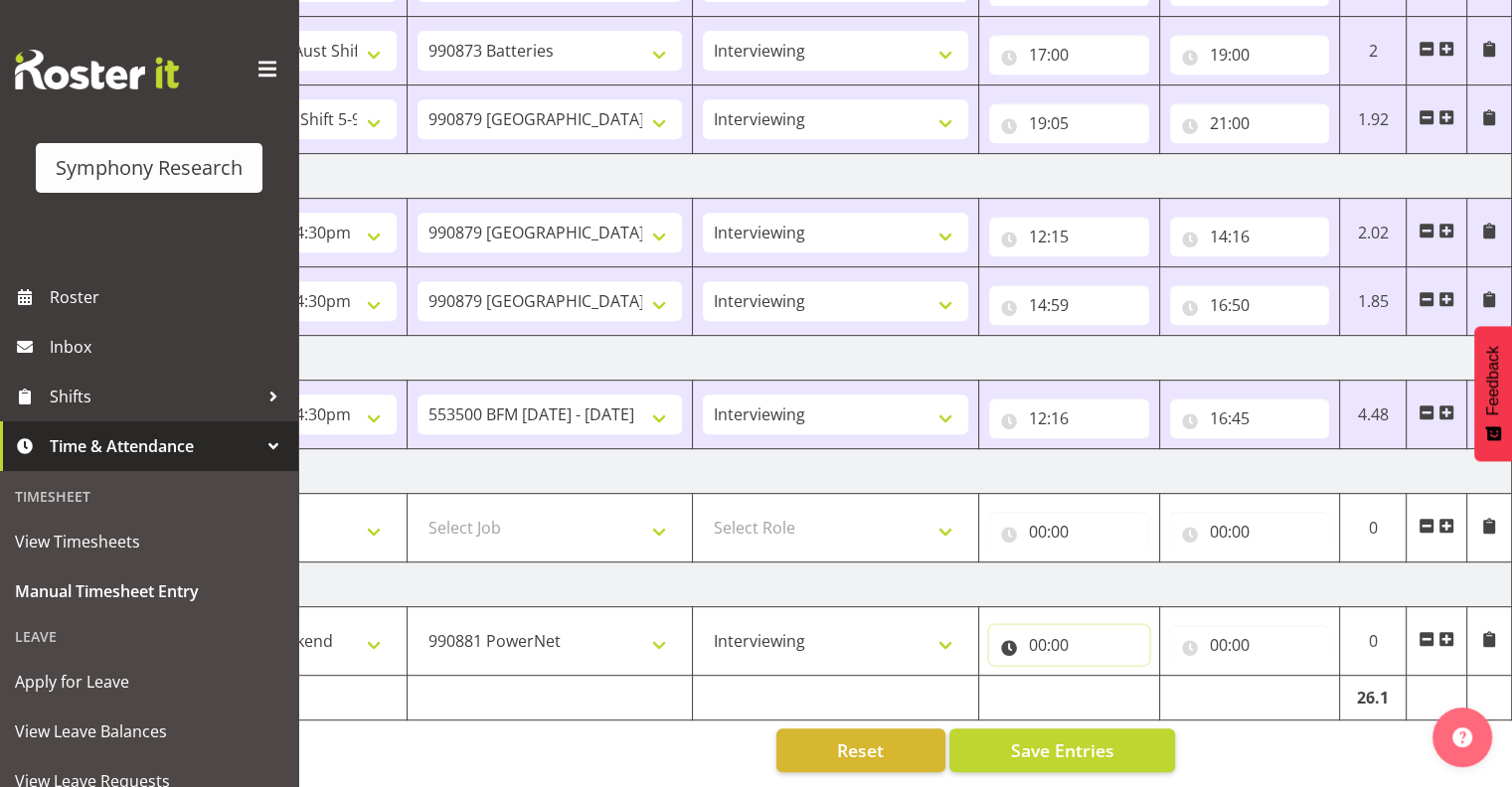 click on "00:00" at bounding box center [1069, 645] 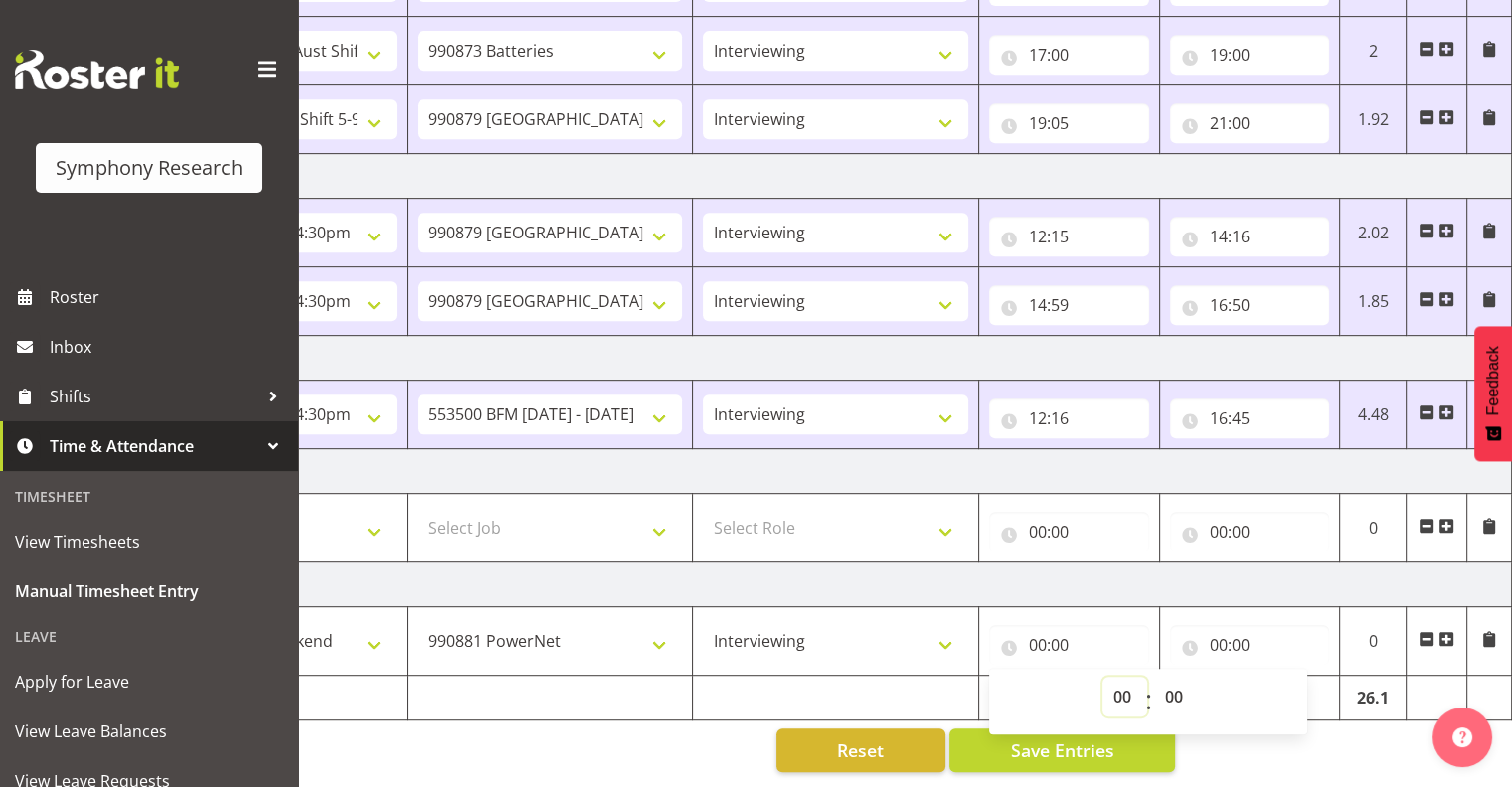 click on "00   01   02   03   04   05   06   07   08   09   10   11   12   13   14   15   16   17   18   19   20   21   22   23" at bounding box center (1124, 697) 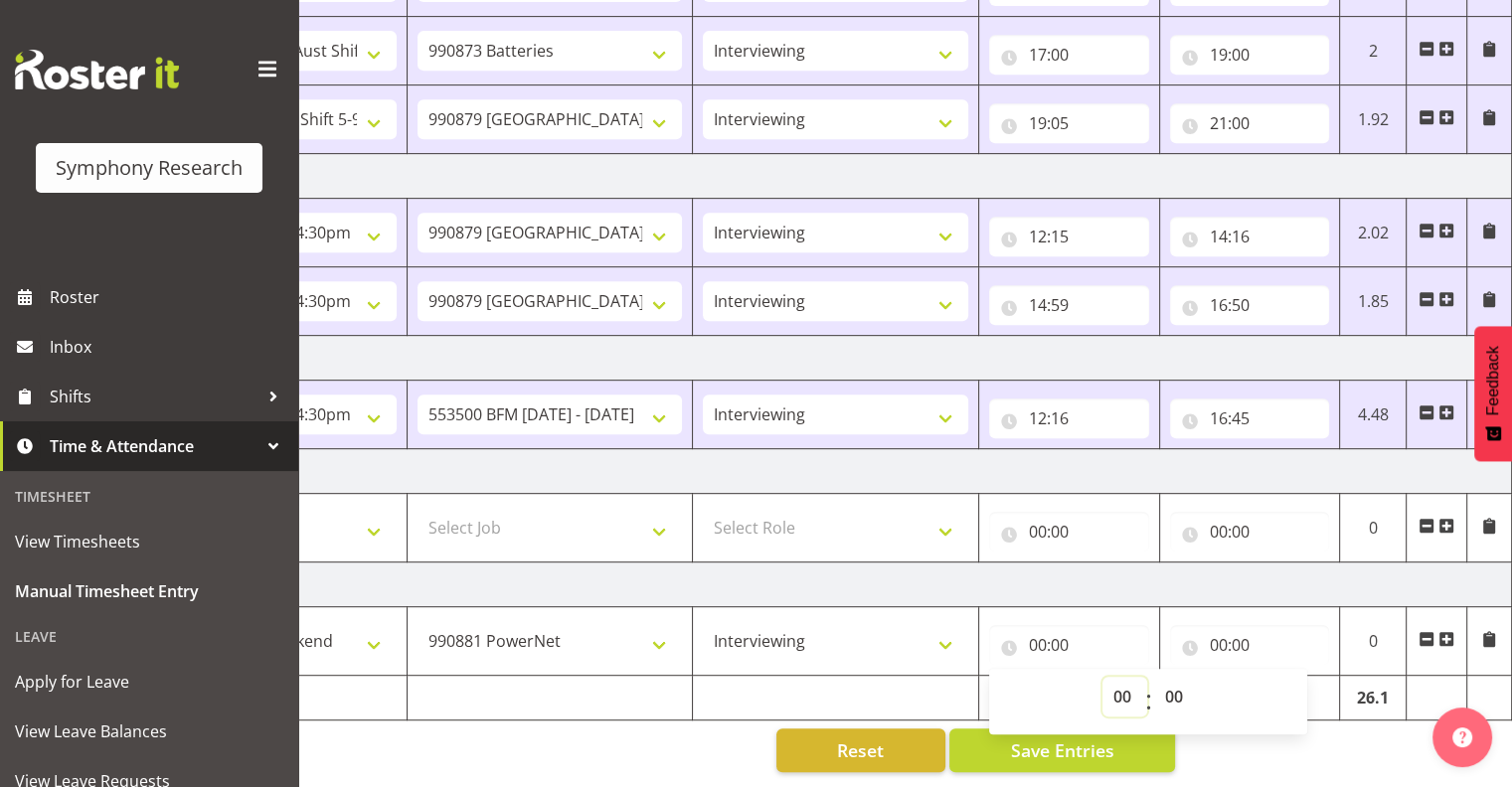select on "12" 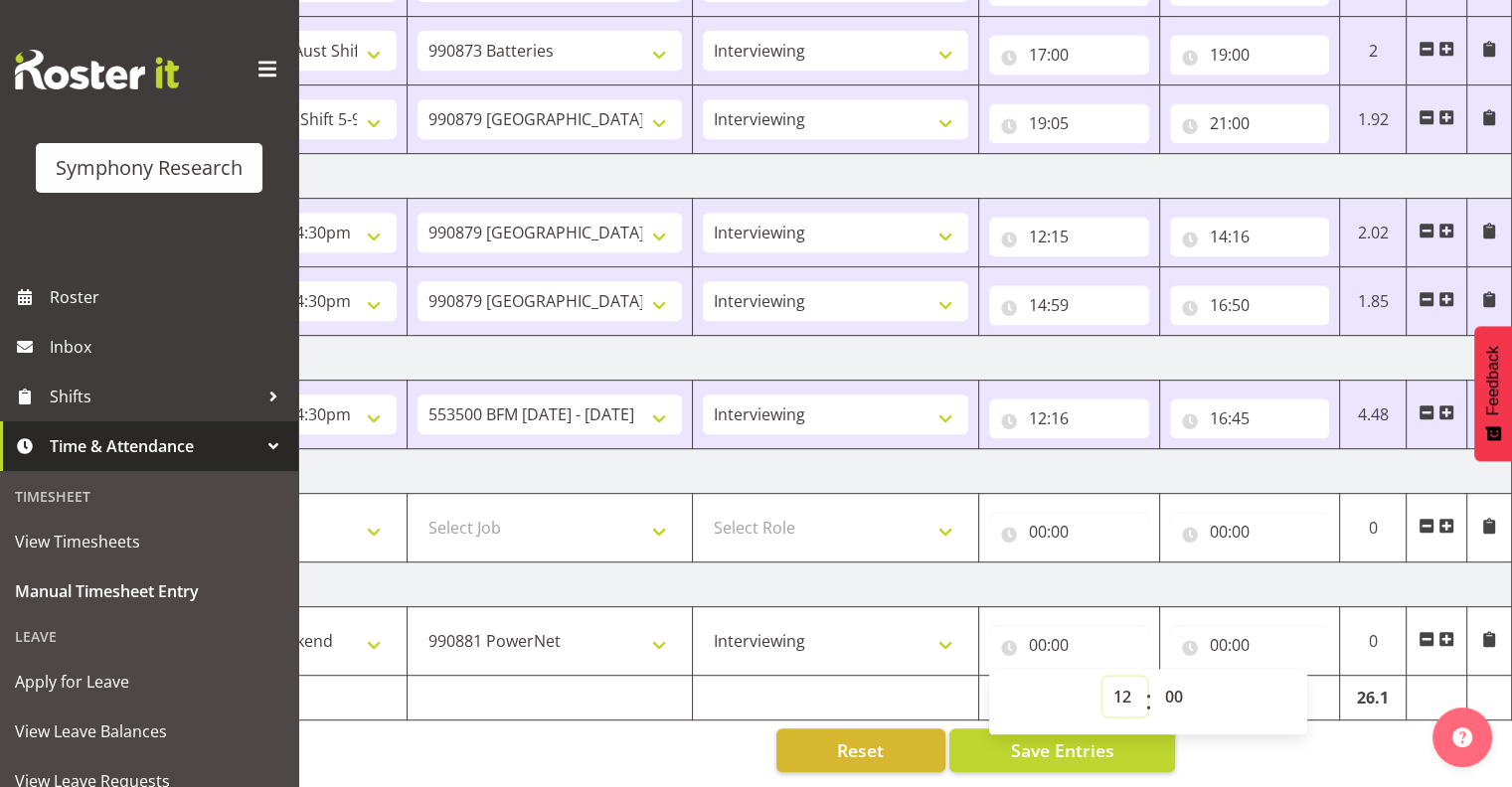 click on "00   01   02   03   04   05   06   07   08   09   10   11   12   13   14   15   16   17   18   19   20   21   22   23" at bounding box center (1124, 697) 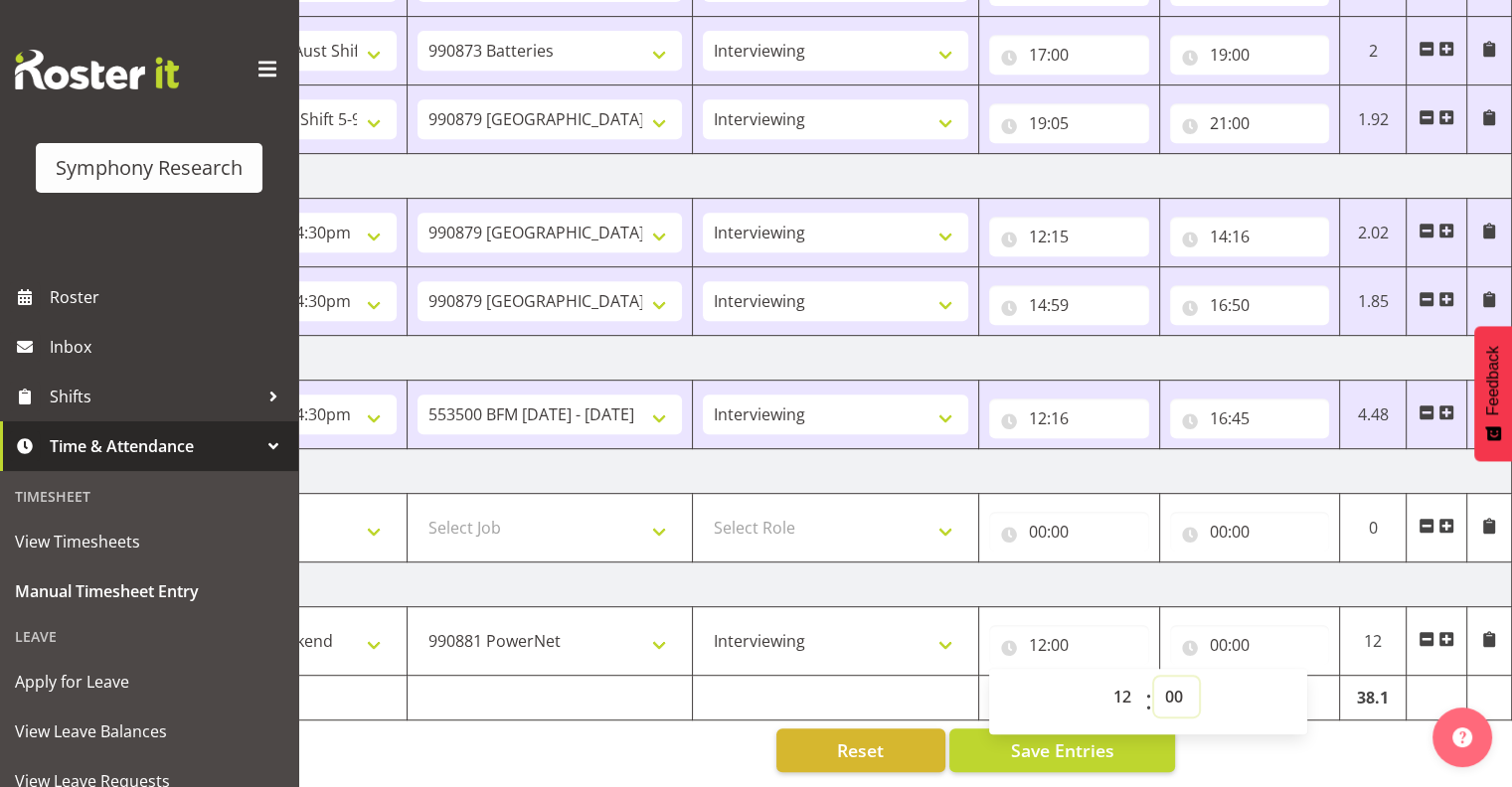 click on "00   01   02   03   04   05   06   07   08   09   10   11   12   13   14   15   16   17   18   19   20   21   22   23   24   25   26   27   28   29   30   31   32   33   34   35   36   37   38   39   40   41   42   43   44   45   46   47   48   49   50   51   52   53   54   55   56   57   58   59" at bounding box center [1176, 697] 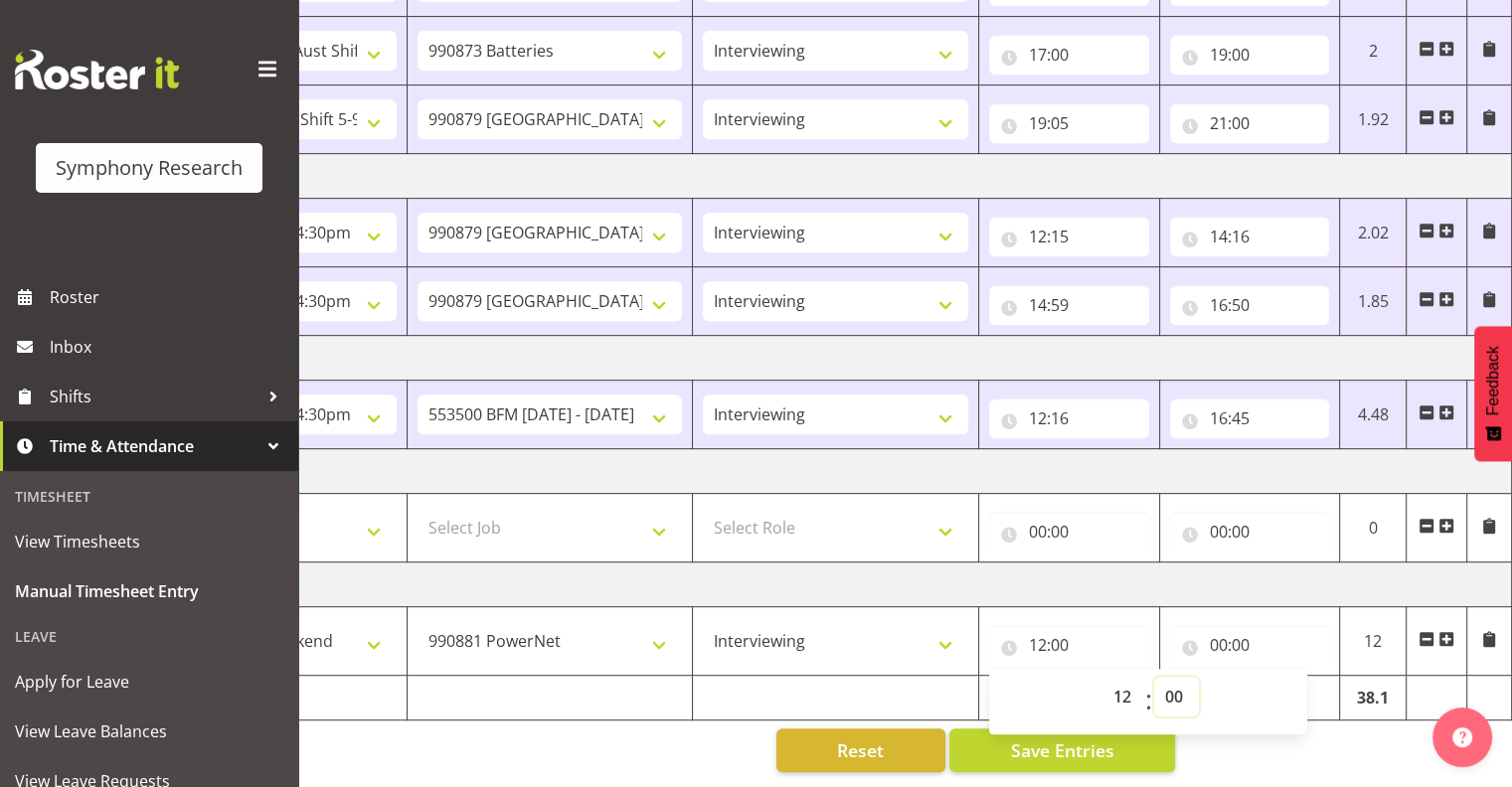 select on "3" 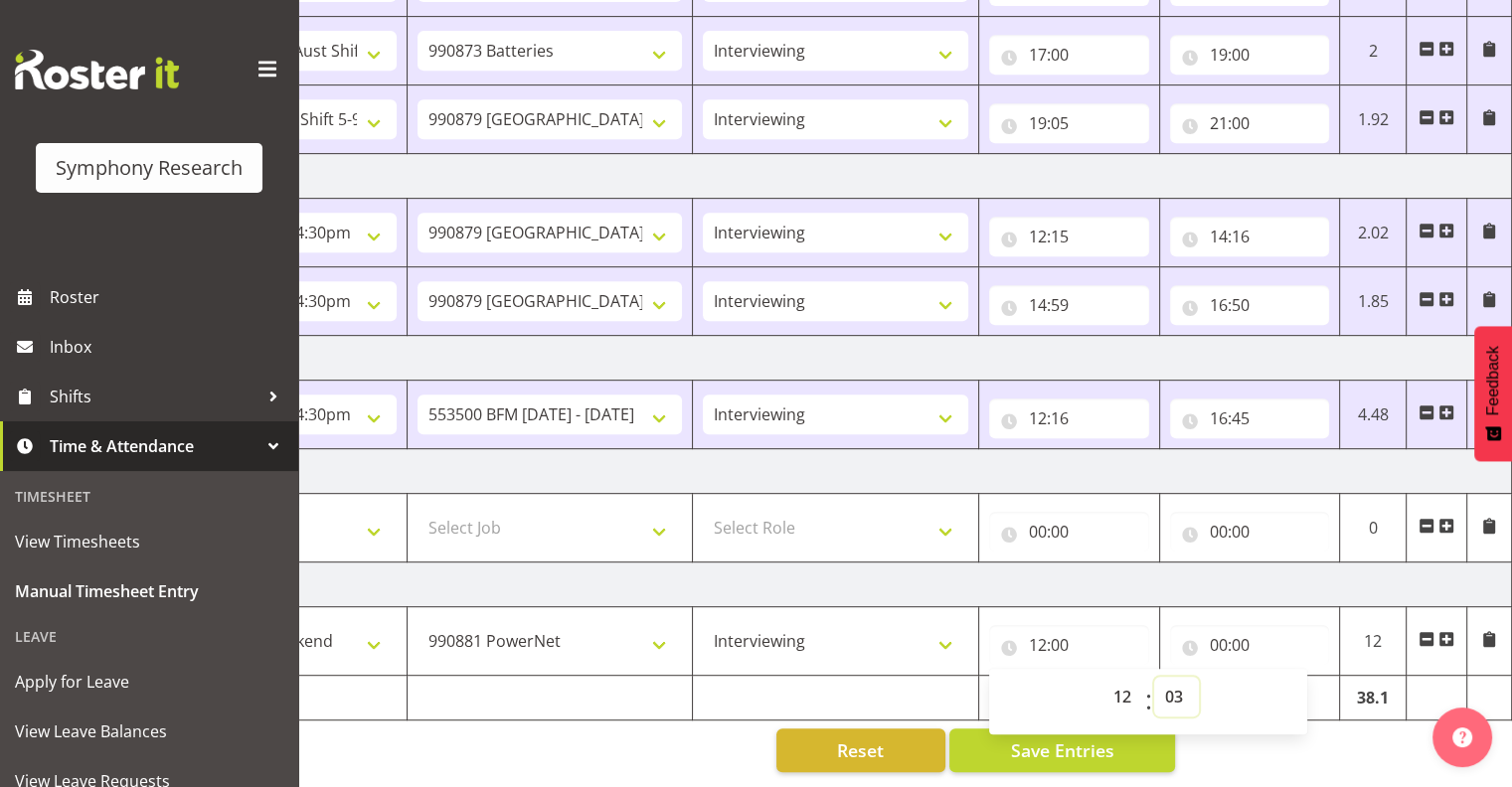 click on "00   01   02   03   04   05   06   07   08   09   10   11   12   13   14   15   16   17   18   19   20   21   22   23   24   25   26   27   28   29   30   31   32   33   34   35   36   37   38   39   40   41   42   43   44   45   46   47   48   49   50   51   52   53   54   55   56   57   58   59" at bounding box center (1176, 697) 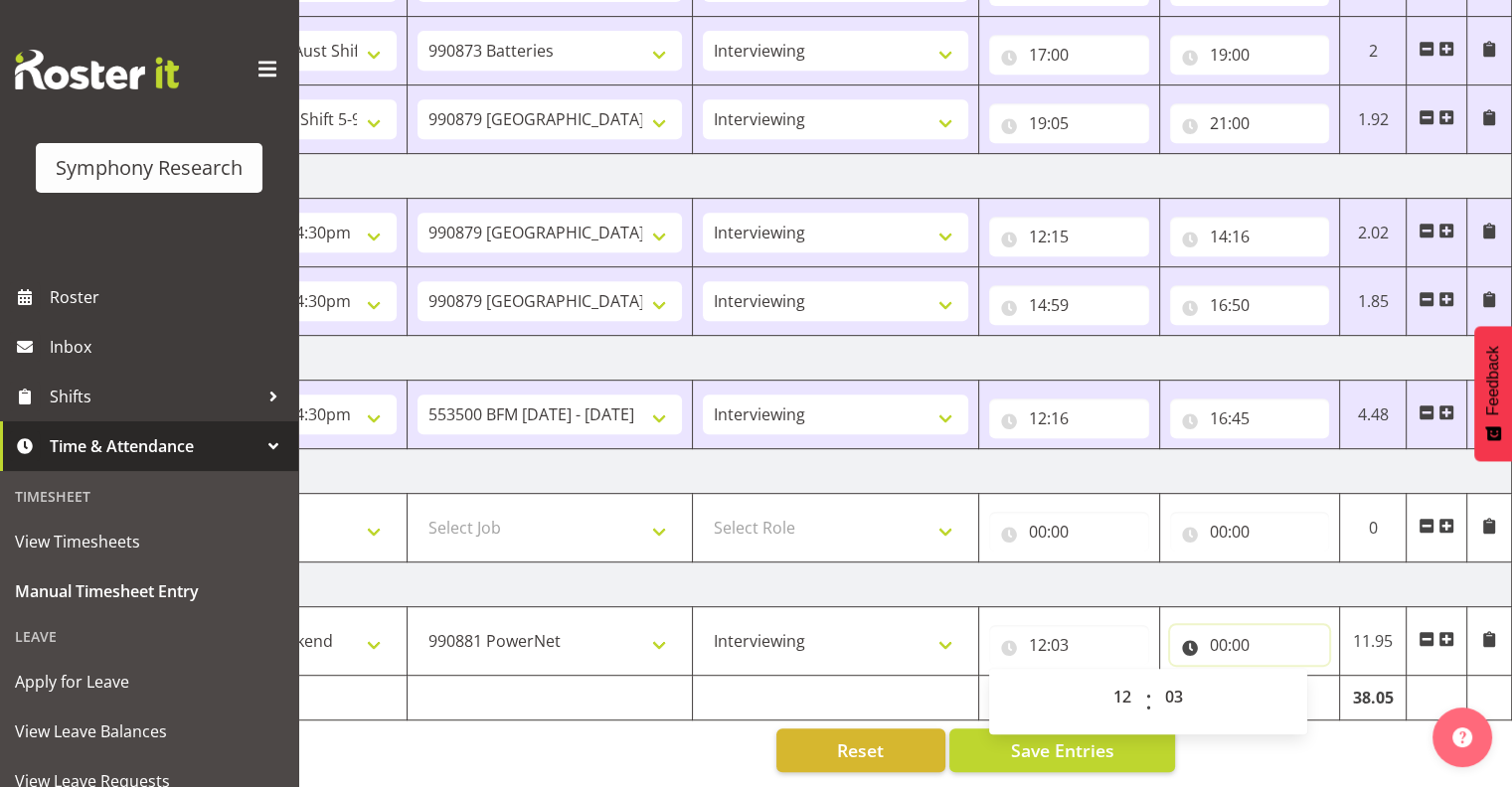 click on "00:00" at bounding box center (1250, 645) 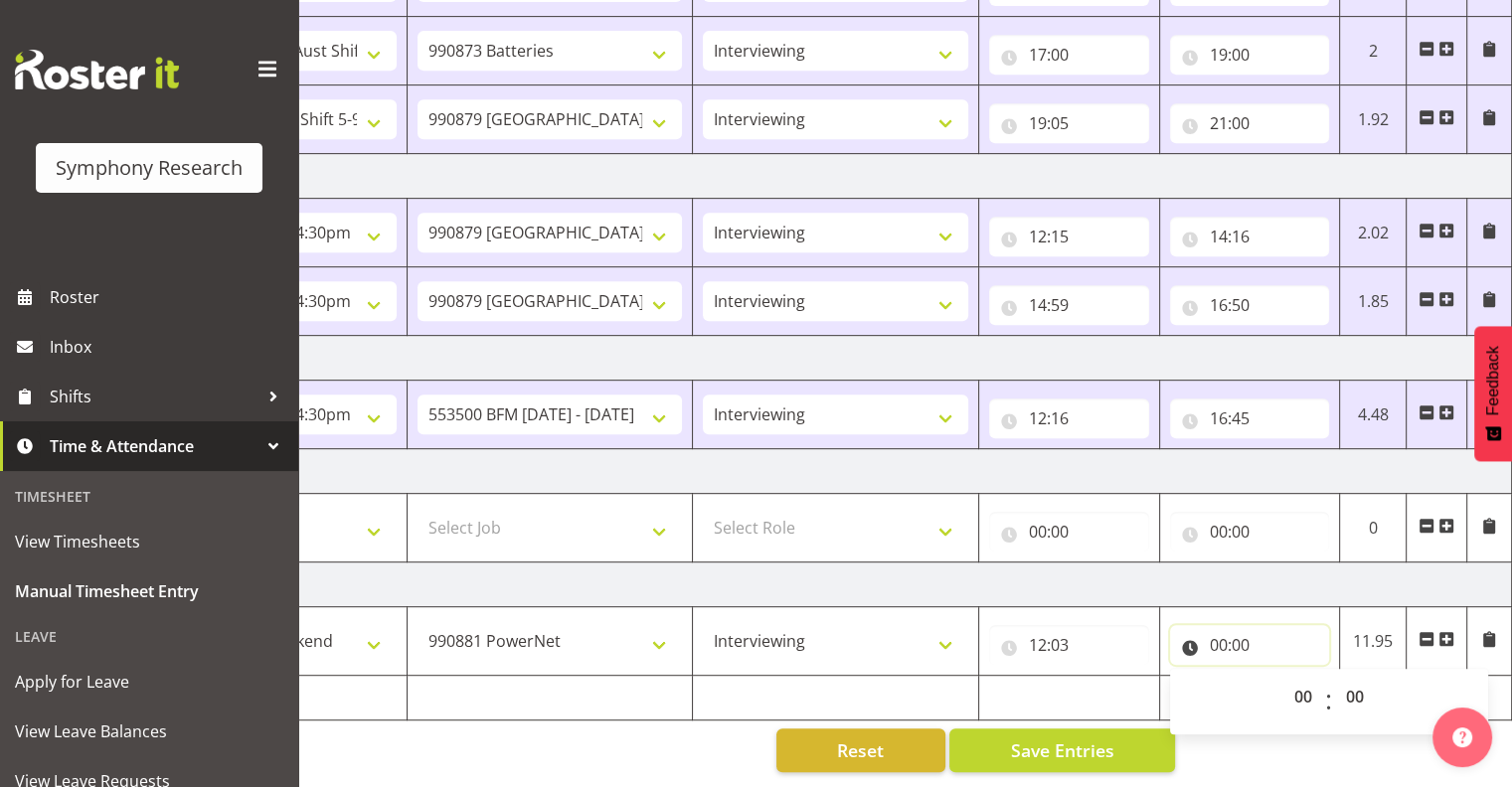 click on "00:00" at bounding box center [1250, 645] 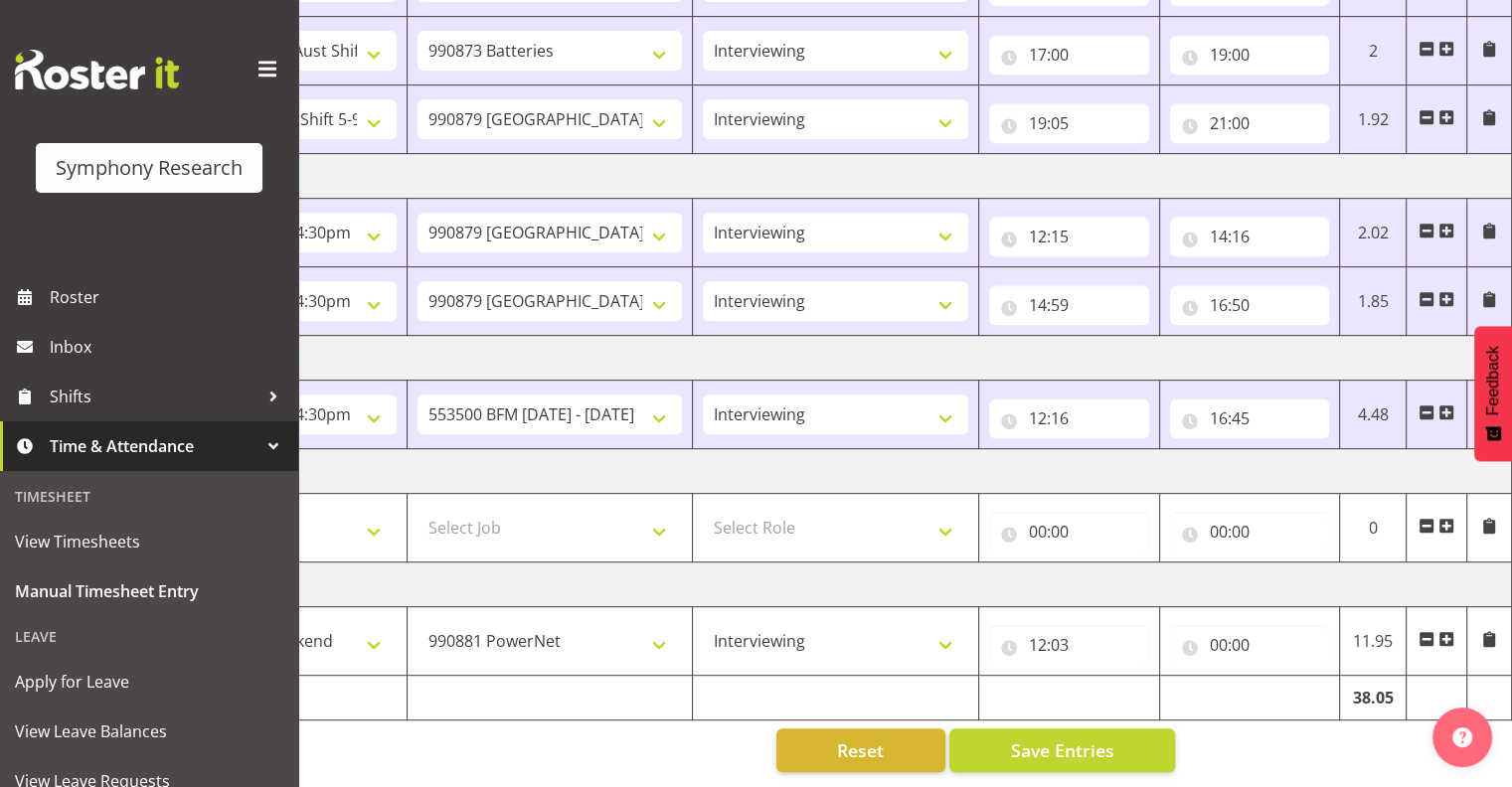 click on "38.05" at bounding box center [1373, 698] 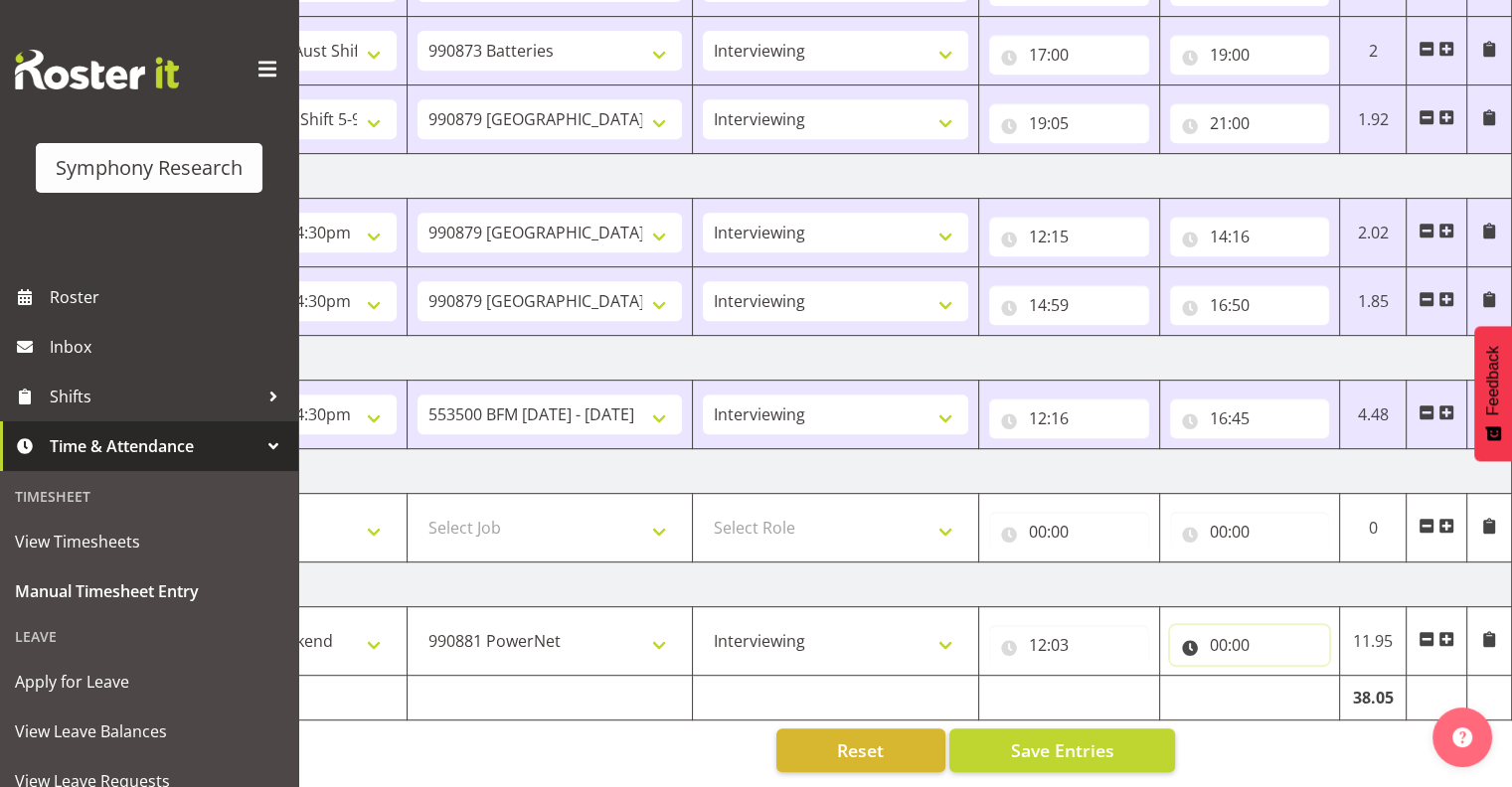 click on "00:00" at bounding box center [1250, 645] 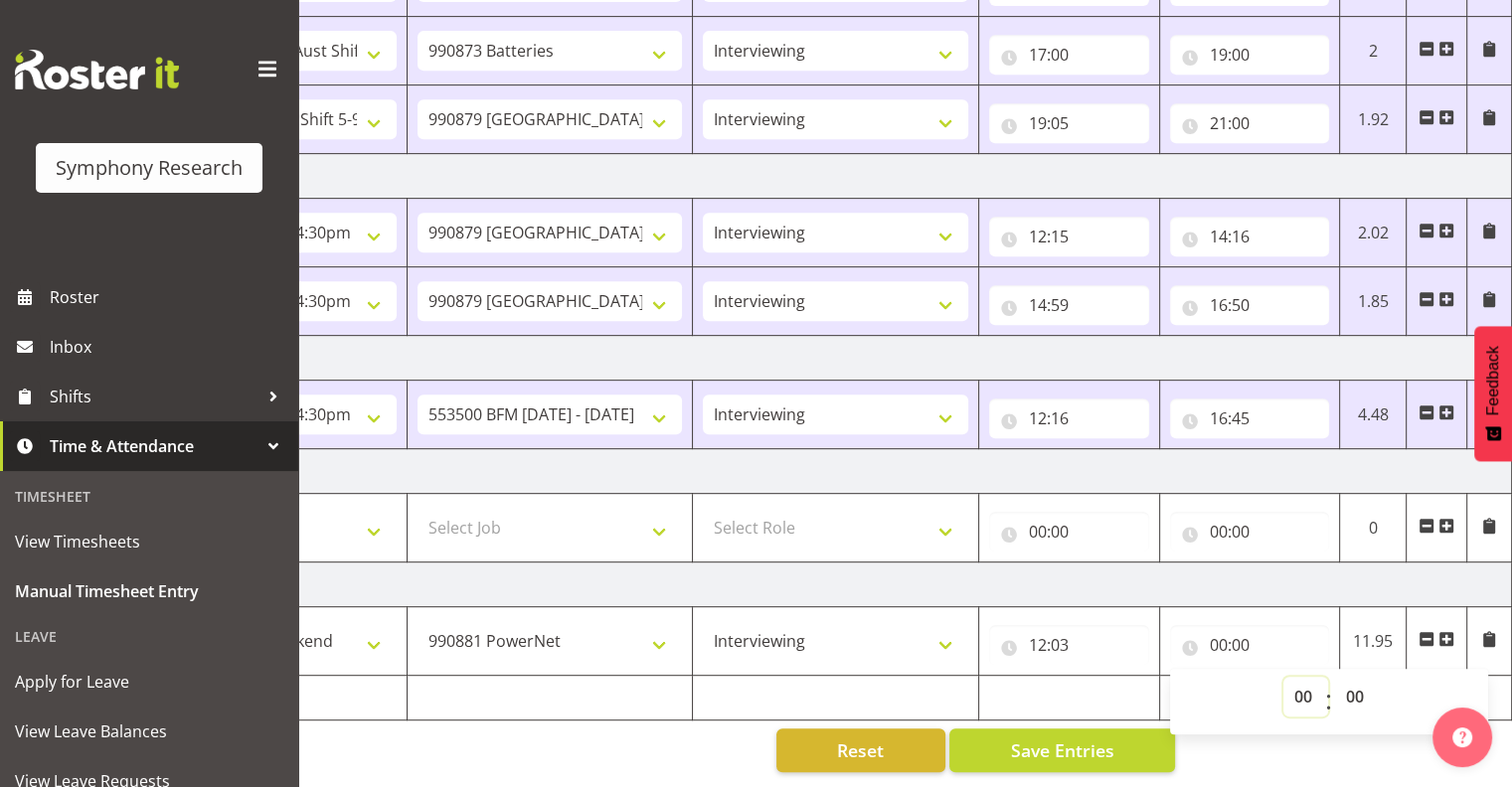 click on "00   01   02   03   04   05   06   07   08   09   10   11   12   13   14   15   16   17   18   19   20   21   22   23" at bounding box center (1305, 697) 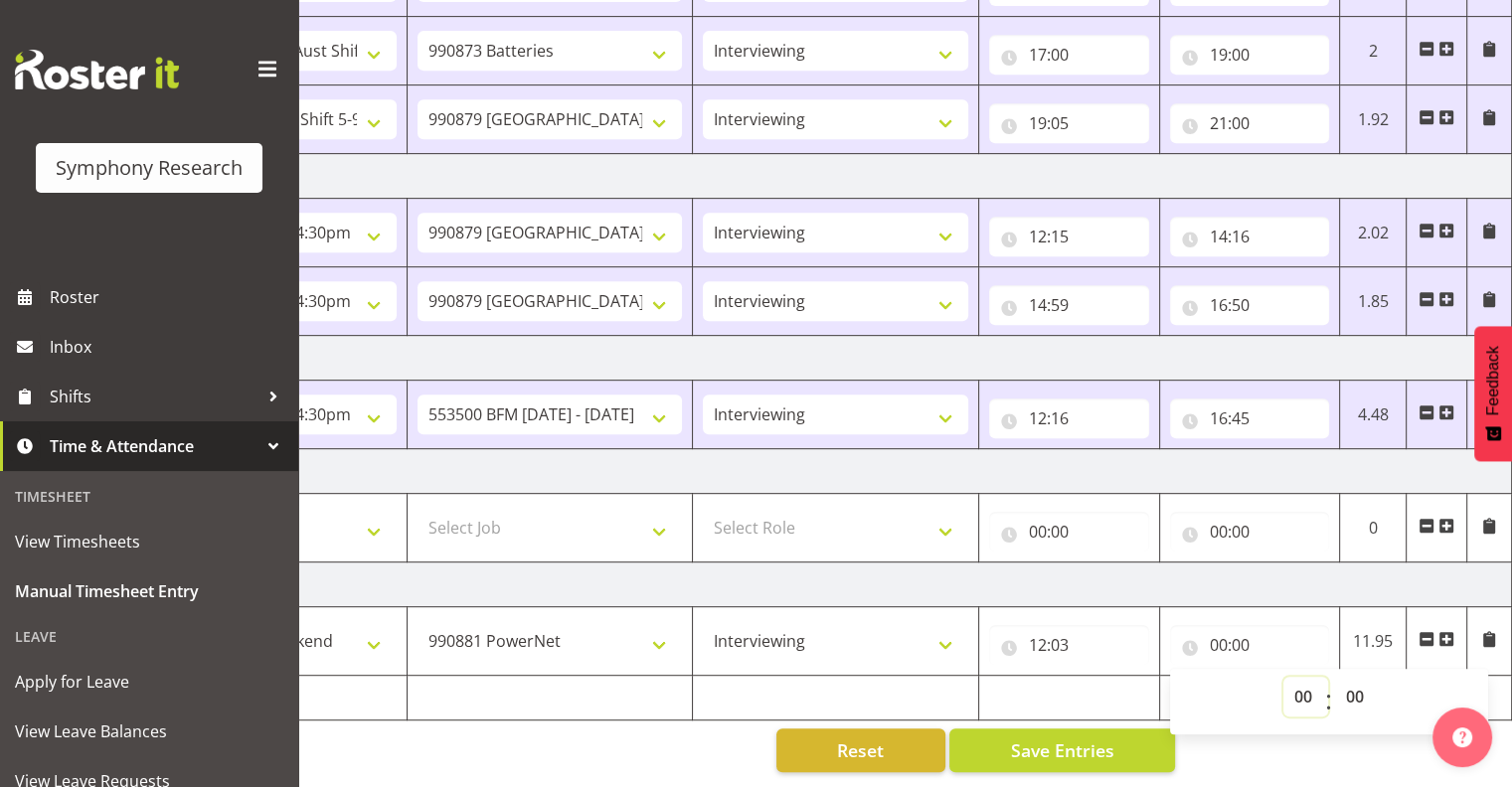 select on "12" 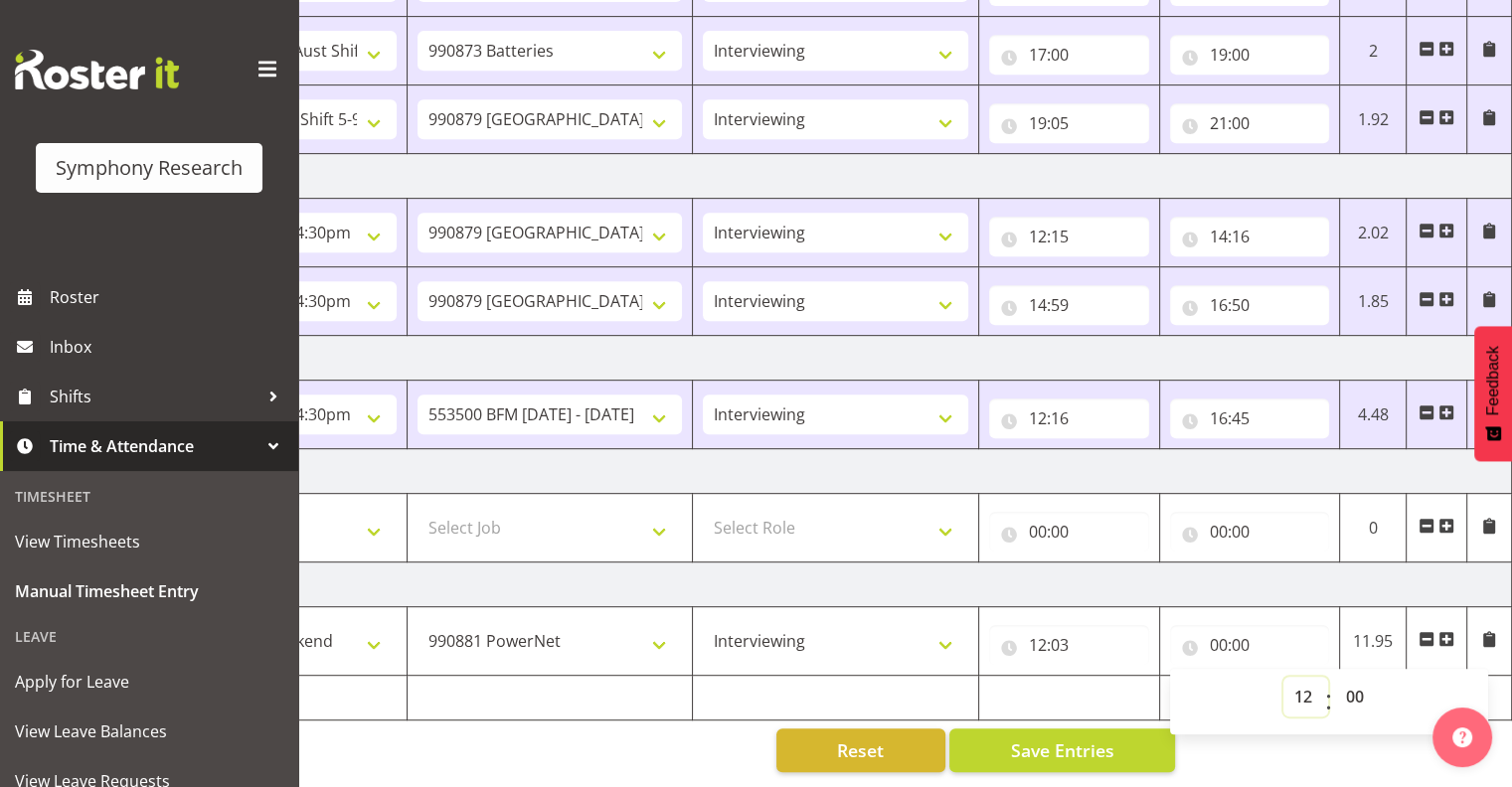 click on "00   01   02   03   04   05   06   07   08   09   10   11   12   13   14   15   16   17   18   19   20   21   22   23" at bounding box center [1305, 697] 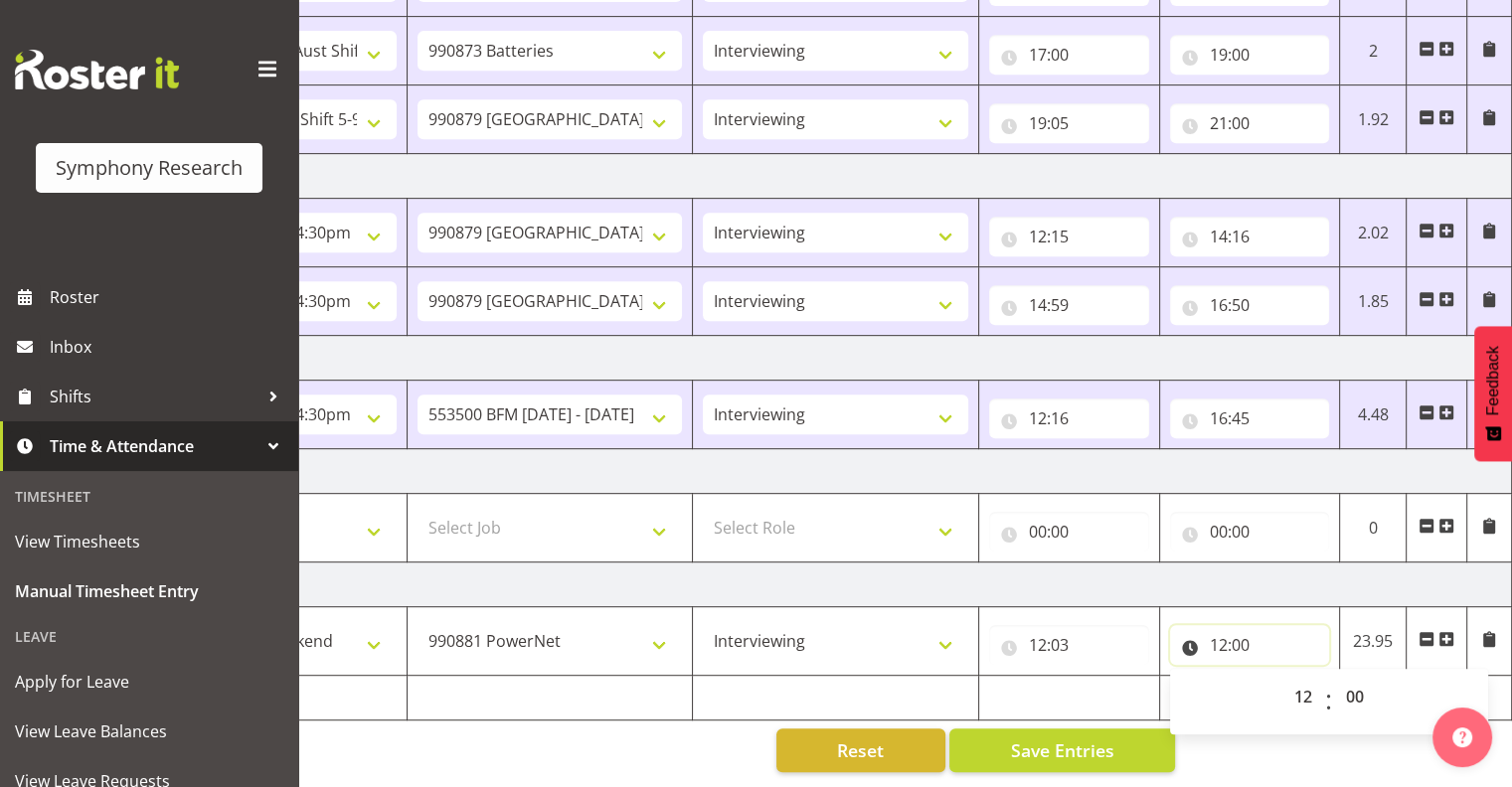 click on "12:00" at bounding box center [1250, 645] 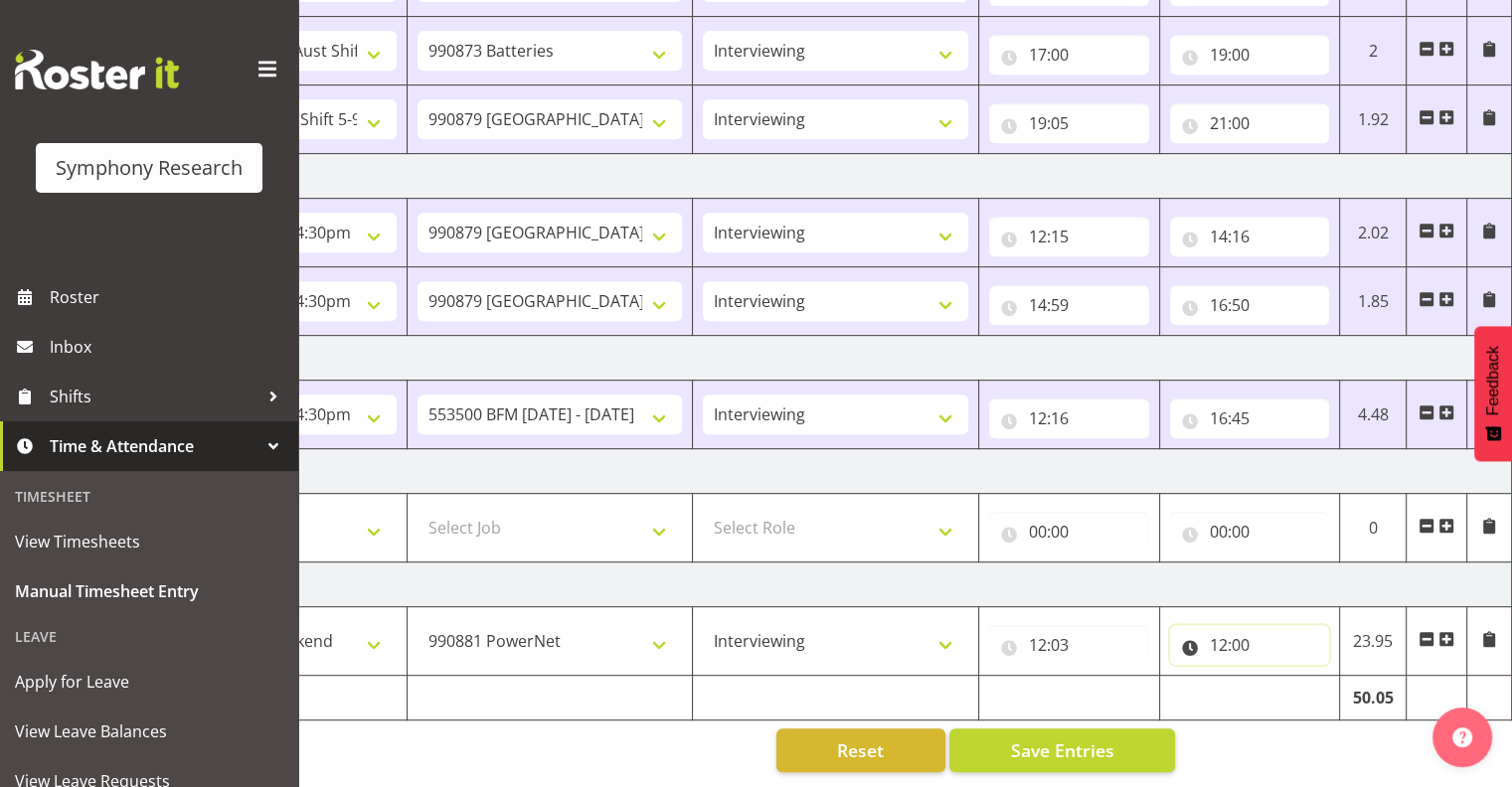 click on "12:00" at bounding box center [1250, 645] 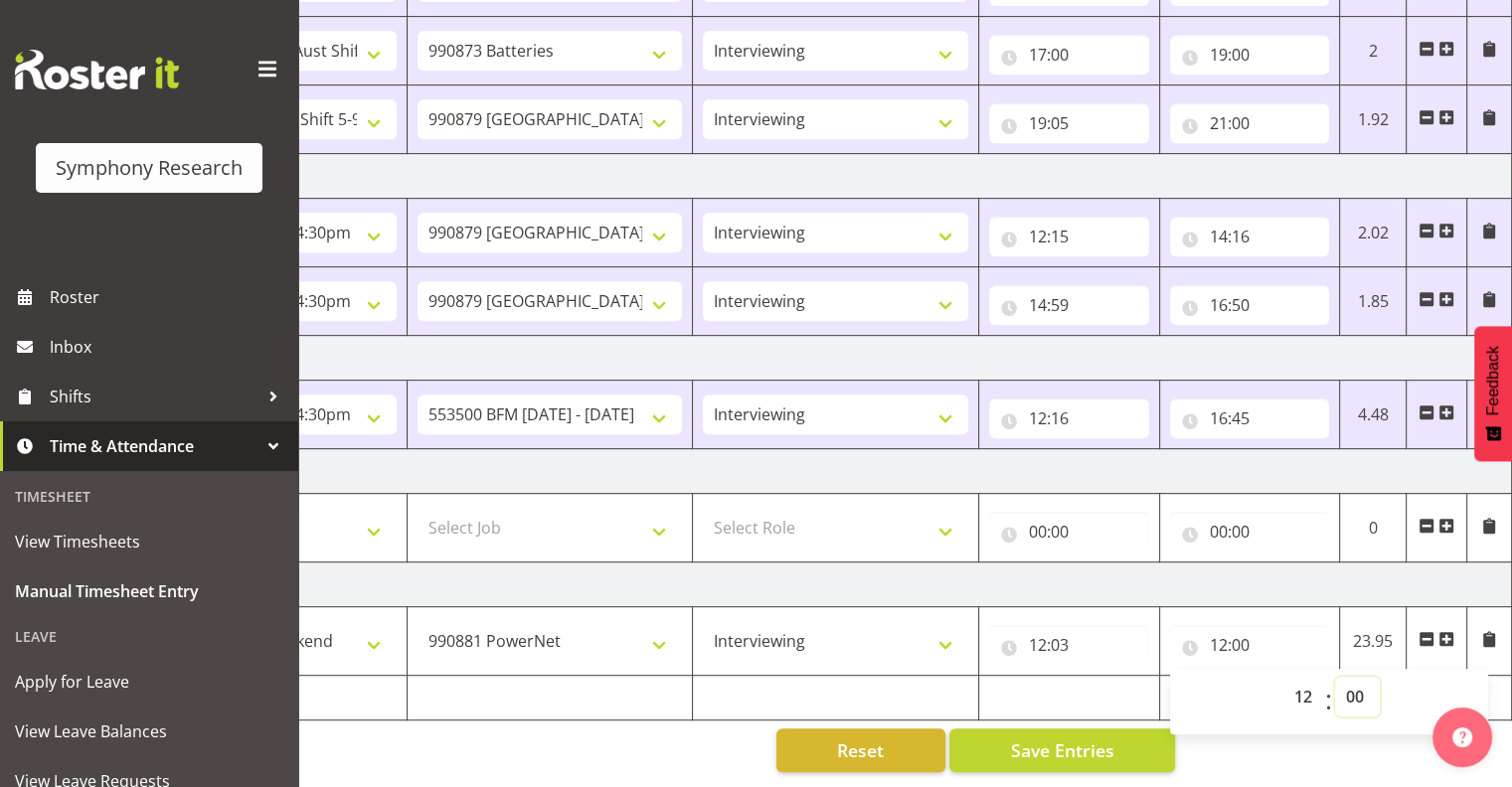 click on "00   01   02   03   04   05   06   07   08   09   10   11   12   13   14   15   16   17   18   19   20   21   22   23   24   25   26   27   28   29   30   31   32   33   34   35   36   37   38   39   40   41   42   43   44   45   46   47   48   49   50   51   52   53   54   55   56   57   58   59" at bounding box center [1357, 697] 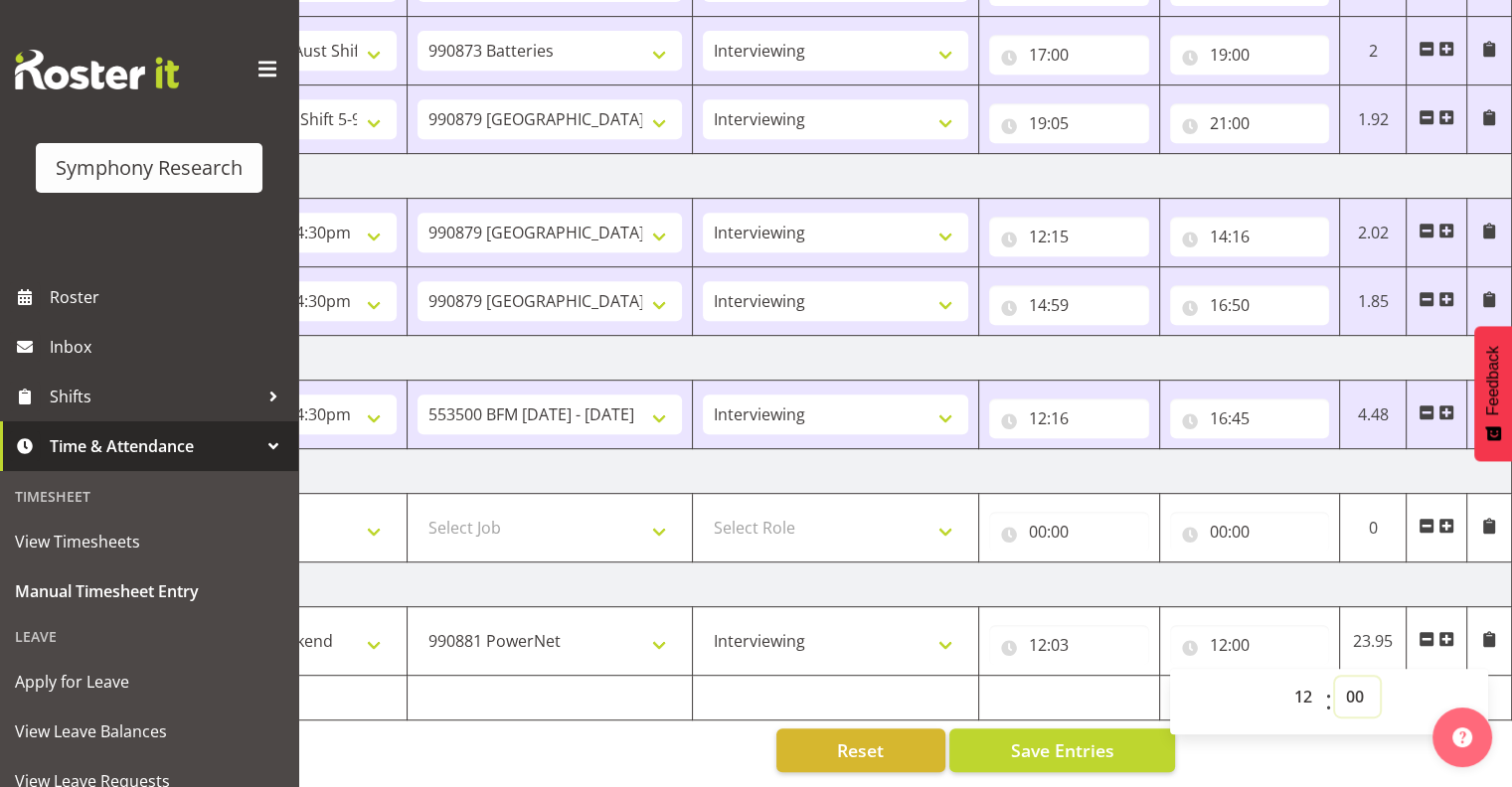 select on "30" 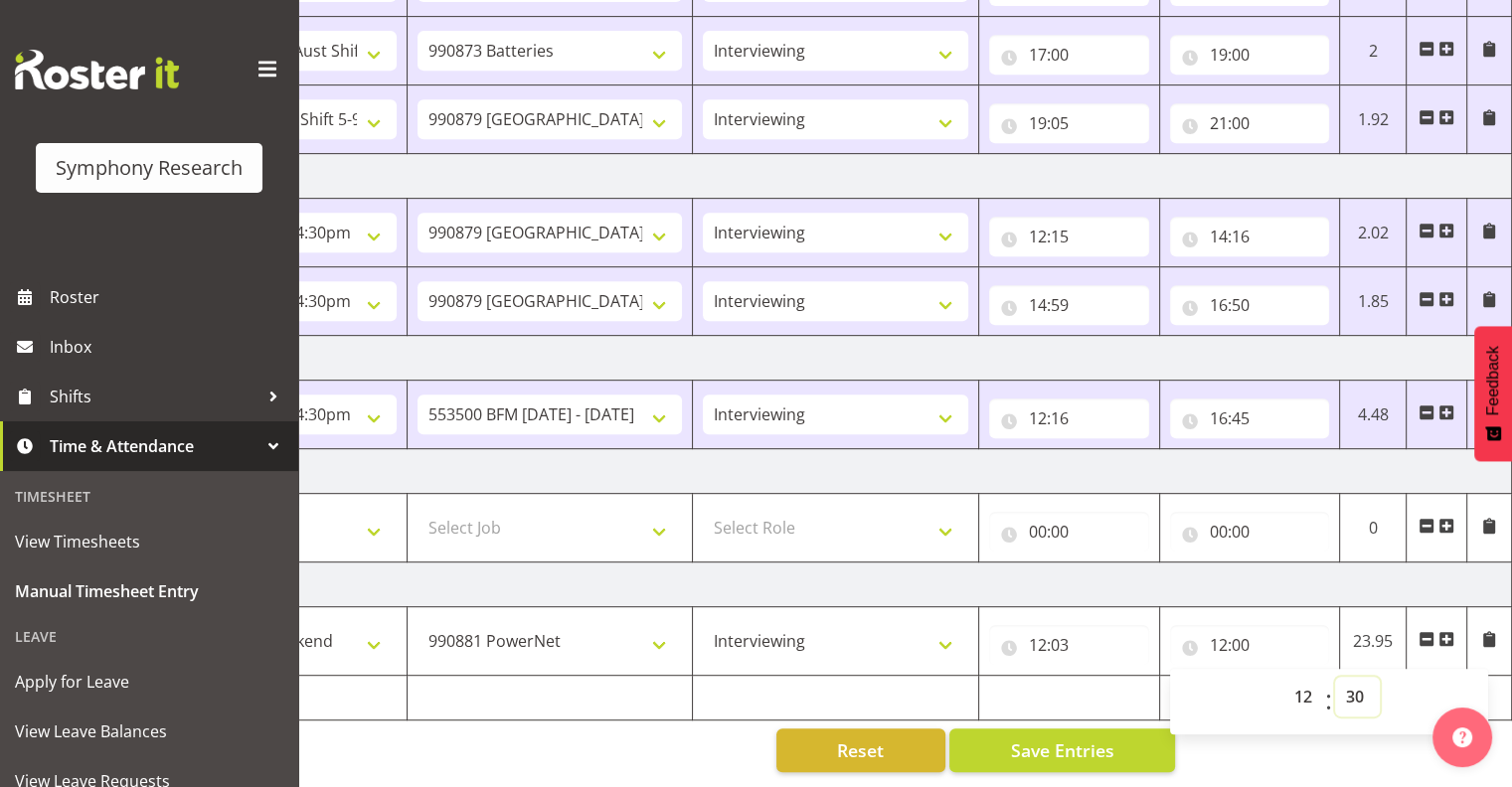 click on "00   01   02   03   04   05   06   07   08   09   10   11   12   13   14   15   16   17   18   19   20   21   22   23   24   25   26   27   28   29   30   31   32   33   34   35   36   37   38   39   40   41   42   43   44   45   46   47   48   49   50   51   52   53   54   55   56   57   58   59" at bounding box center (1357, 697) 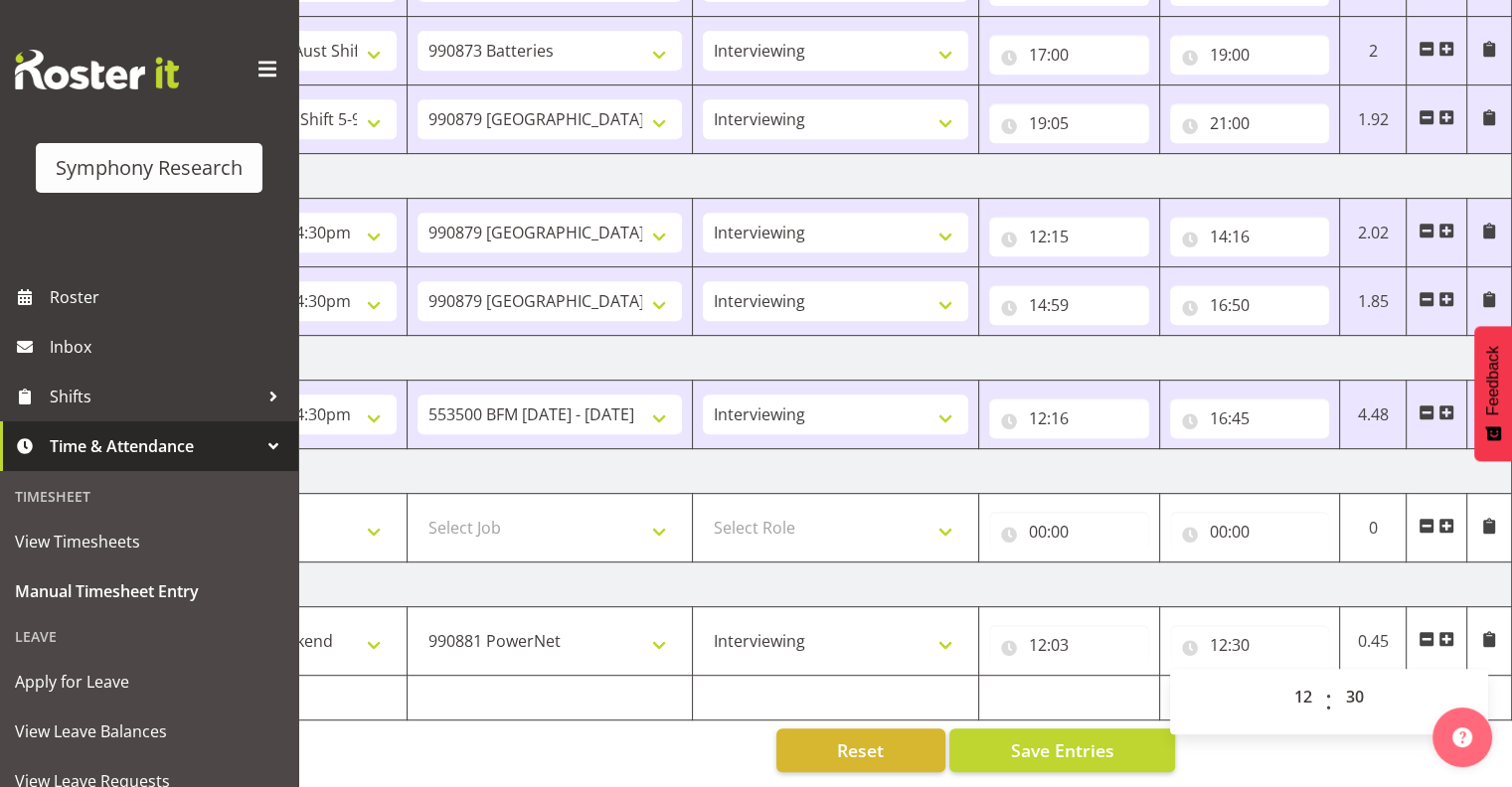 click at bounding box center [1446, 639] 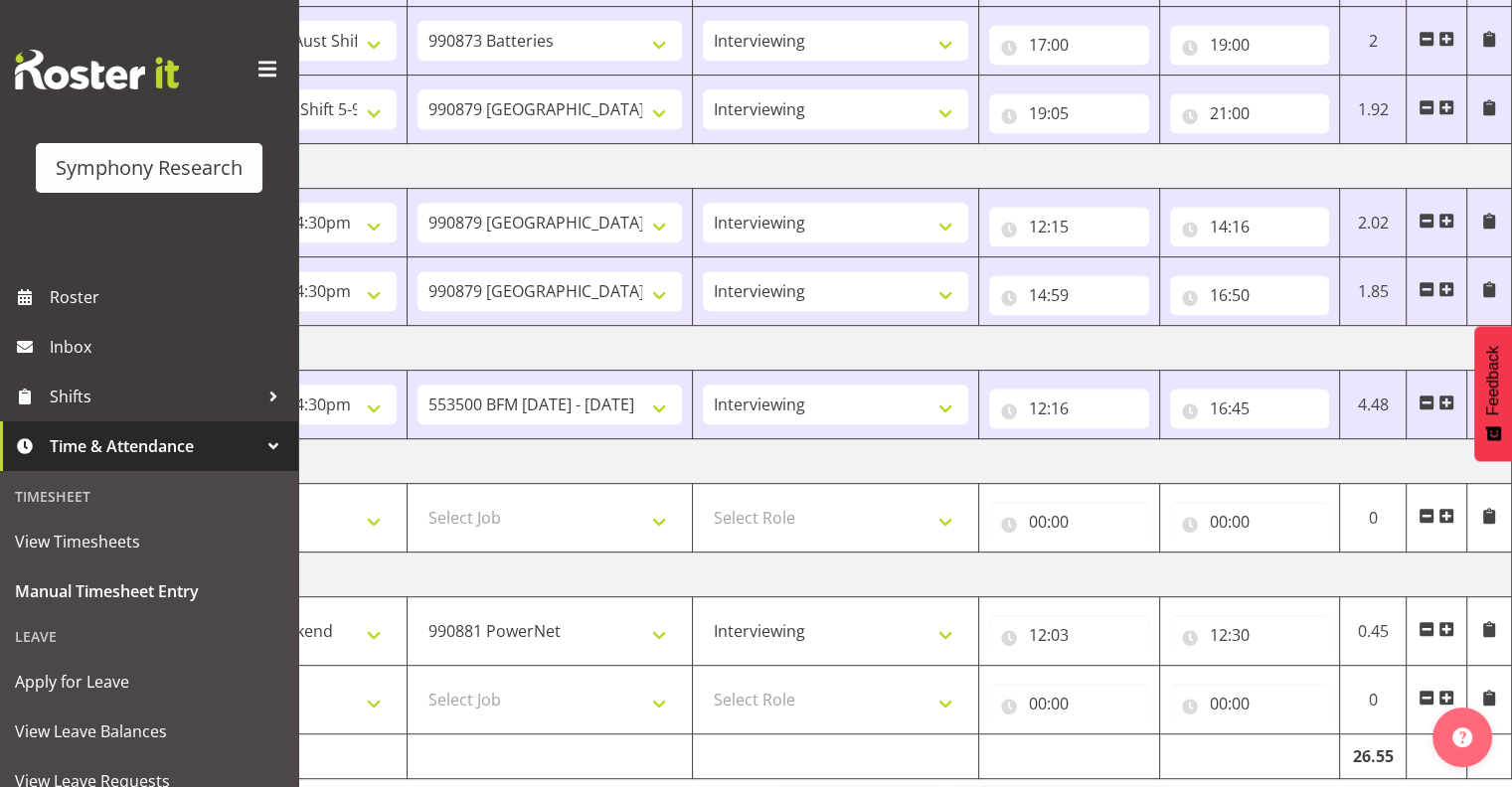 scroll, scrollTop: 990, scrollLeft: 0, axis: vertical 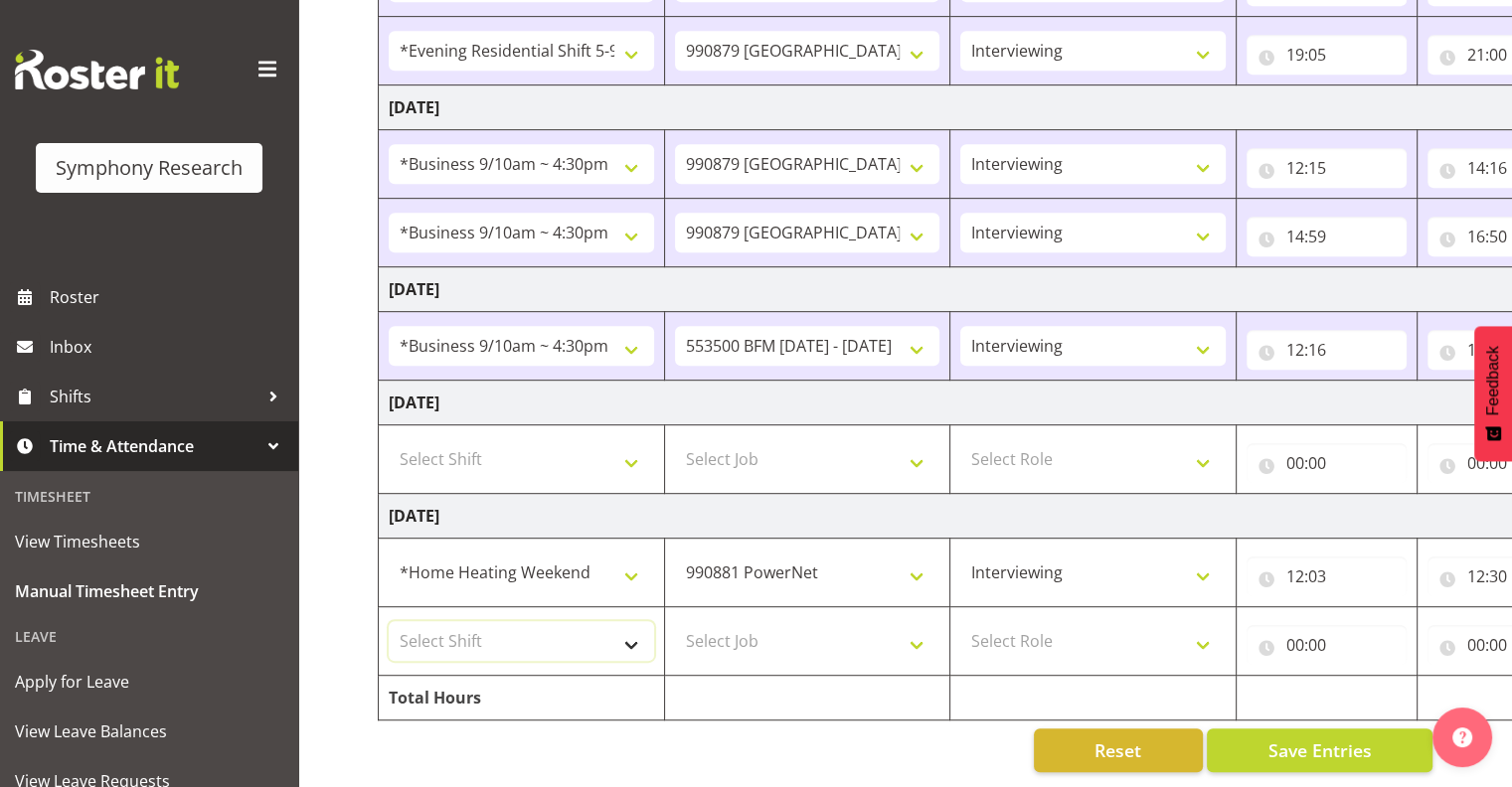 click on "Select Shift  !!Project Briefing  (Job to be assigned) !!Weekend Residential    (Roster IT Shift Label) *Business  9/10am ~ 4:30pm *Business Batteries Aust Shift 11am ~ 7pm *Business Supervisor *Evening Residential Shift 5-9pm *Farm Projects PGG Evening *Farm Projects PGG Weekend *Home Heating Evenings *Home Heating Weekend *RP Track  C *RP Track C Weekend *RP Weekly/Monthly Tracks *Supervisor Call Centre *Supervisor Evening *Supervisors & Call Centre Weekend *To Be Briefed AU Batteries Evening 5~7pm or later PowerNet Evenings PowerNet Weekend Test World Poll Aust Late 9p~10:30p World Poll Aust Wkend World Poll Aust. 6:30~10:30pm World Poll Pilot Aust 6:30~10:30pm" at bounding box center [521, 641] 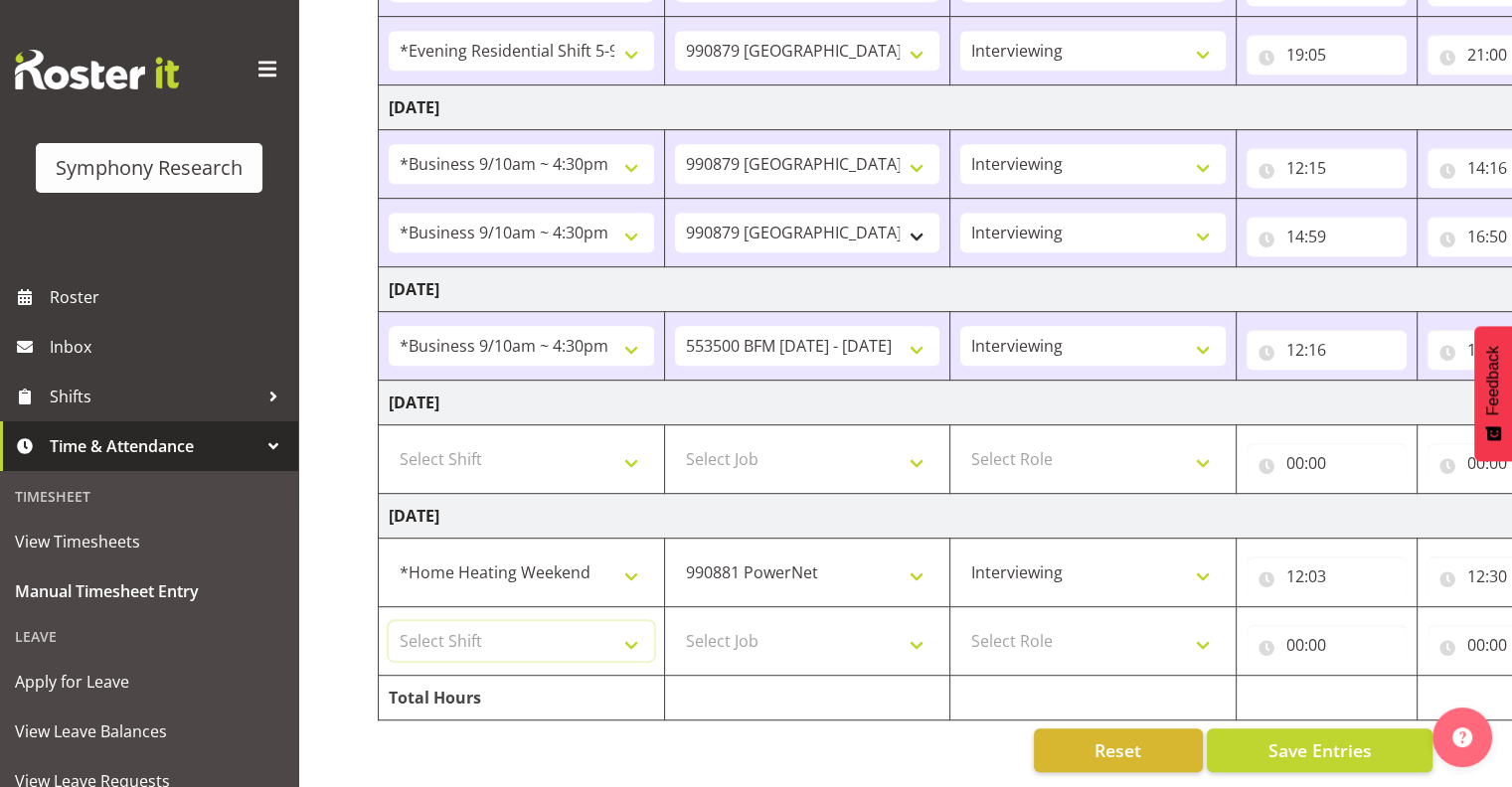 select on "43330" 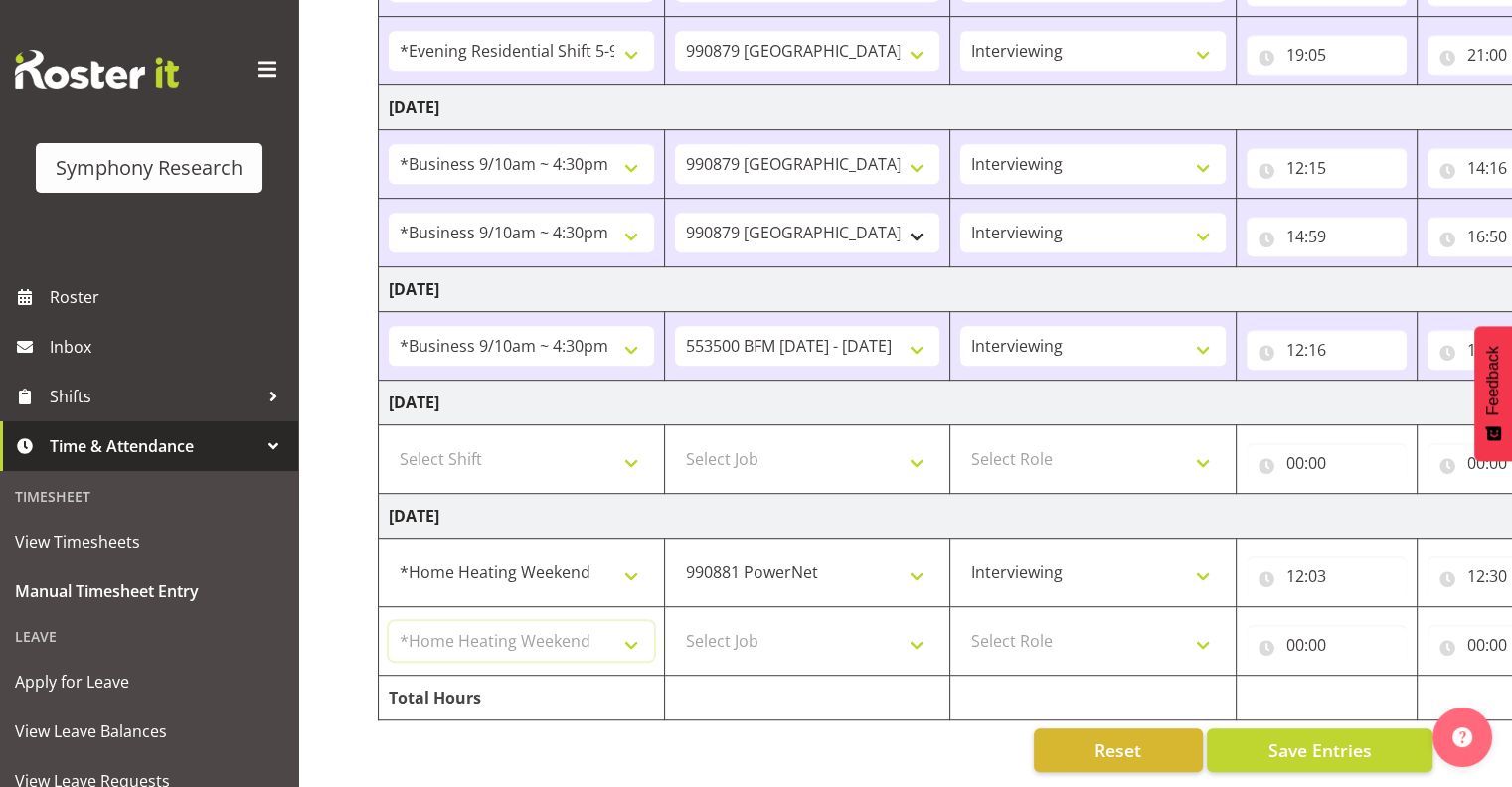 click on "Select Shift  !!Project Briefing  (Job to be assigned) !!Weekend Residential    (Roster IT Shift Label) *Business  9/10am ~ 4:30pm *Business Batteries Aust Shift 11am ~ 7pm *Business Supervisor *Evening Residential Shift 5-9pm *Farm Projects PGG Evening *Farm Projects PGG Weekend *Home Heating Evenings *Home Heating Weekend *RP Track  C *RP Track C Weekend *RP Weekly/Monthly Tracks *Supervisor Call Centre *Supervisor Evening *Supervisors & Call Centre Weekend *To Be Briefed AU Batteries Evening 5~7pm or later PowerNet Evenings PowerNet Weekend Test World Poll Aust Late 9p~10:30p World Poll Aust Wkend World Poll Aust. 6:30~10:30pm World Poll Pilot Aust 6:30~10:30pm" at bounding box center (521, 641) 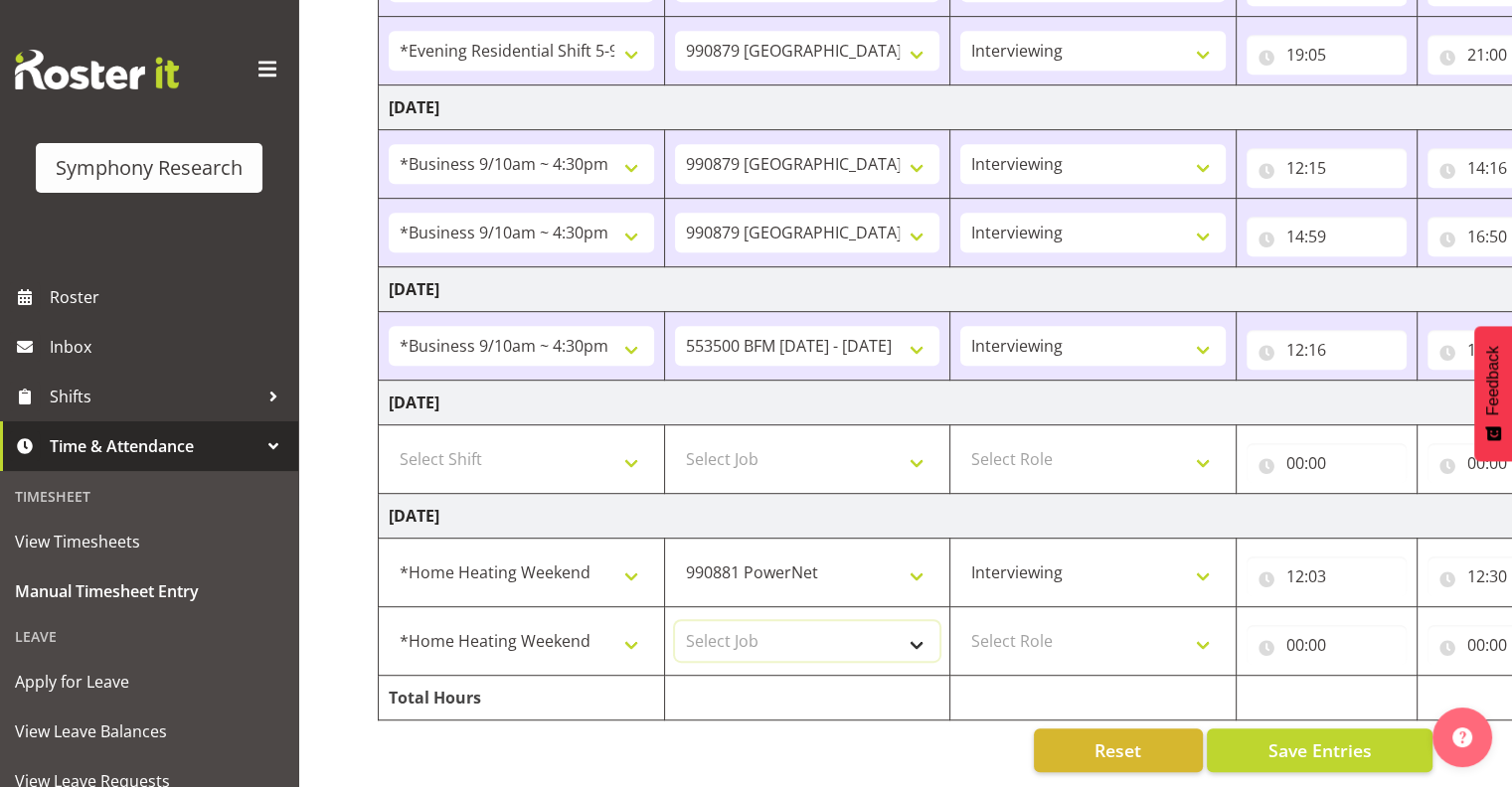 click on "Select Job  550060 IF Admin 553495 Rural Omnibus [DATE] - [DATE] 553500 BFM [DATE] - [DATE] 553501 FMG [DATE] 990000 General 990820 Mobtest 2024 990821 Goldrush 2024 990846 Toka Tu Ake 2025 990855 FENZ 990869 Richmond Home Heating 990873 Batteries 990877 PGG 2025 990878 CMI Q3 2025 990879 Selwyn DC 990881 PowerNet 999996 Training 999997 Recruitment & Training 999999 DT" at bounding box center (807, 641) 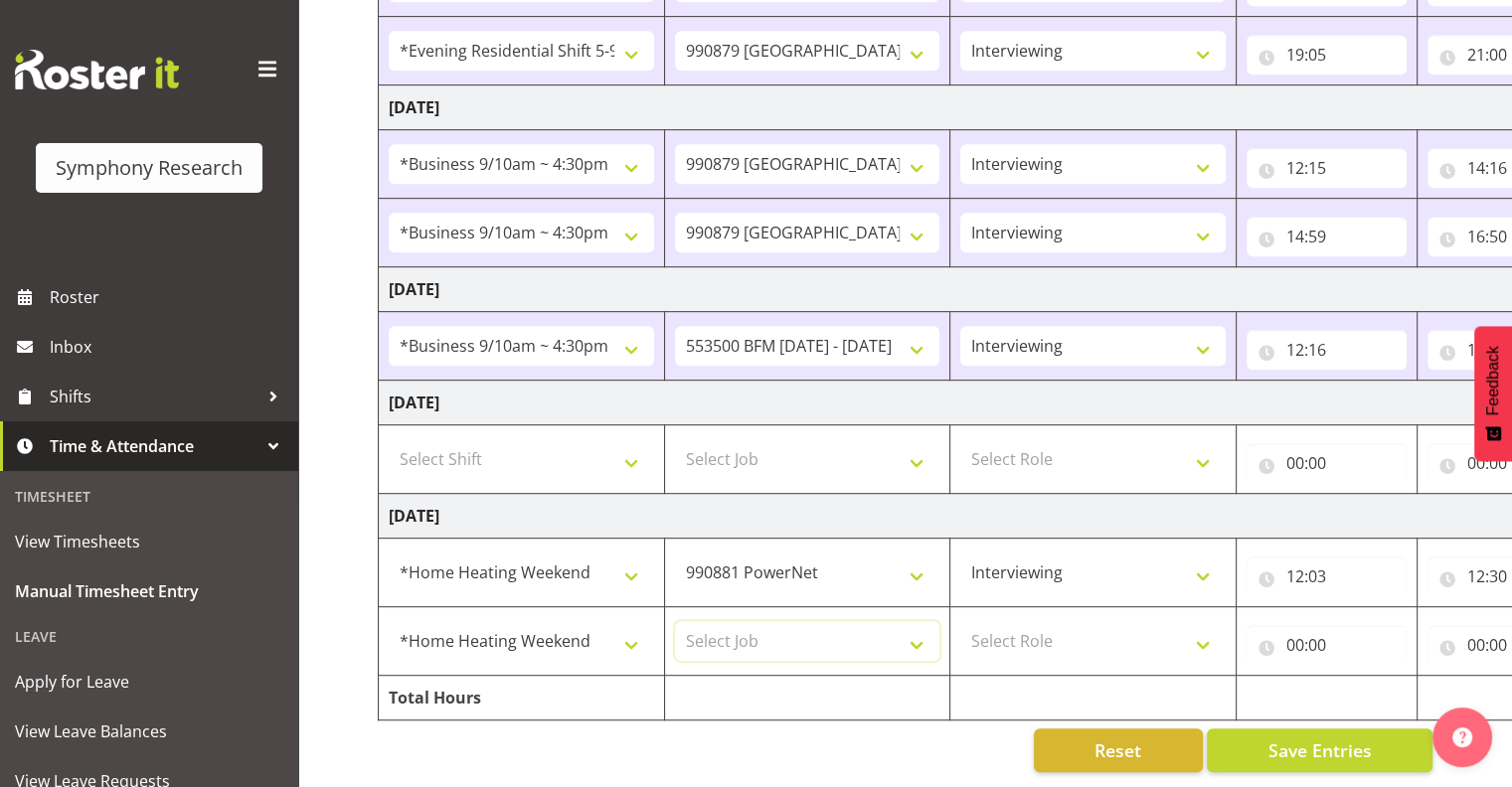 select on "10061" 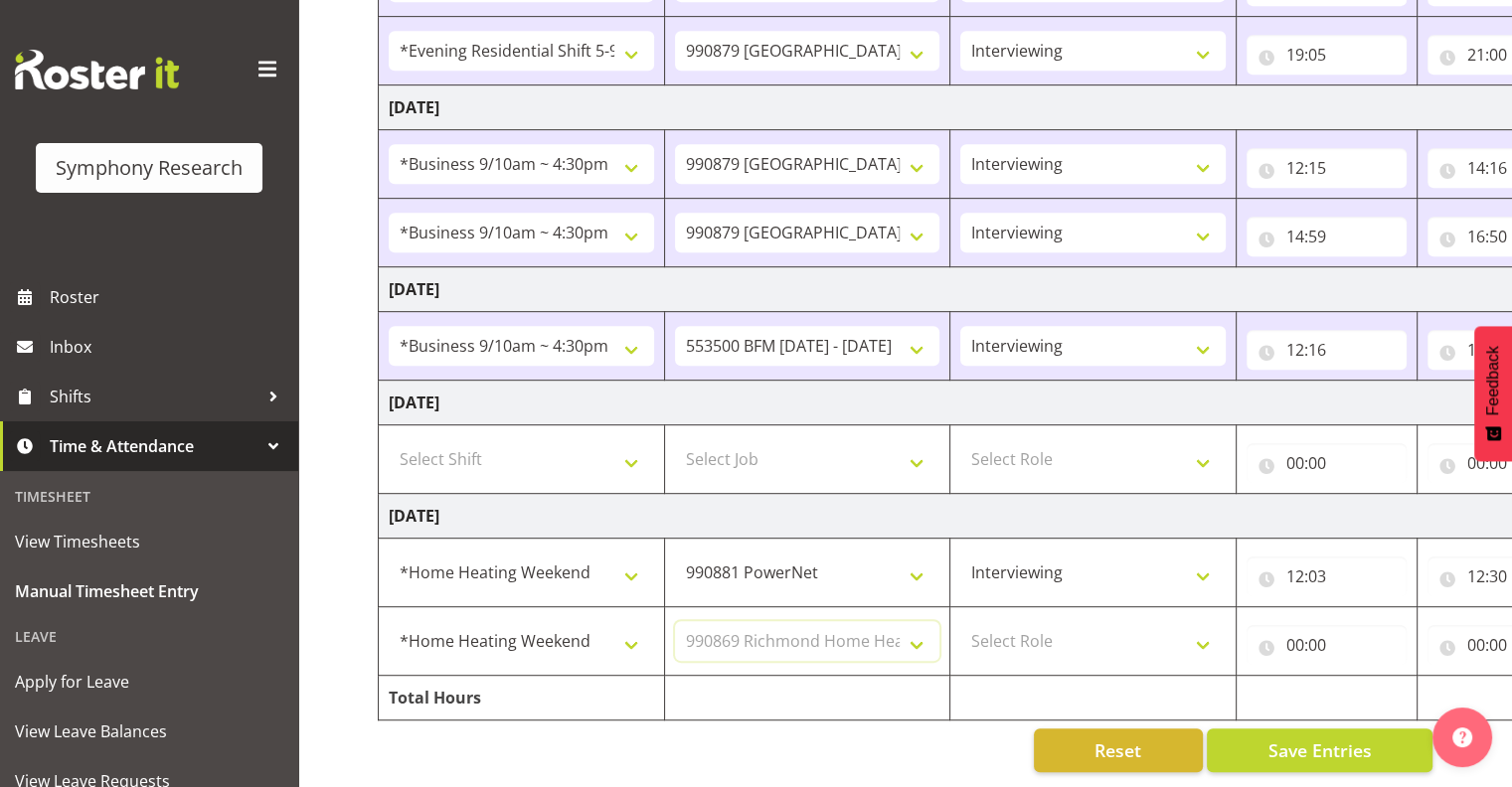 click on "Select Job  550060 IF Admin 553495 Rural Omnibus [DATE] - [DATE] 553500 BFM [DATE] - [DATE] 553501 FMG [DATE] 990000 General 990820 Mobtest 2024 990821 Goldrush 2024 990846 Toka Tu Ake 2025 990855 FENZ 990869 Richmond Home Heating 990873 Batteries 990877 PGG 2025 990878 CMI Q3 2025 990879 Selwyn DC 990881 PowerNet 999996 Training 999997 Recruitment & Training 999999 DT" at bounding box center [807, 641] 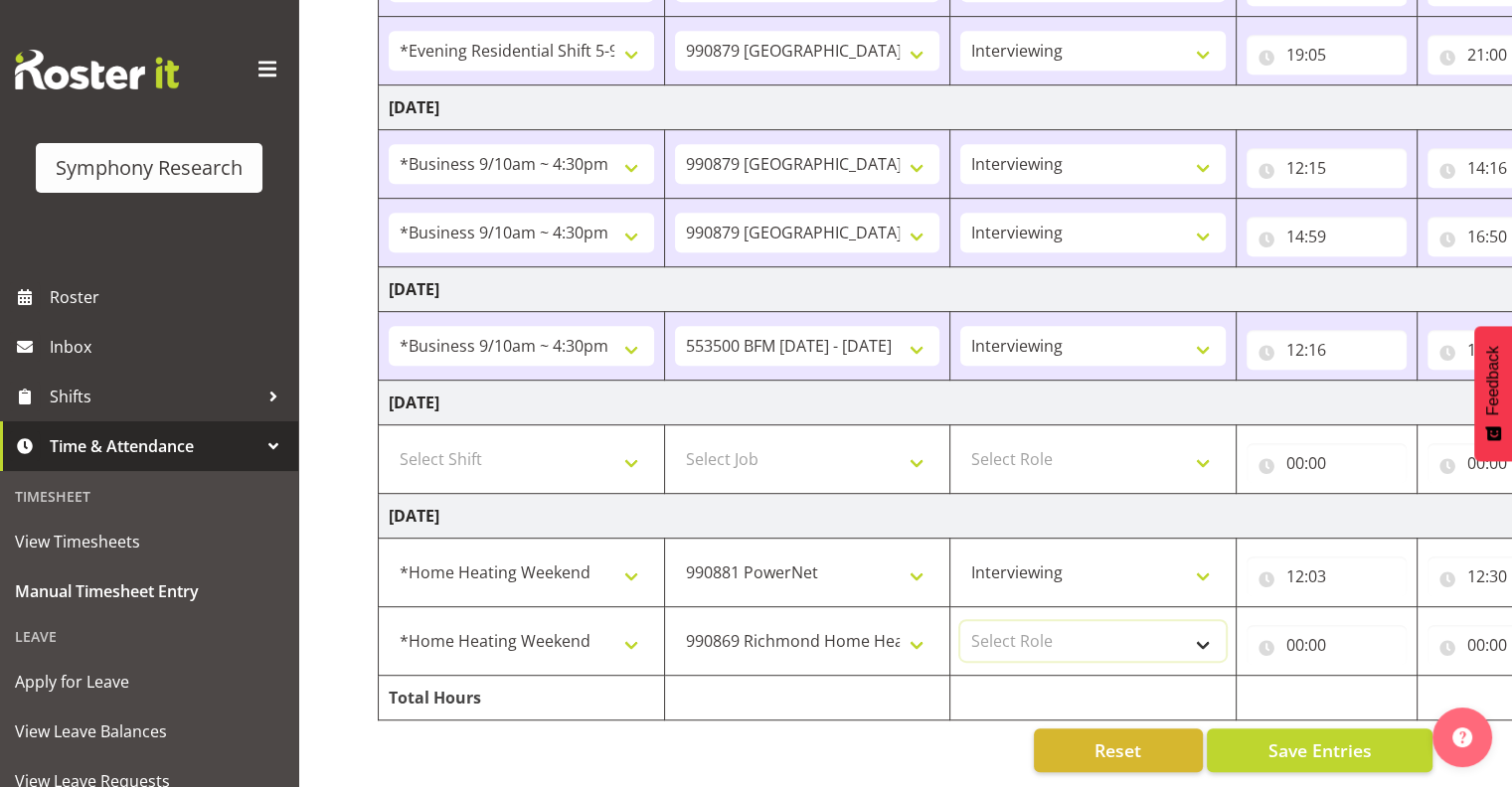 click on "Select Role  Interviewing Briefing" at bounding box center [1092, 641] 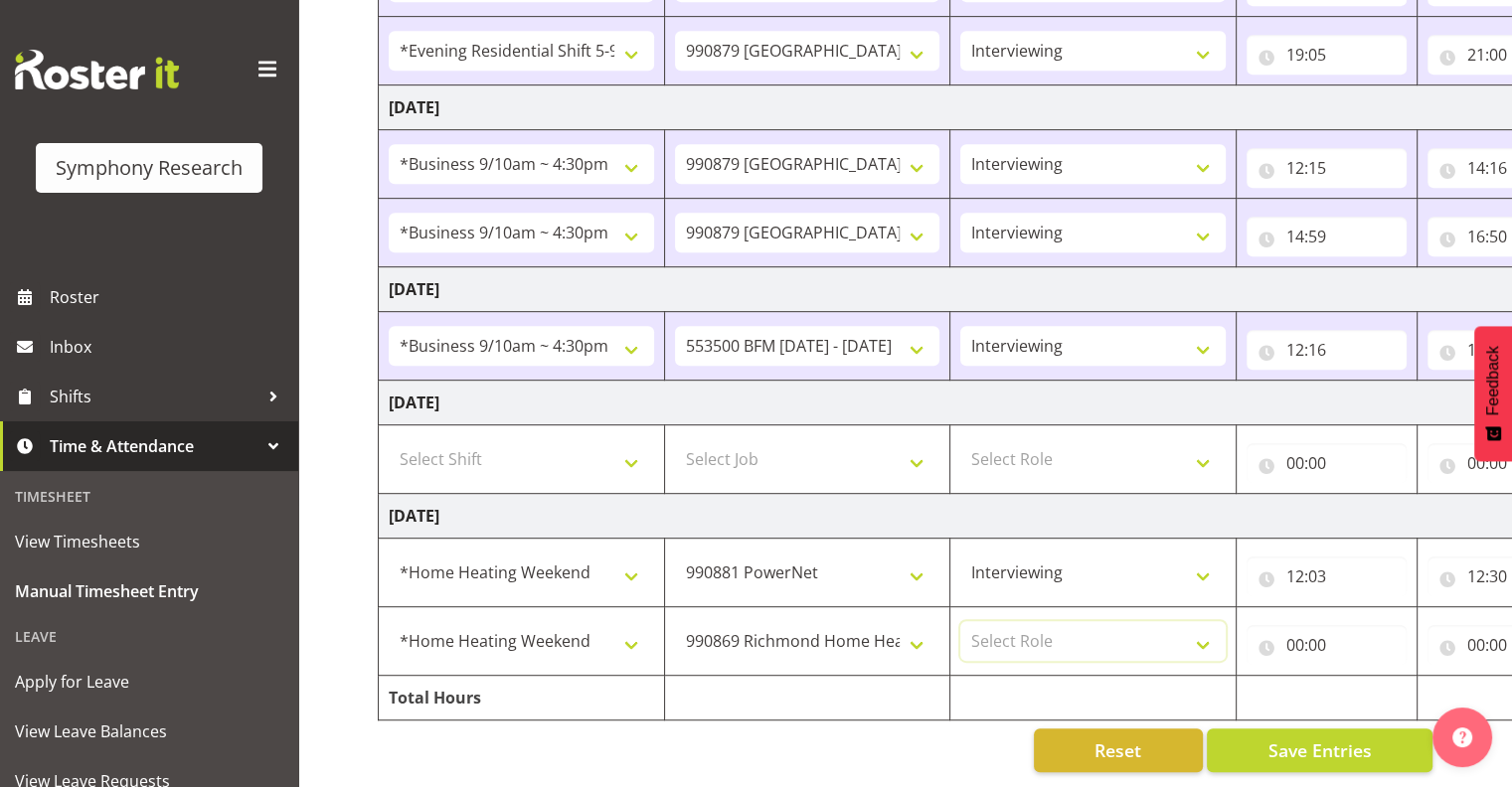 select on "47" 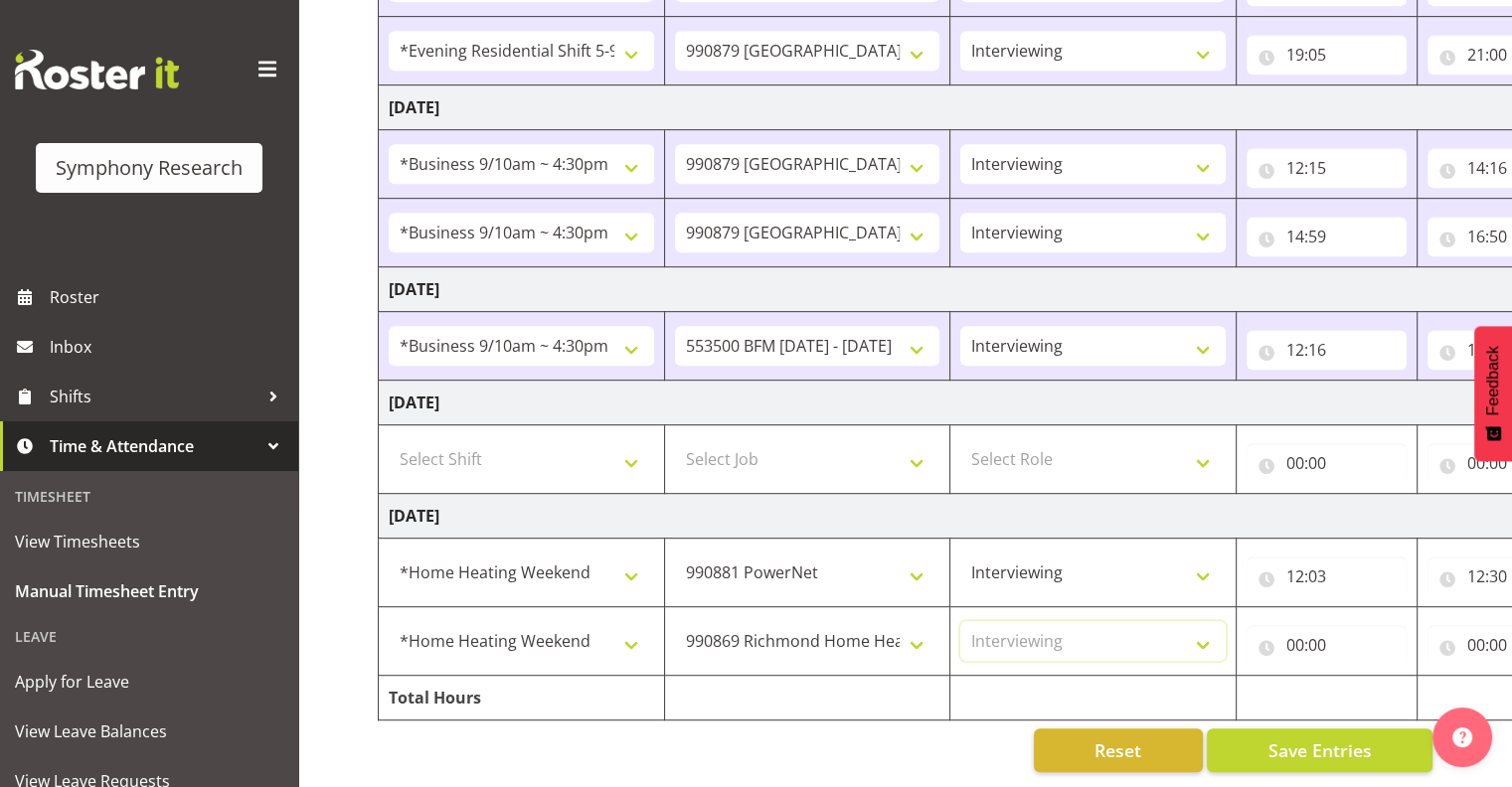 click on "Select Role  Interviewing Briefing" at bounding box center (1092, 641) 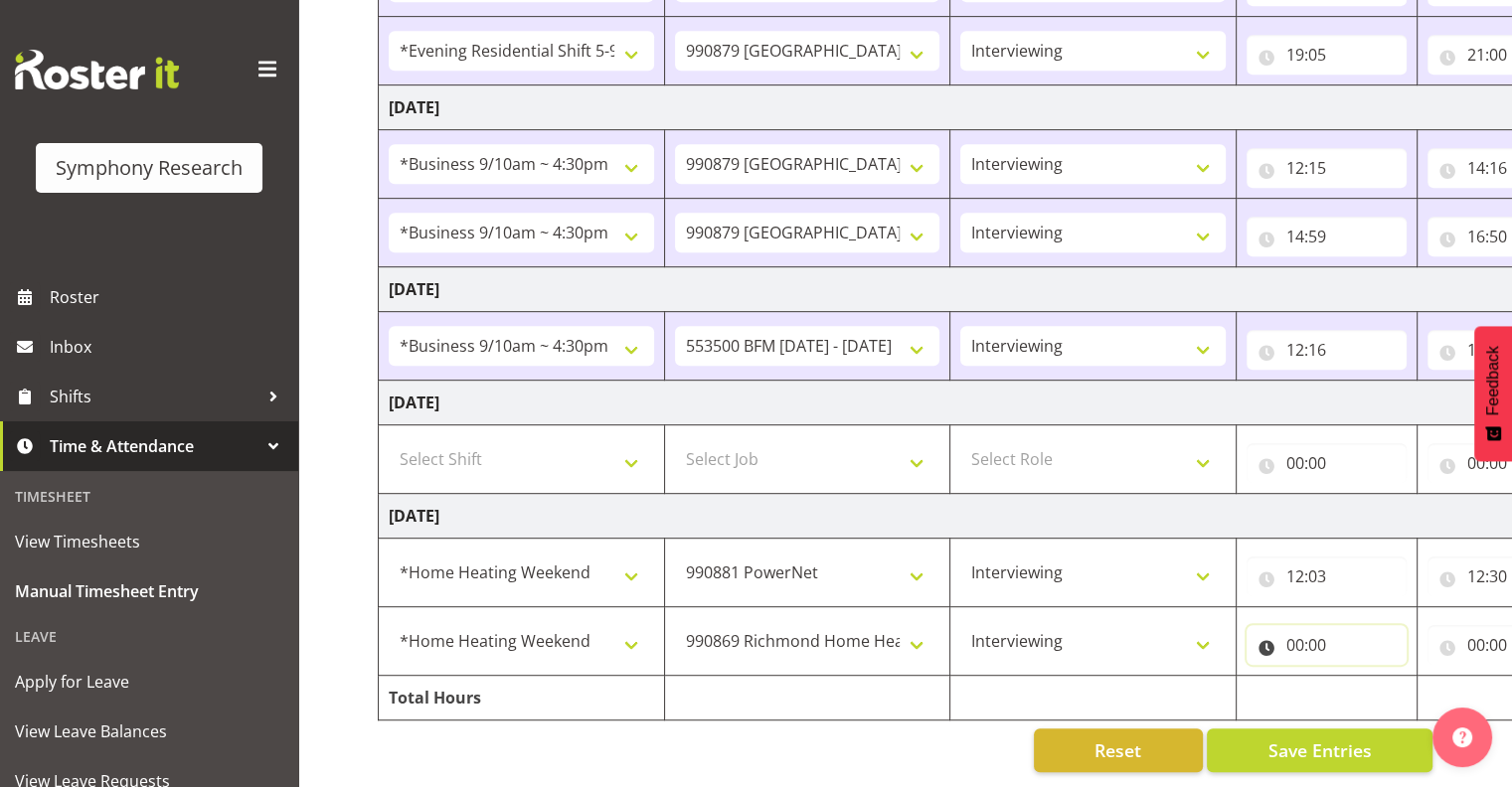 click on "00:00" at bounding box center (1326, 645) 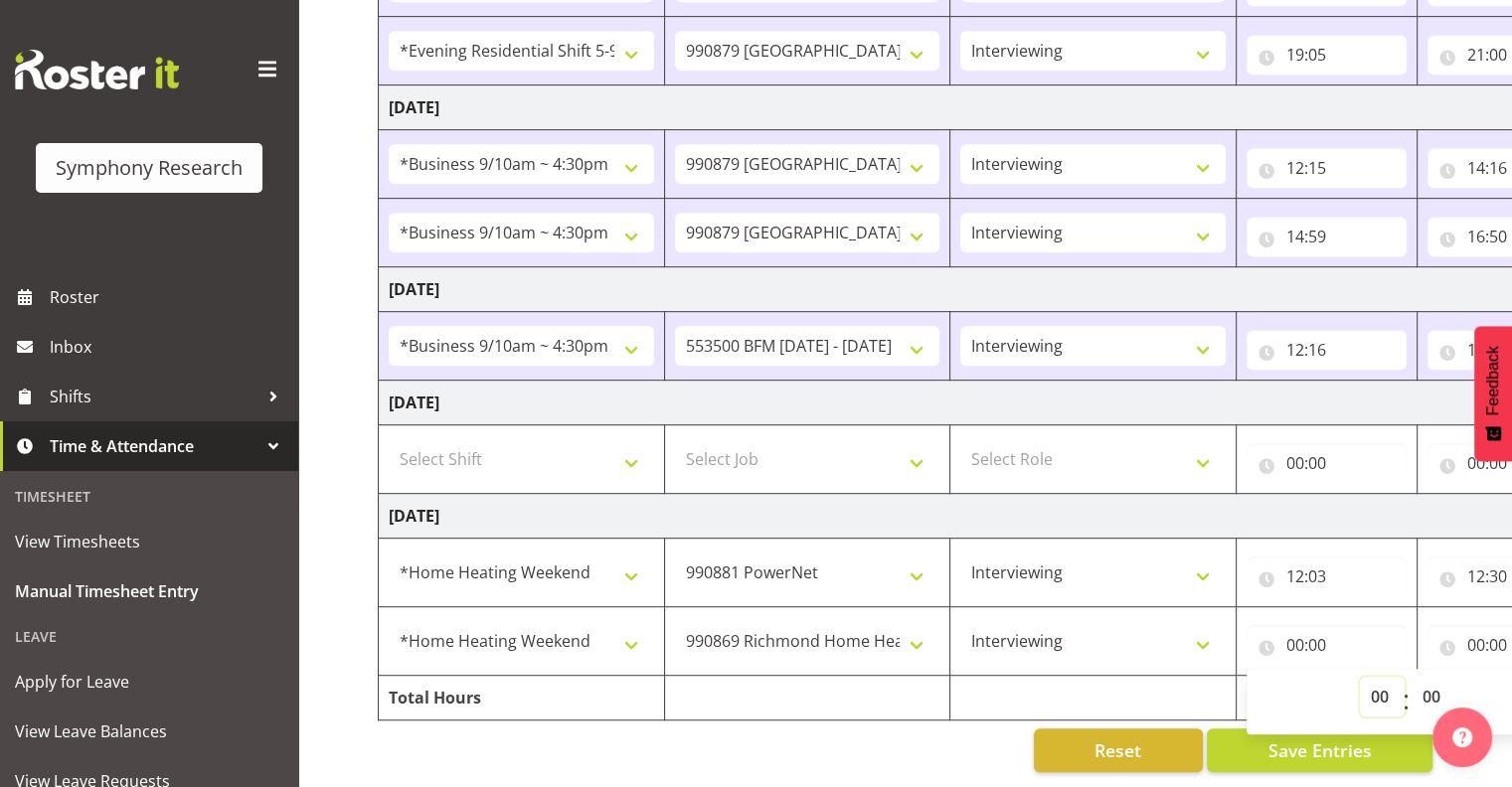 click on "00   01   02   03   04   05   06   07   08   09   10   11   12   13   14   15   16   17   18   19   20   21   22   23" at bounding box center (1382, 697) 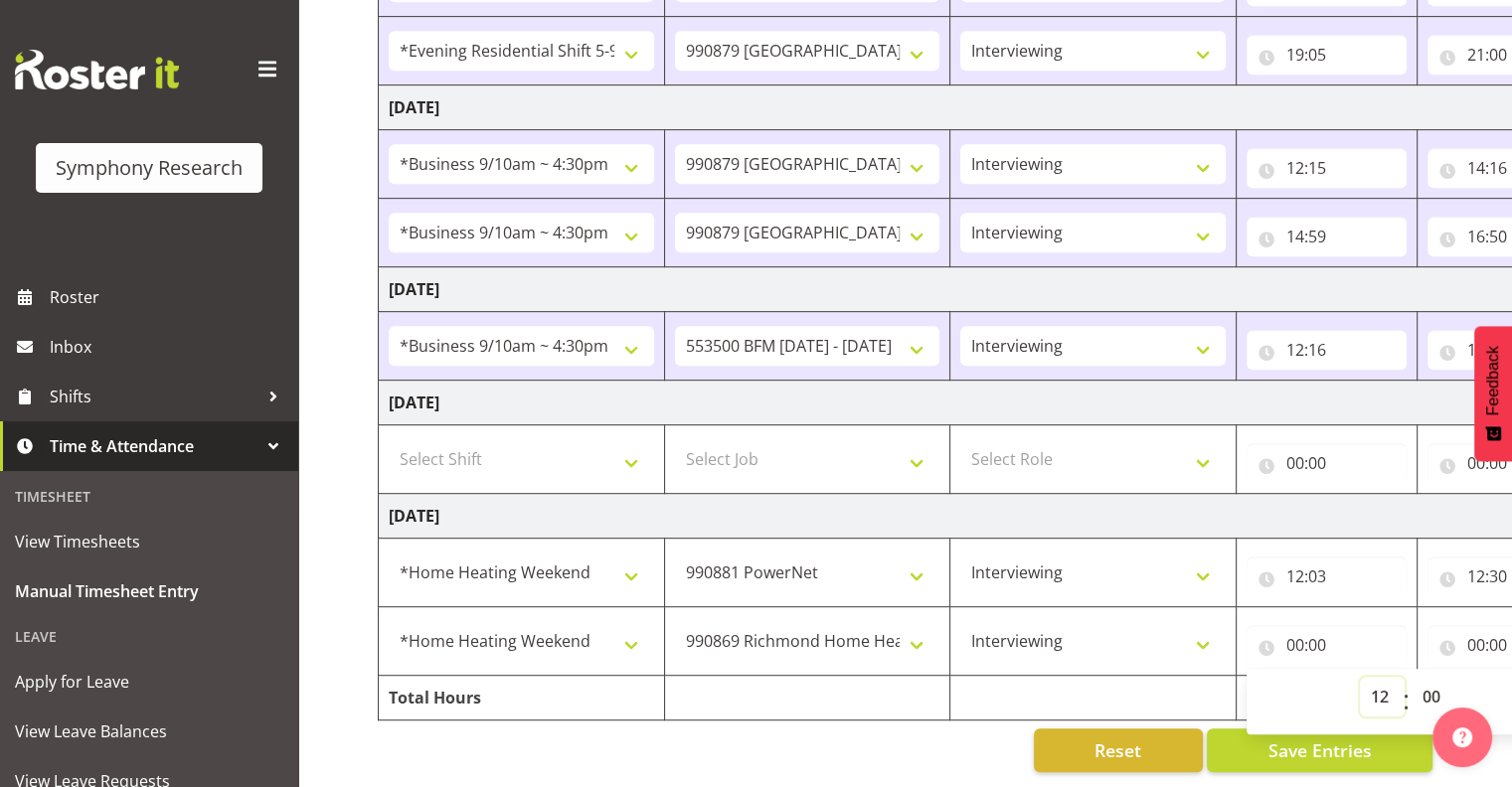 click on "00   01   02   03   04   05   06   07   08   09   10   11   12   13   14   15   16   17   18   19   20   21   22   23" at bounding box center [1382, 697] 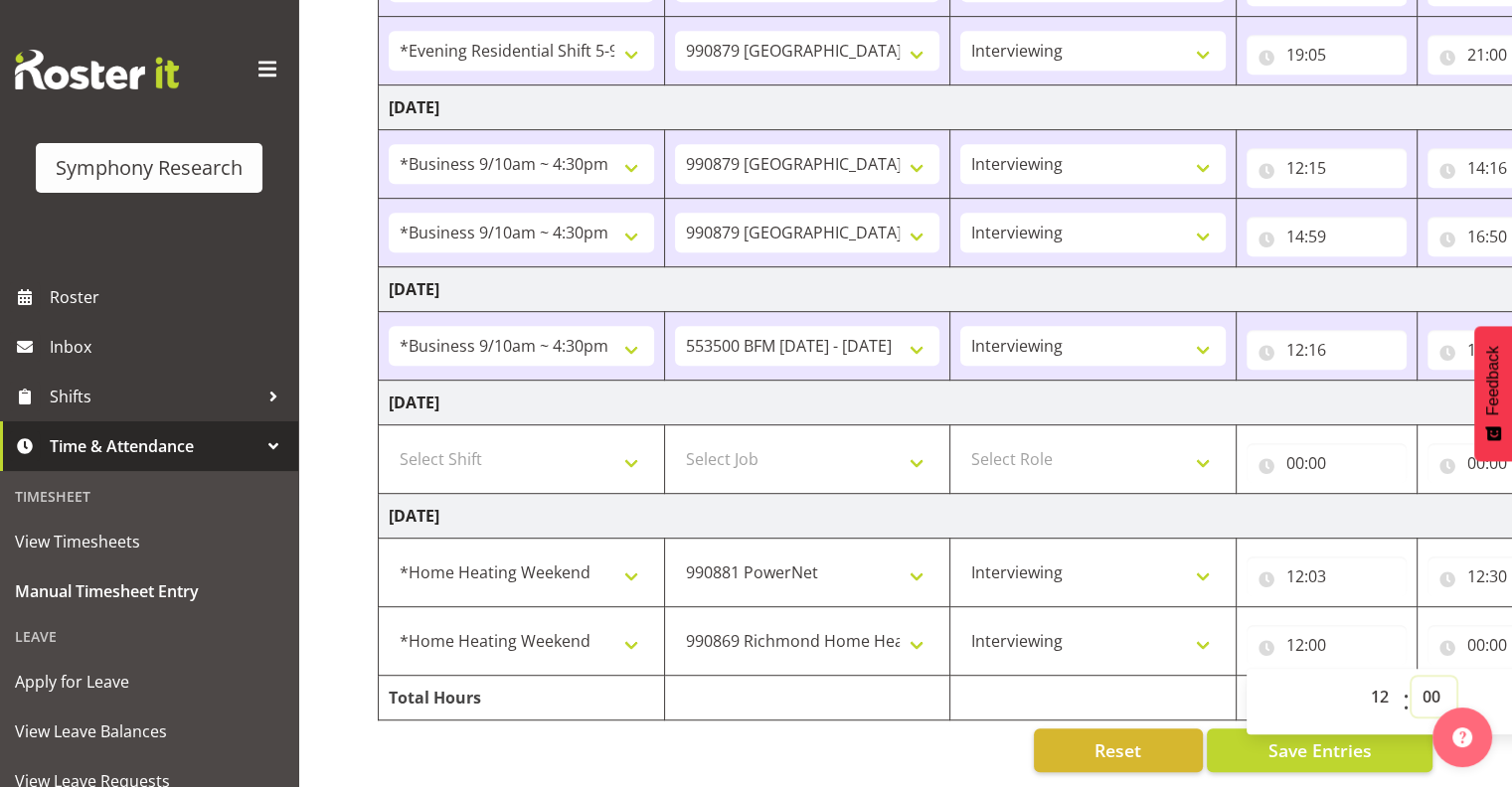 click on "00   01   02   03   04   05   06   07   08   09   10   11   12   13   14   15   16   17   18   19   20   21   22   23   24   25   26   27   28   29   30   31   32   33   34   35   36   37   38   39   40   41   42   43   44   45   46   47   48   49   50   51   52   53   54   55   56   57   58   59" at bounding box center [1433, 697] 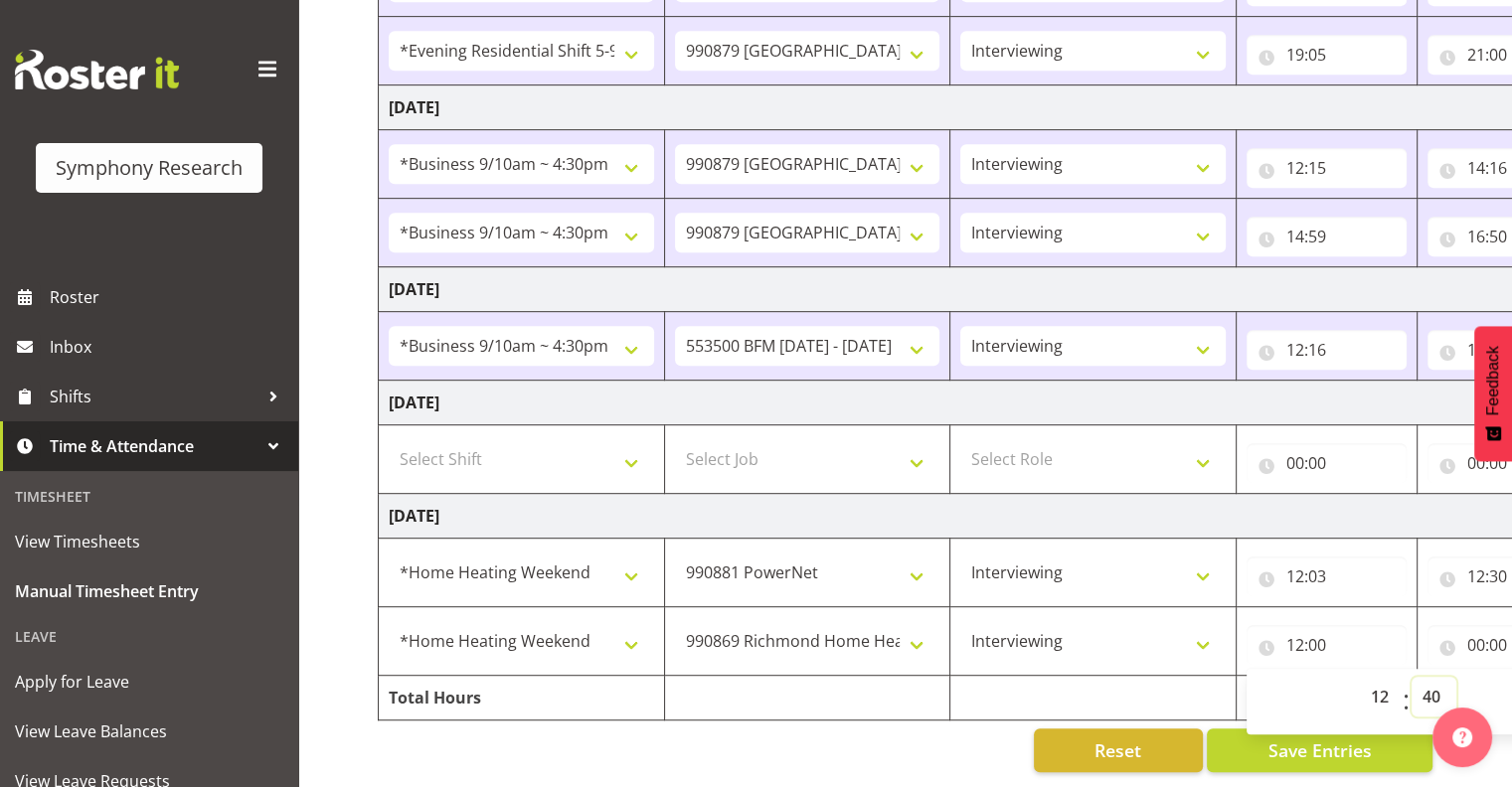click on "00   01   02   03   04   05   06   07   08   09   10   11   12   13   14   15   16   17   18   19   20   21   22   23   24   25   26   27   28   29   30   31   32   33   34   35   36   37   38   39   40   41   42   43   44   45   46   47   48   49   50   51   52   53   54   55   56   57   58   59" at bounding box center (1433, 697) 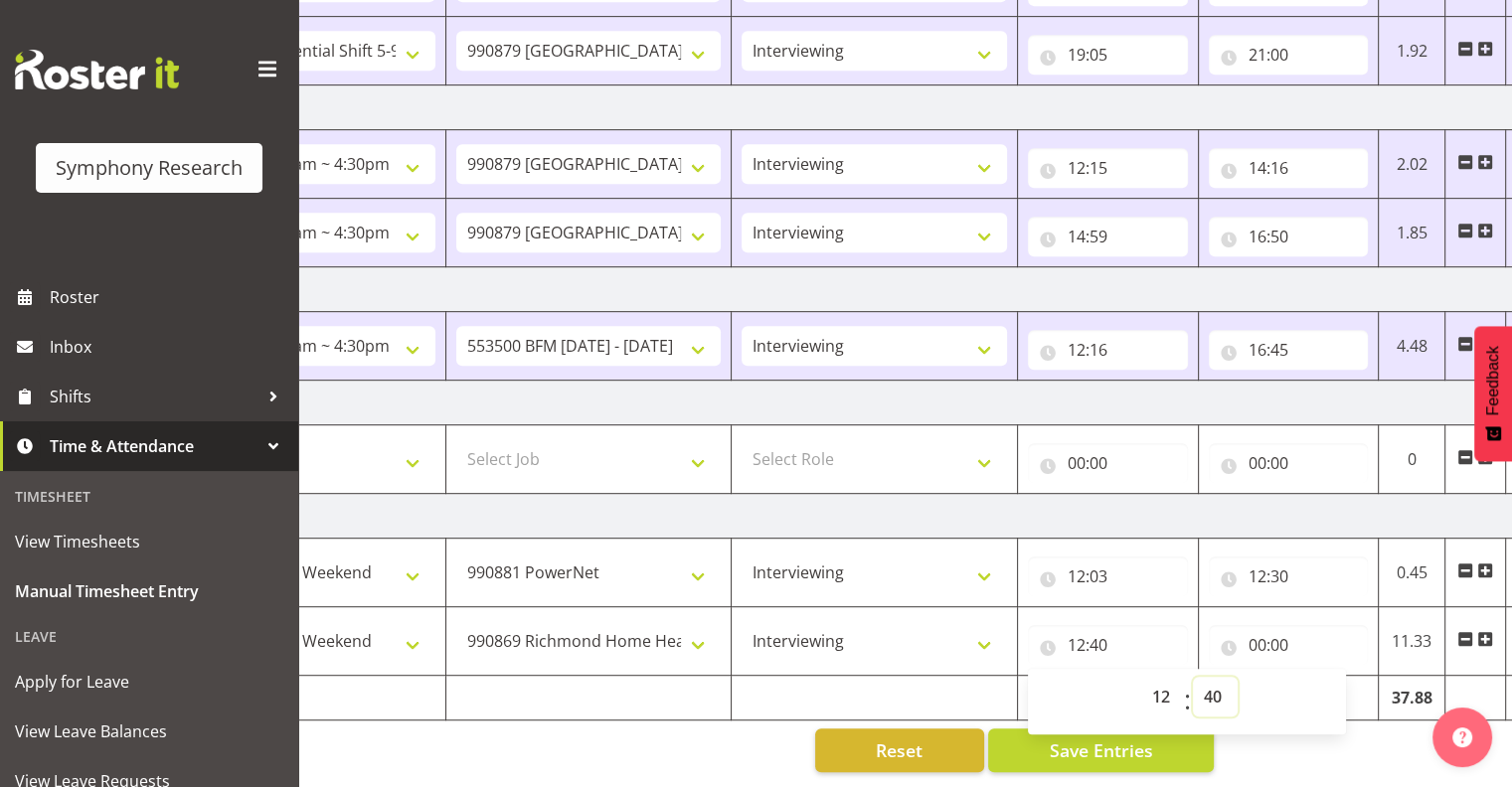 scroll, scrollTop: 0, scrollLeft: 257, axis: horizontal 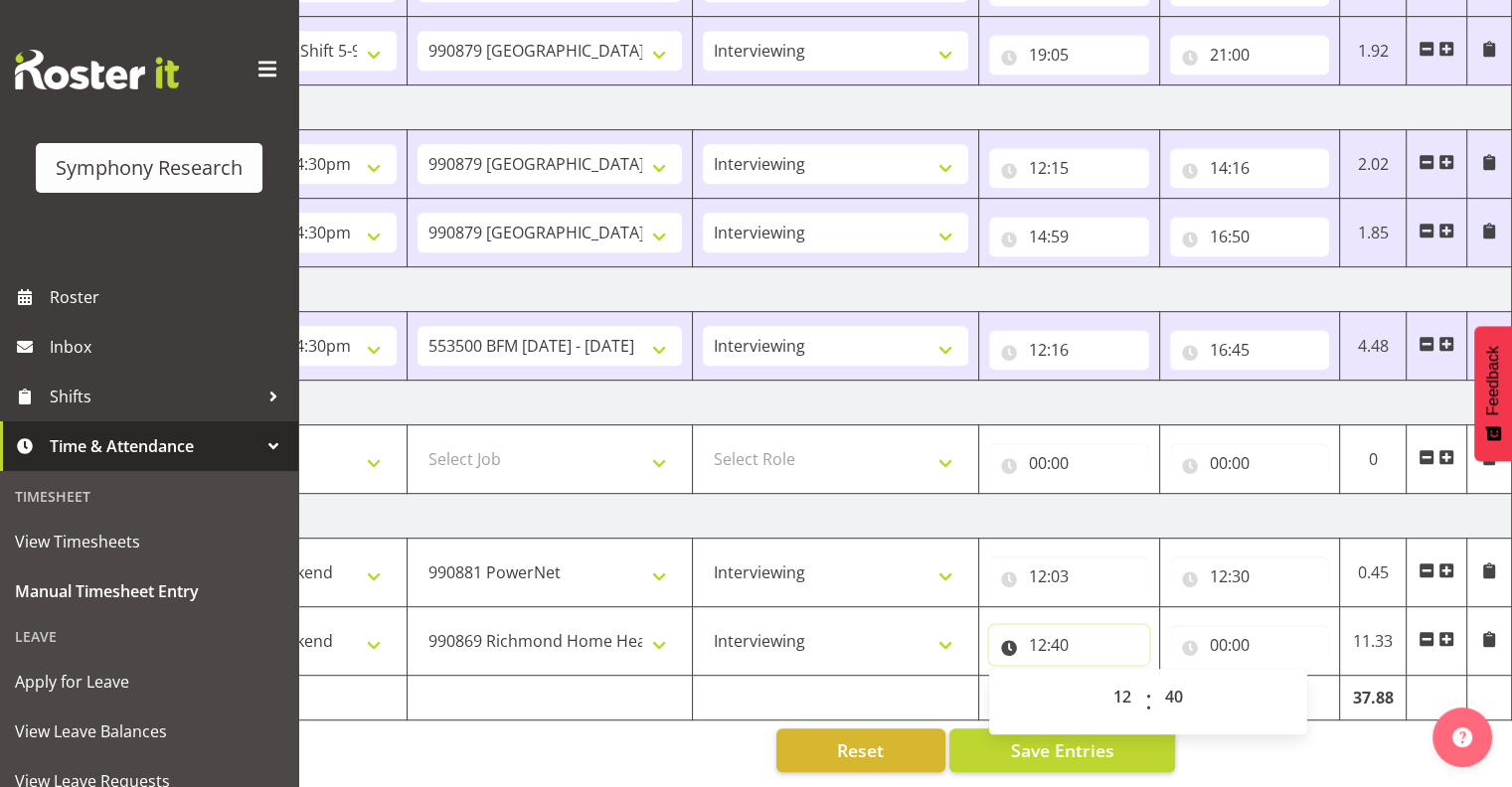 click on "12:40" at bounding box center (1069, 645) 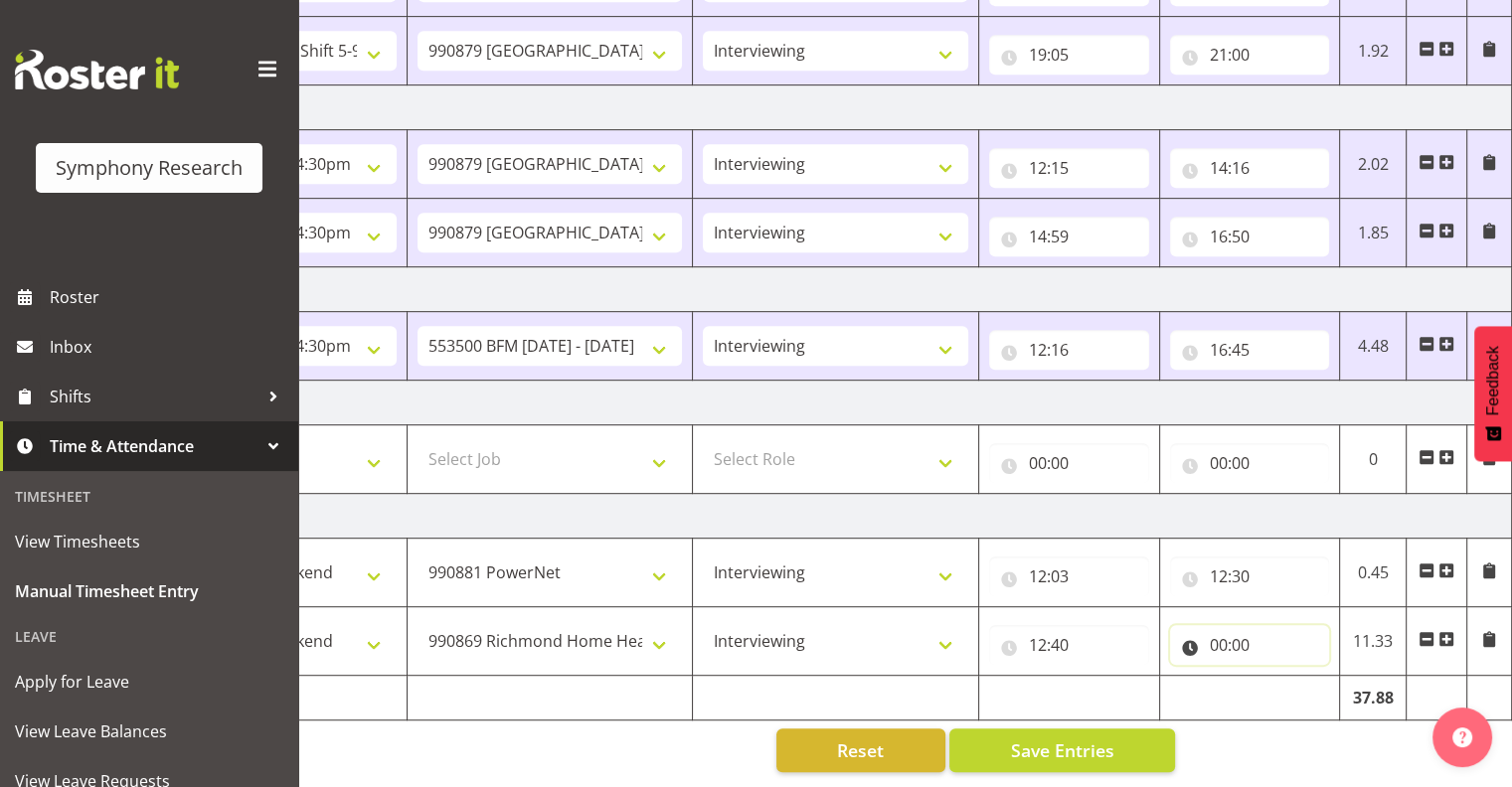 click on "00:00" at bounding box center [1250, 645] 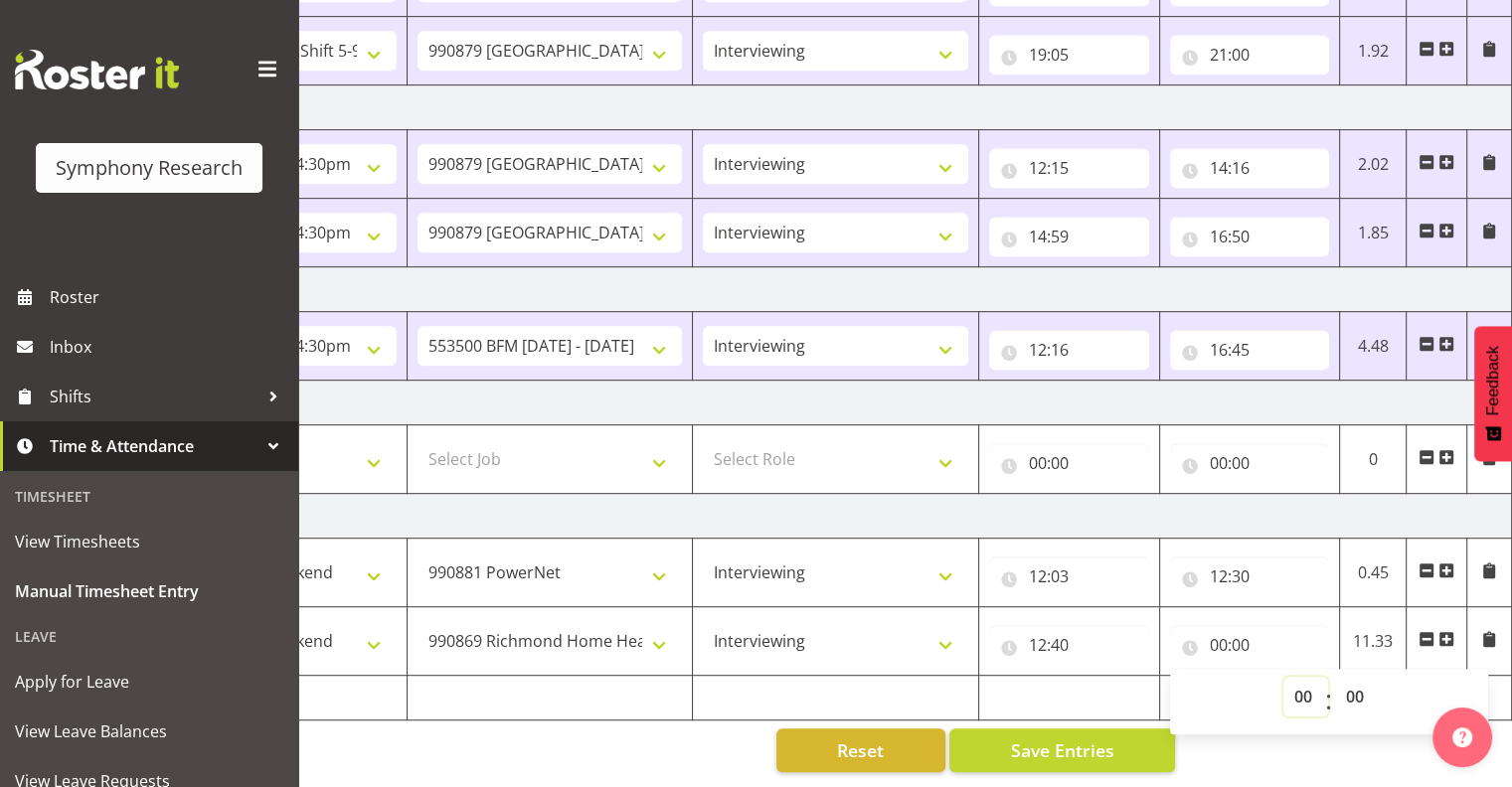 click on "00   01   02   03   04   05   06   07   08   09   10   11   12   13   14   15   16   17   18   19   20   21   22   23" at bounding box center (1305, 697) 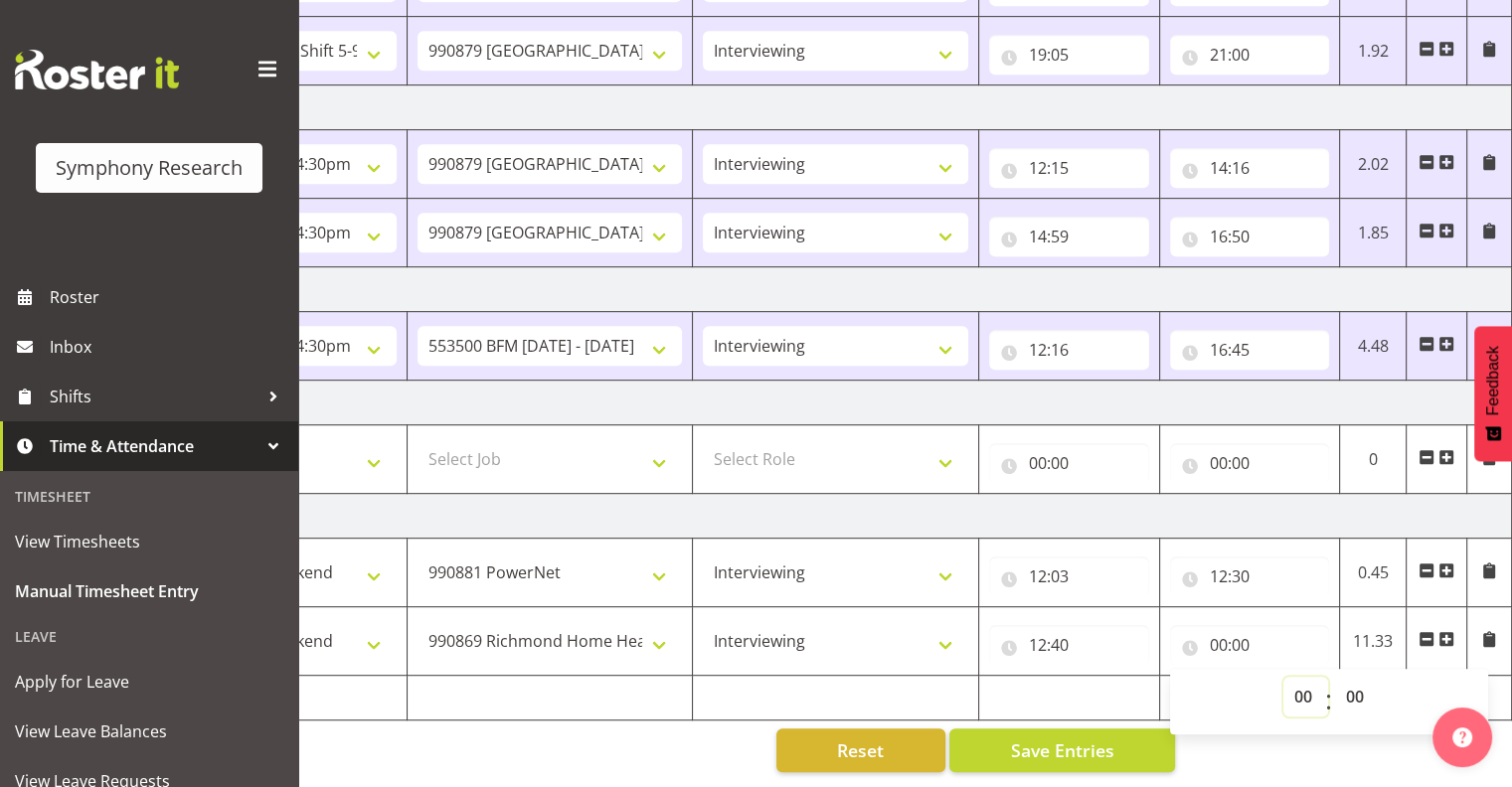 select on "19" 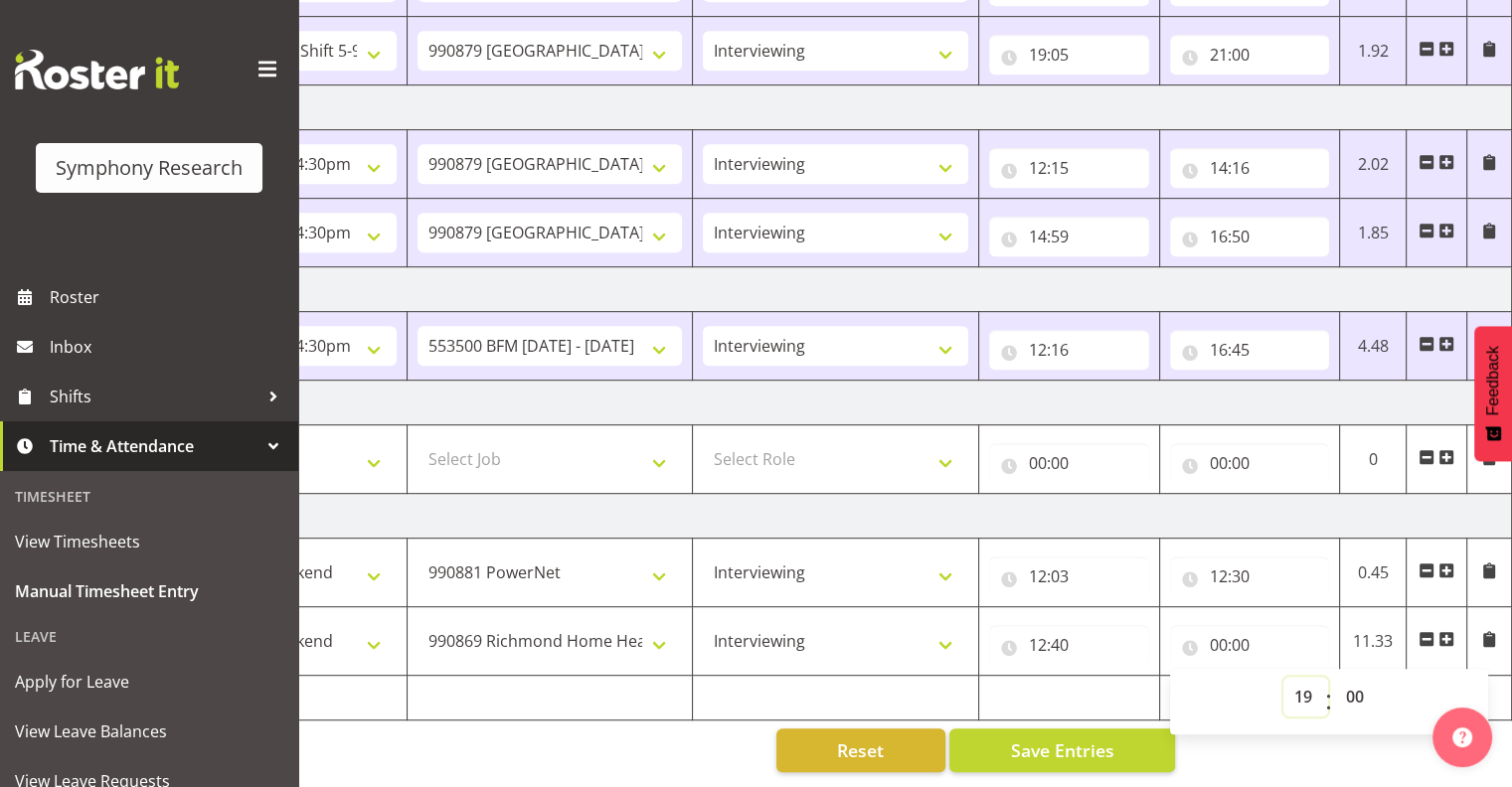 click on "00   01   02   03   04   05   06   07   08   09   10   11   12   13   14   15   16   17   18   19   20   21   22   23" at bounding box center (1305, 697) 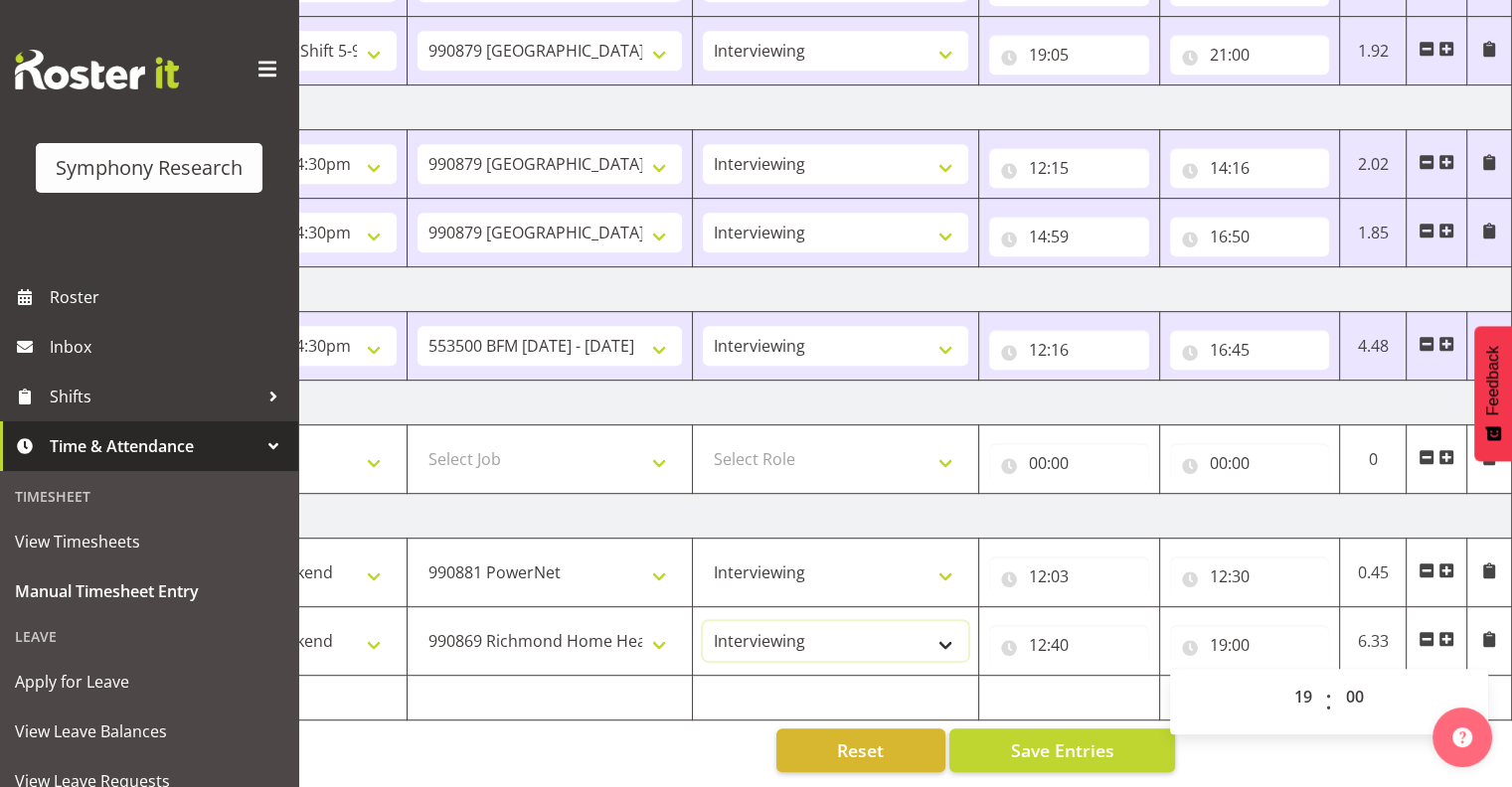 click on "Interviewing Briefing" at bounding box center [835, 641] 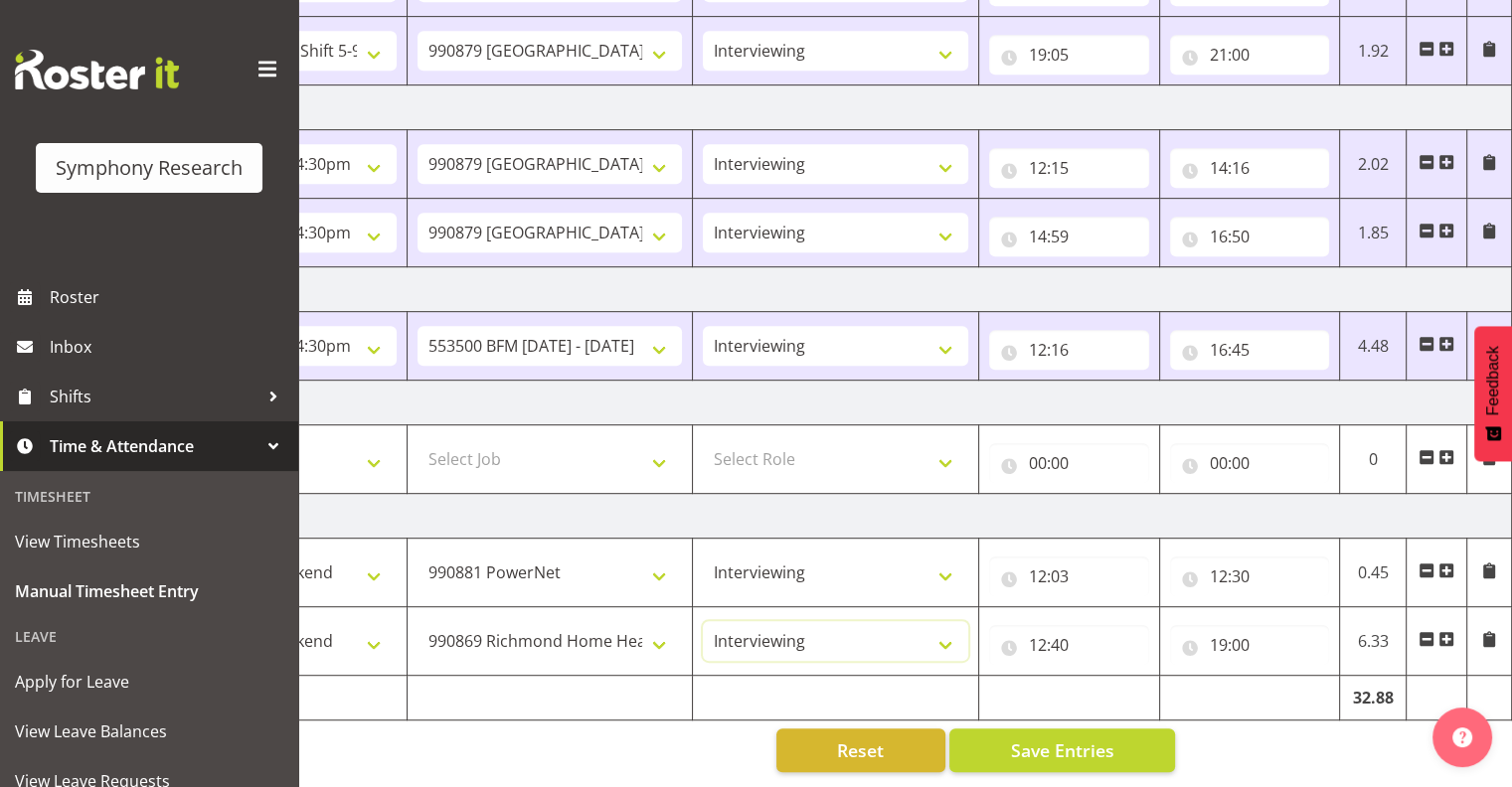 select on "297" 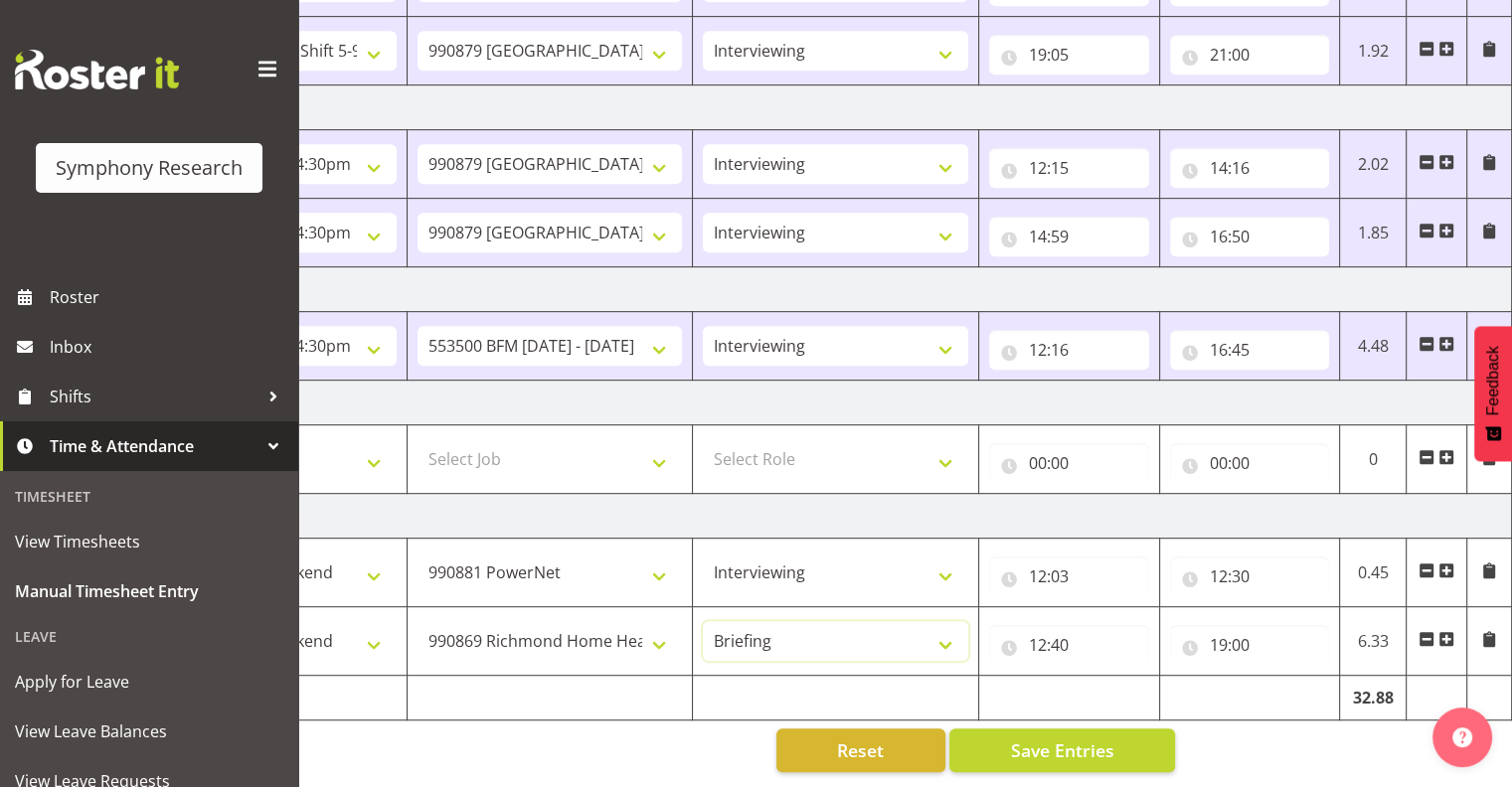 click on "Interviewing Briefing" at bounding box center [835, 641] 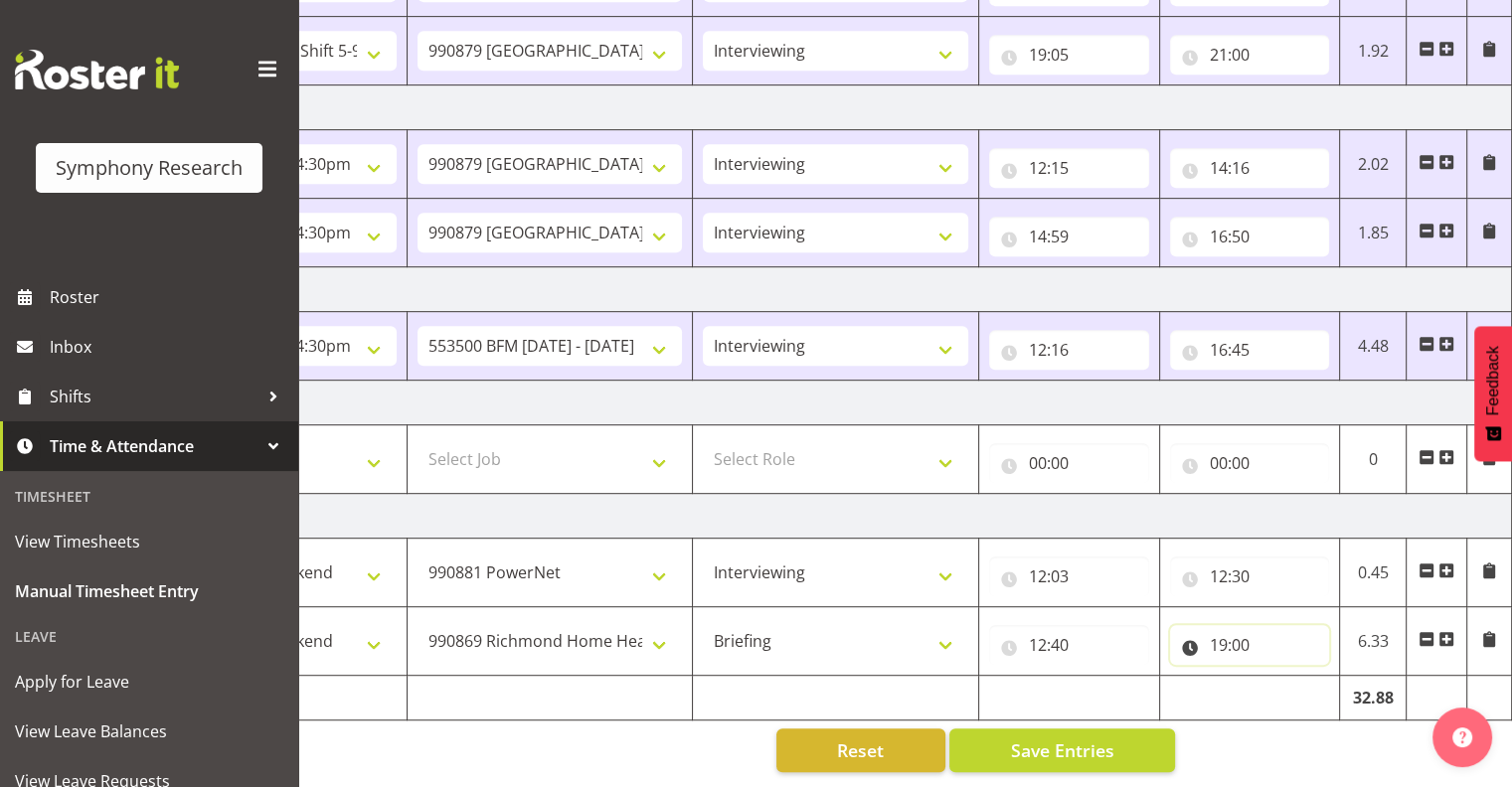 click on "19:00" at bounding box center [1250, 645] 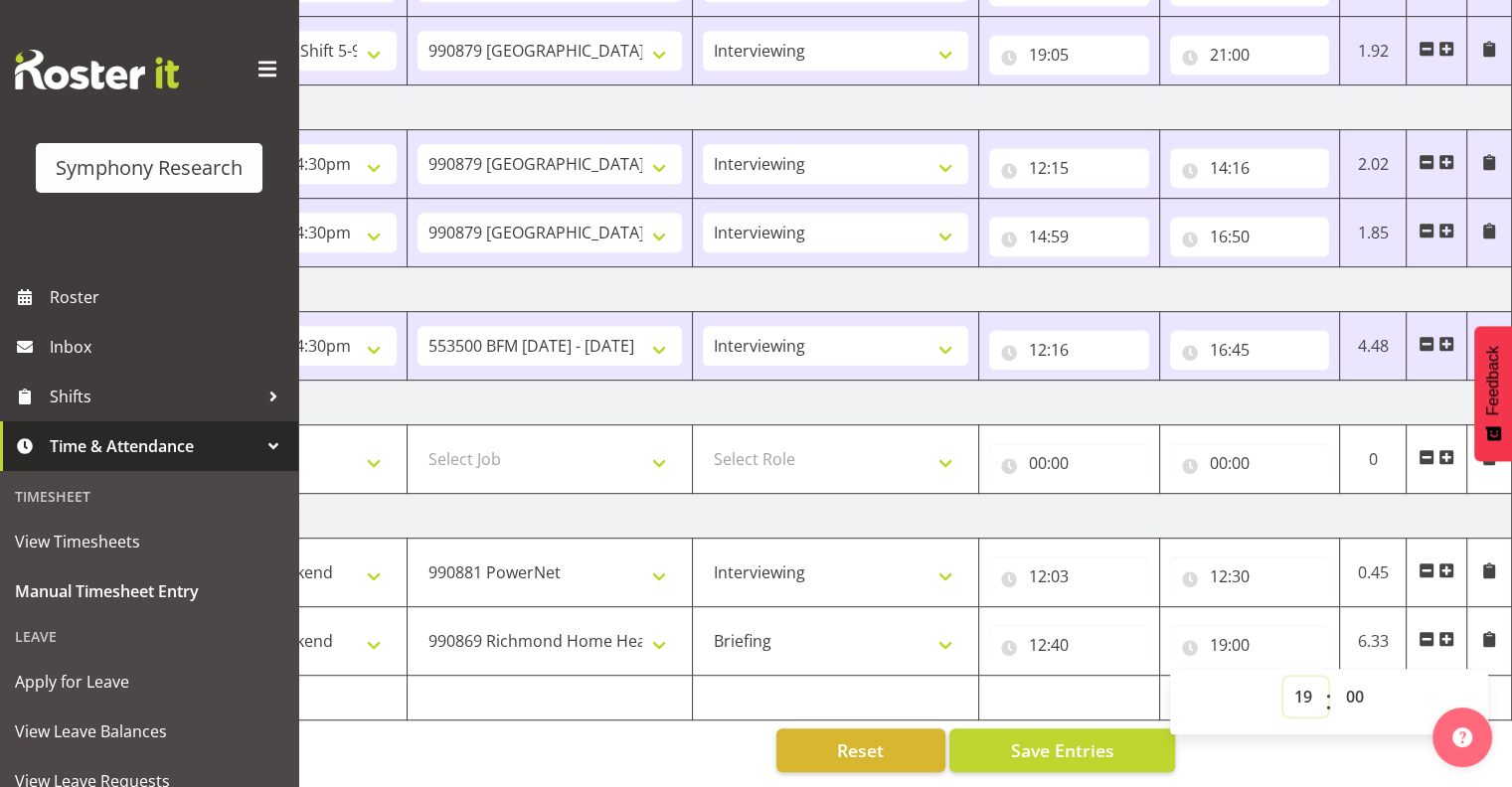 click on "00   01   02   03   04   05   06   07   08   09   10   11   12   13   14   15   16   17   18   19   20   21   22   23" at bounding box center (1305, 697) 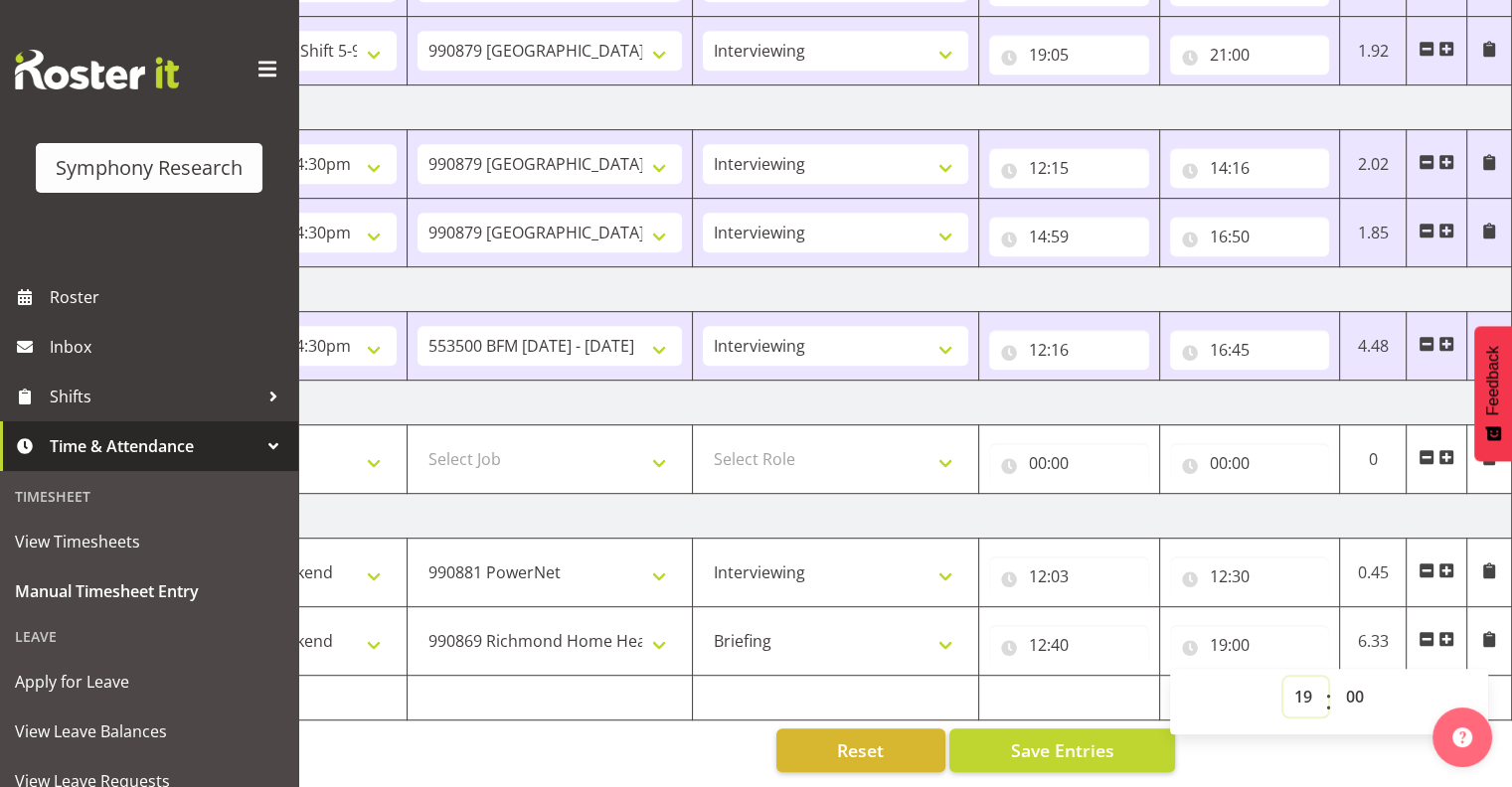 select on "13" 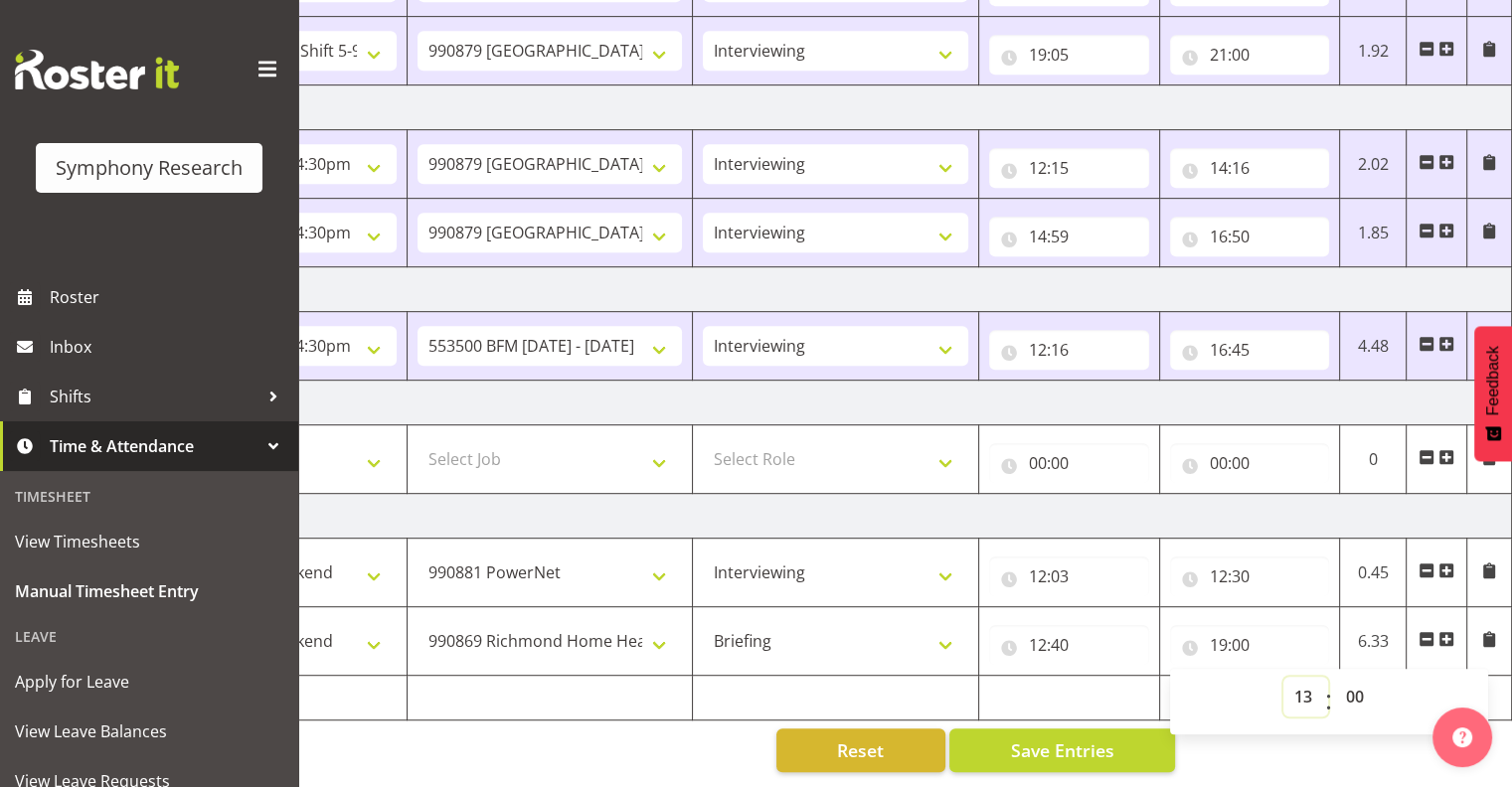 click on "00   01   02   03   04   05   06   07   08   09   10   11   12   13   14   15   16   17   18   19   20   21   22   23" at bounding box center (1305, 697) 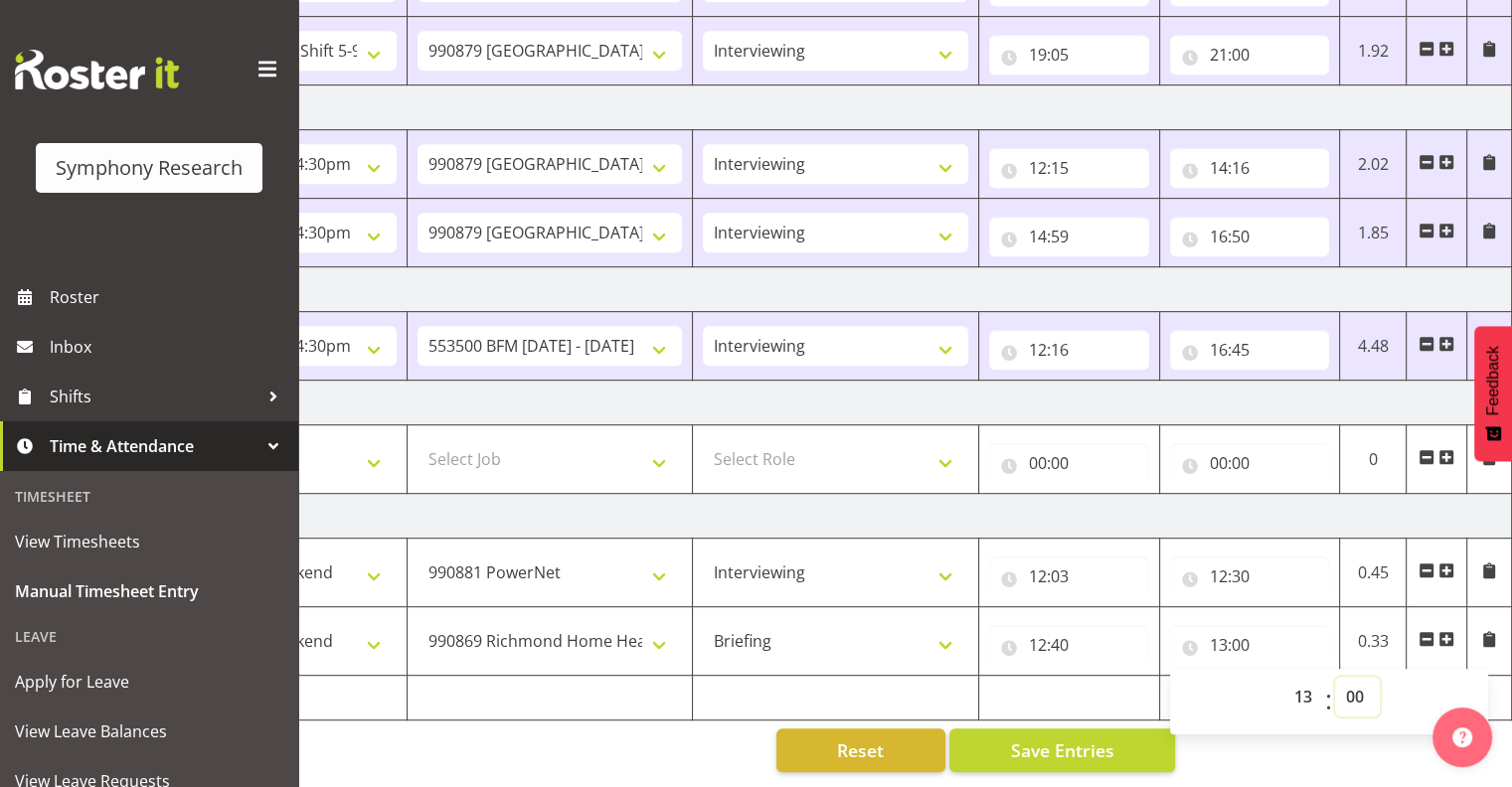 click on "00   01   02   03   04   05   06   07   08   09   10   11   12   13   14   15   16   17   18   19   20   21   22   23   24   25   26   27   28   29   30   31   32   33   34   35   36   37   38   39   40   41   42   43   44   45   46   47   48   49   50   51   52   53   54   55   56   57   58   59" at bounding box center (1357, 697) 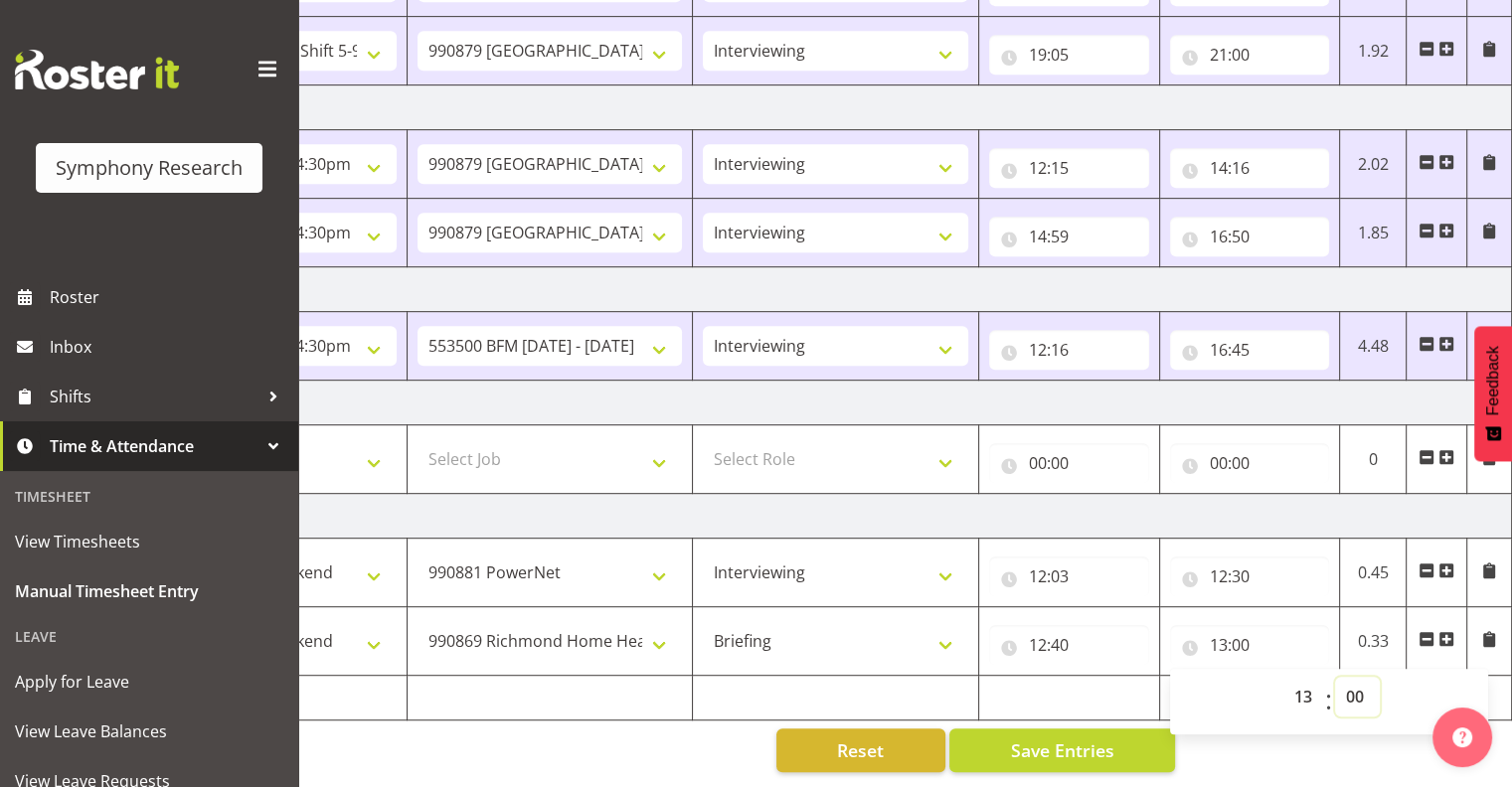 select on "30" 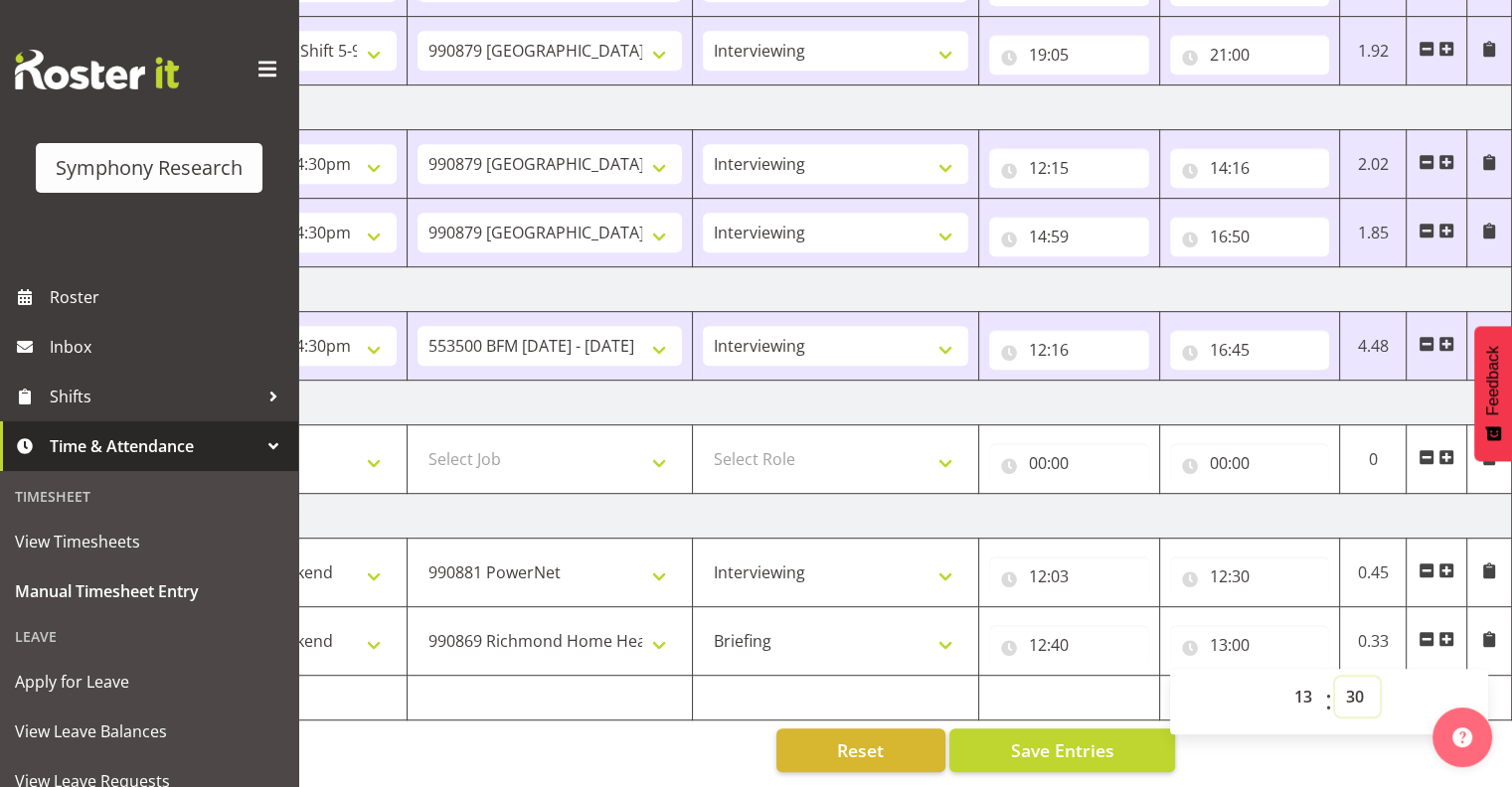 click on "00   01   02   03   04   05   06   07   08   09   10   11   12   13   14   15   16   17   18   19   20   21   22   23   24   25   26   27   28   29   30   31   32   33   34   35   36   37   38   39   40   41   42   43   44   45   46   47   48   49   50   51   52   53   54   55   56   57   58   59" at bounding box center [1357, 697] 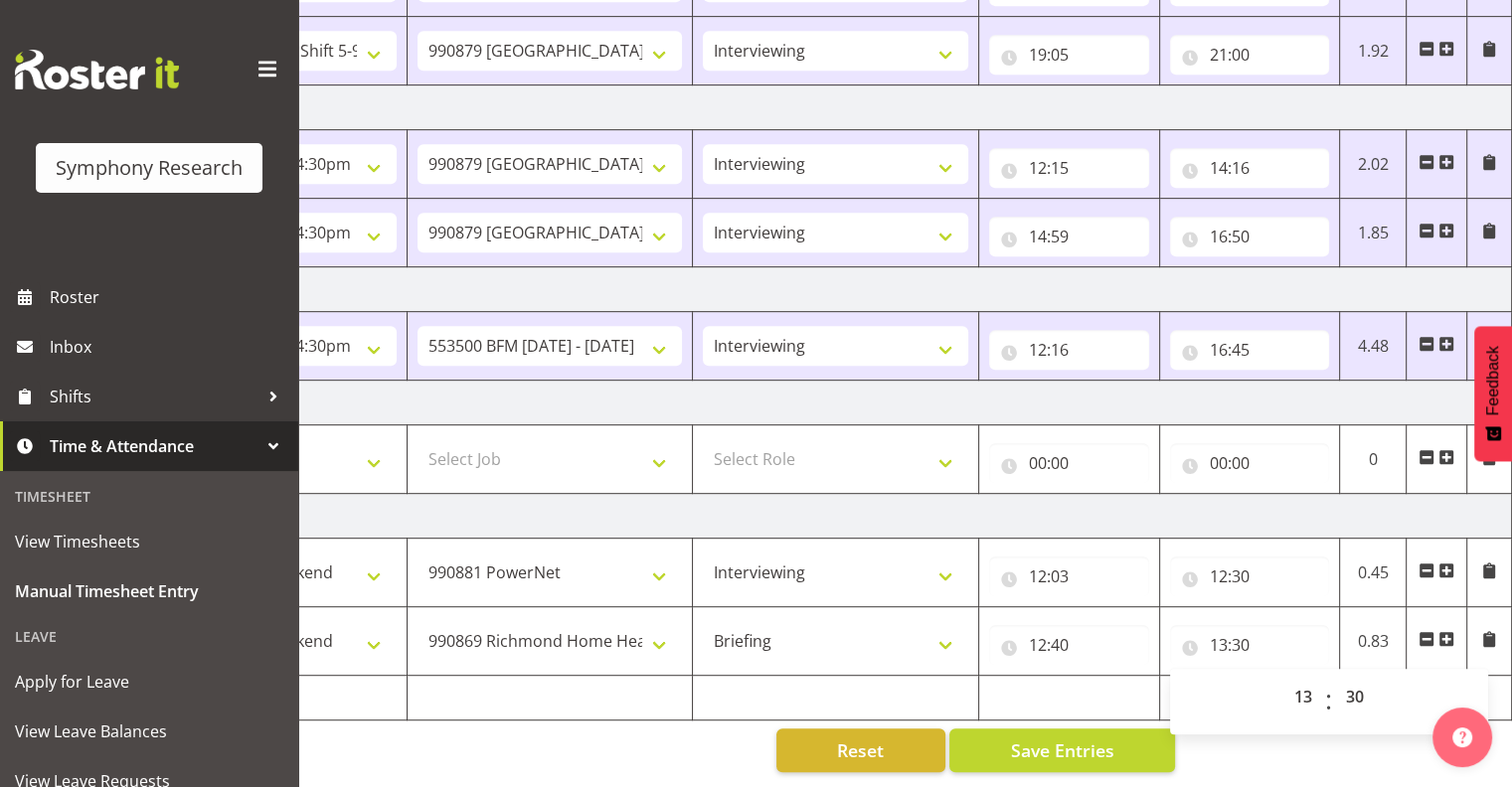 click at bounding box center [1446, 639] 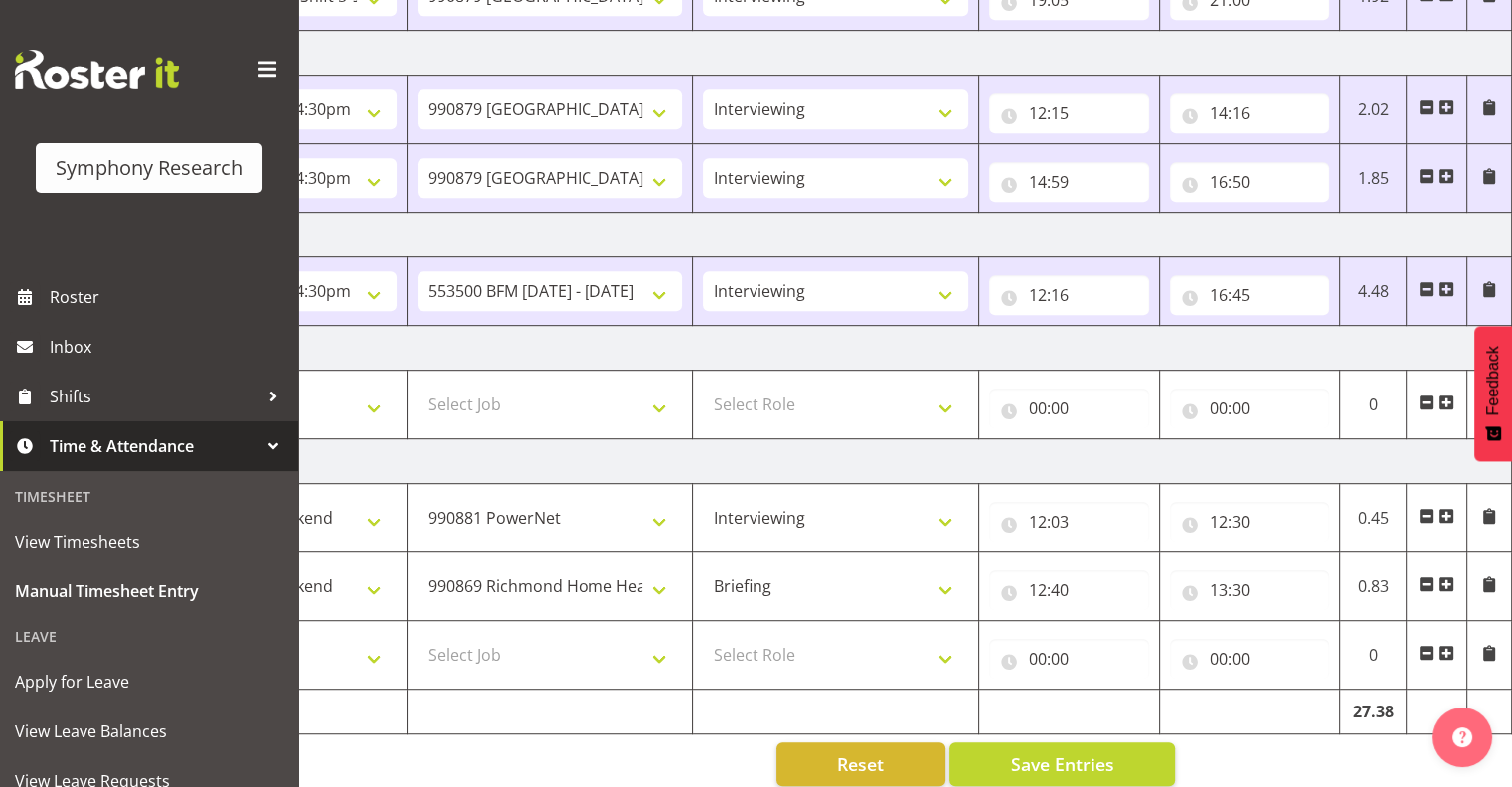 scroll, scrollTop: 1057, scrollLeft: 0, axis: vertical 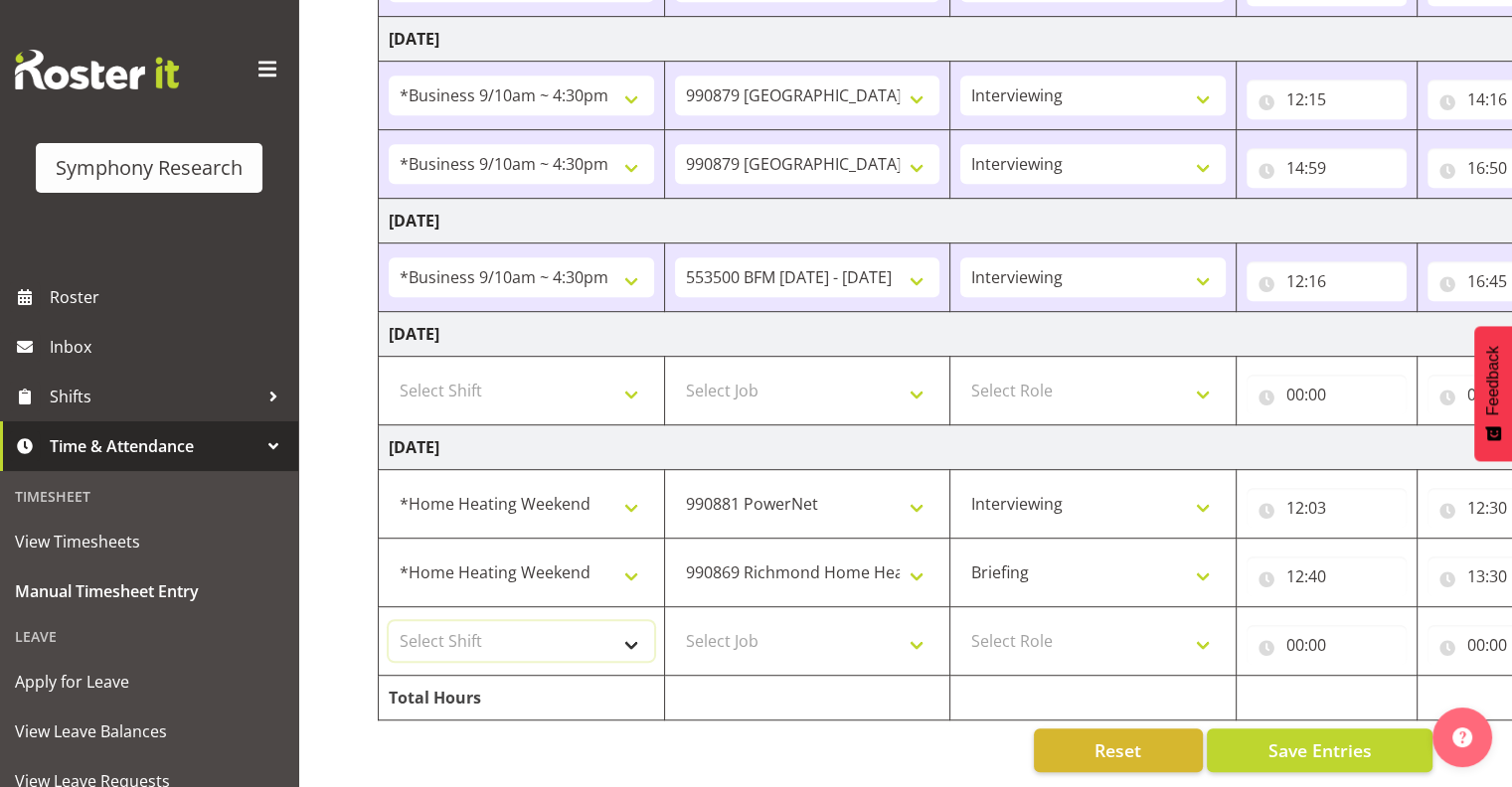 click on "Select Shift  !!Project Briefing  (Job to be assigned) !!Weekend Residential    (Roster IT Shift Label) *Business  9/10am ~ 4:30pm *Business Batteries Aust Shift 11am ~ 7pm *Business Supervisor *Evening Residential Shift 5-9pm *Farm Projects PGG Evening *Farm Projects PGG Weekend *Home Heating Evenings *Home Heating Weekend *RP Track  C *RP Track C Weekend *RP Weekly/Monthly Tracks *Supervisor Call Centre *Supervisor Evening *Supervisors & Call Centre Weekend *To Be Briefed AU Batteries Evening 5~7pm or later PowerNet Evenings PowerNet Weekend Test World Poll Aust Late 9p~10:30p World Poll Aust Wkend World Poll Aust. 6:30~10:30pm World Poll Pilot Aust 6:30~10:30pm" at bounding box center (521, 641) 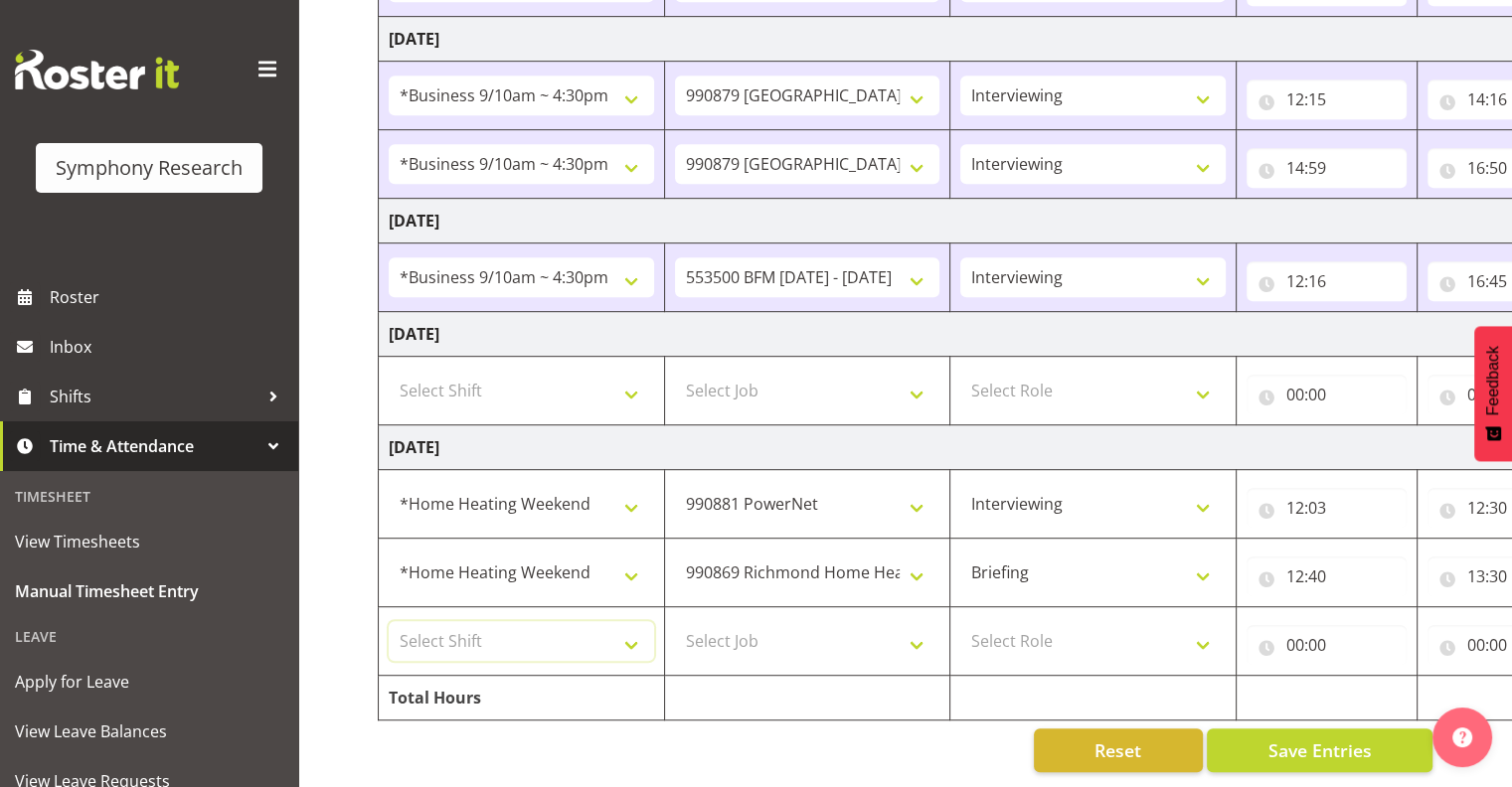 select on "43330" 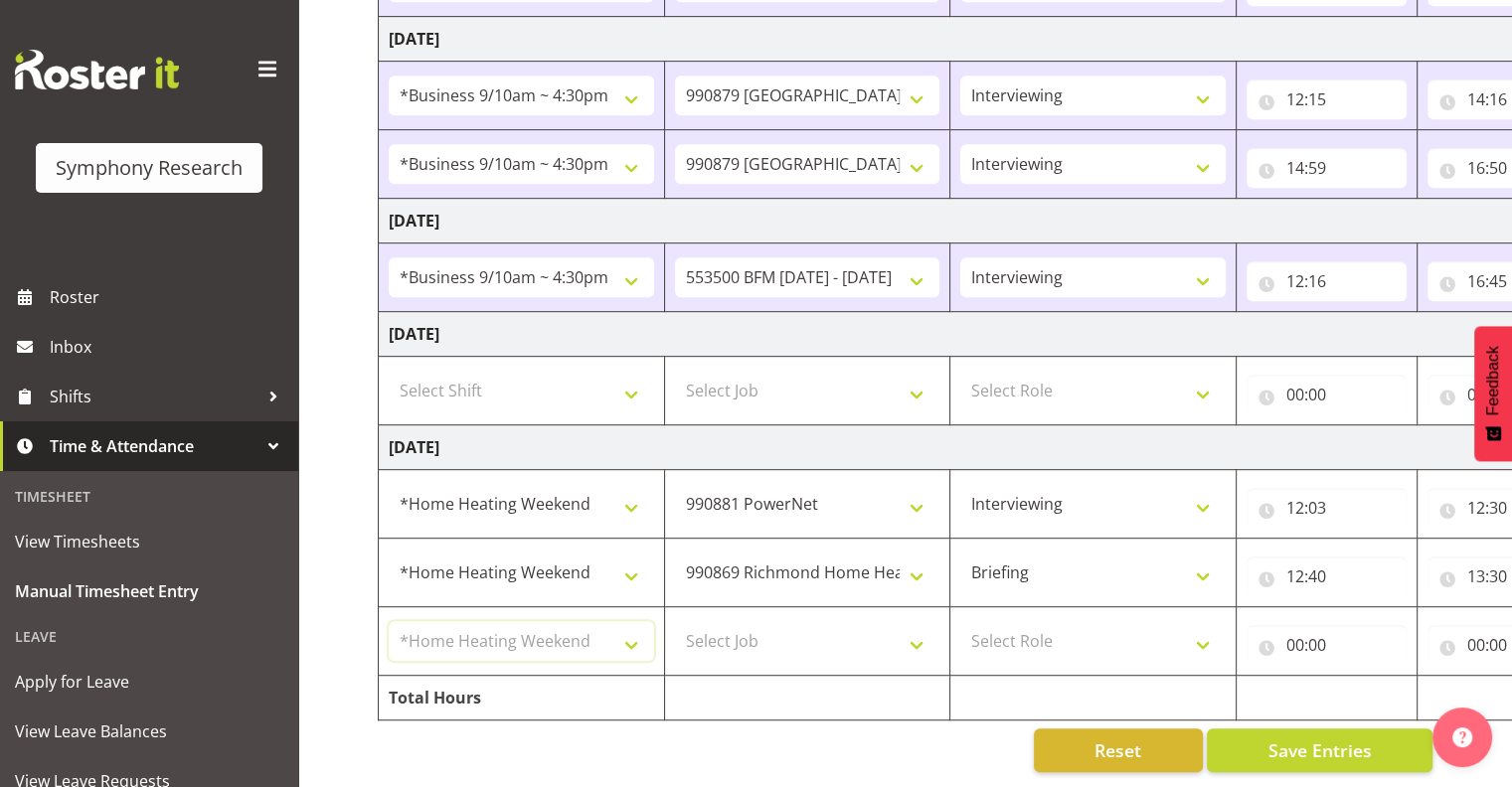 click on "Select Shift  !!Project Briefing  (Job to be assigned) !!Weekend Residential    (Roster IT Shift Label) *Business  9/10am ~ 4:30pm *Business Batteries Aust Shift 11am ~ 7pm *Business Supervisor *Evening Residential Shift 5-9pm *Farm Projects PGG Evening *Farm Projects PGG Weekend *Home Heating Evenings *Home Heating Weekend *RP Track  C *RP Track C Weekend *RP Weekly/Monthly Tracks *Supervisor Call Centre *Supervisor Evening *Supervisors & Call Centre Weekend *To Be Briefed AU Batteries Evening 5~7pm or later PowerNet Evenings PowerNet Weekend Test World Poll Aust Late 9p~10:30p World Poll Aust Wkend World Poll Aust. 6:30~10:30pm World Poll Pilot Aust 6:30~10:30pm" at bounding box center [521, 641] 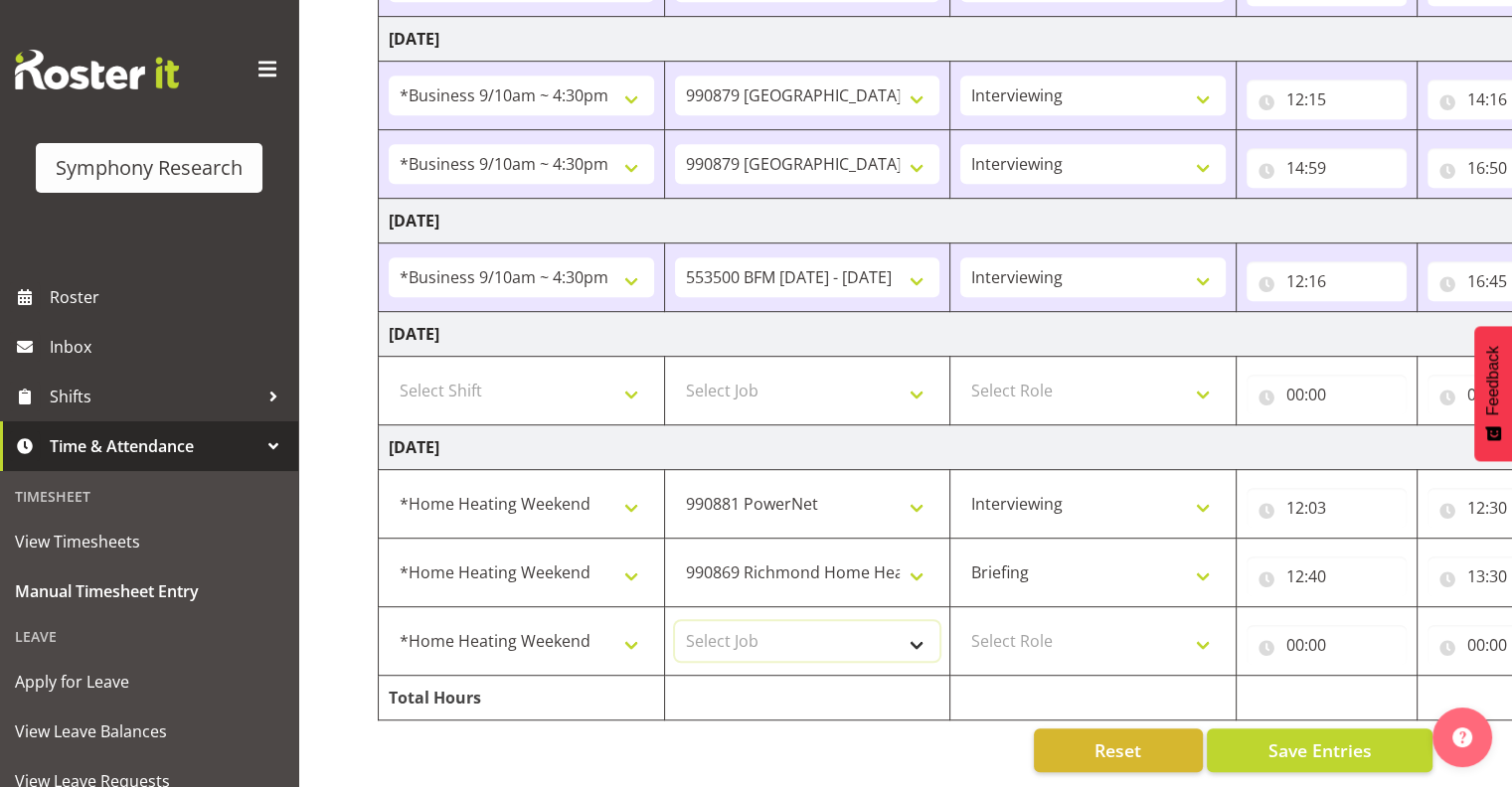 click on "Select Job  550060 IF Admin 553495 Rural Omnibus [DATE] - [DATE] 553500 BFM [DATE] - [DATE] 553501 FMG [DATE] 990000 General 990820 Mobtest 2024 990821 Goldrush 2024 990846 Toka Tu Ake 2025 990855 FENZ 990869 Richmond Home Heating 990873 Batteries 990877 PGG 2025 990878 CMI Q3 2025 990879 Selwyn DC 990881 PowerNet 999996 Training 999997 Recruitment & Training 999999 DT" at bounding box center (807, 641) 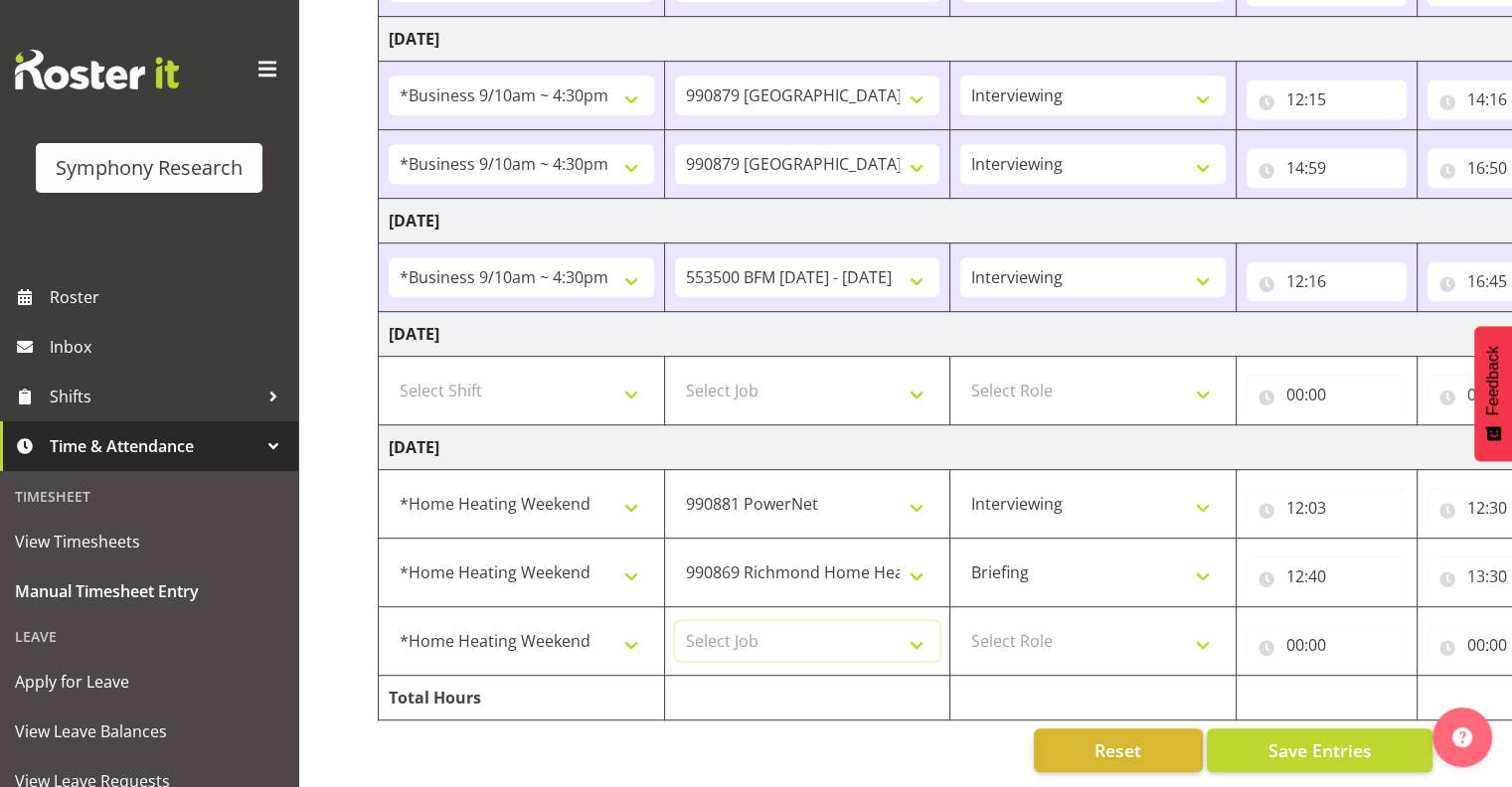 select on "10061" 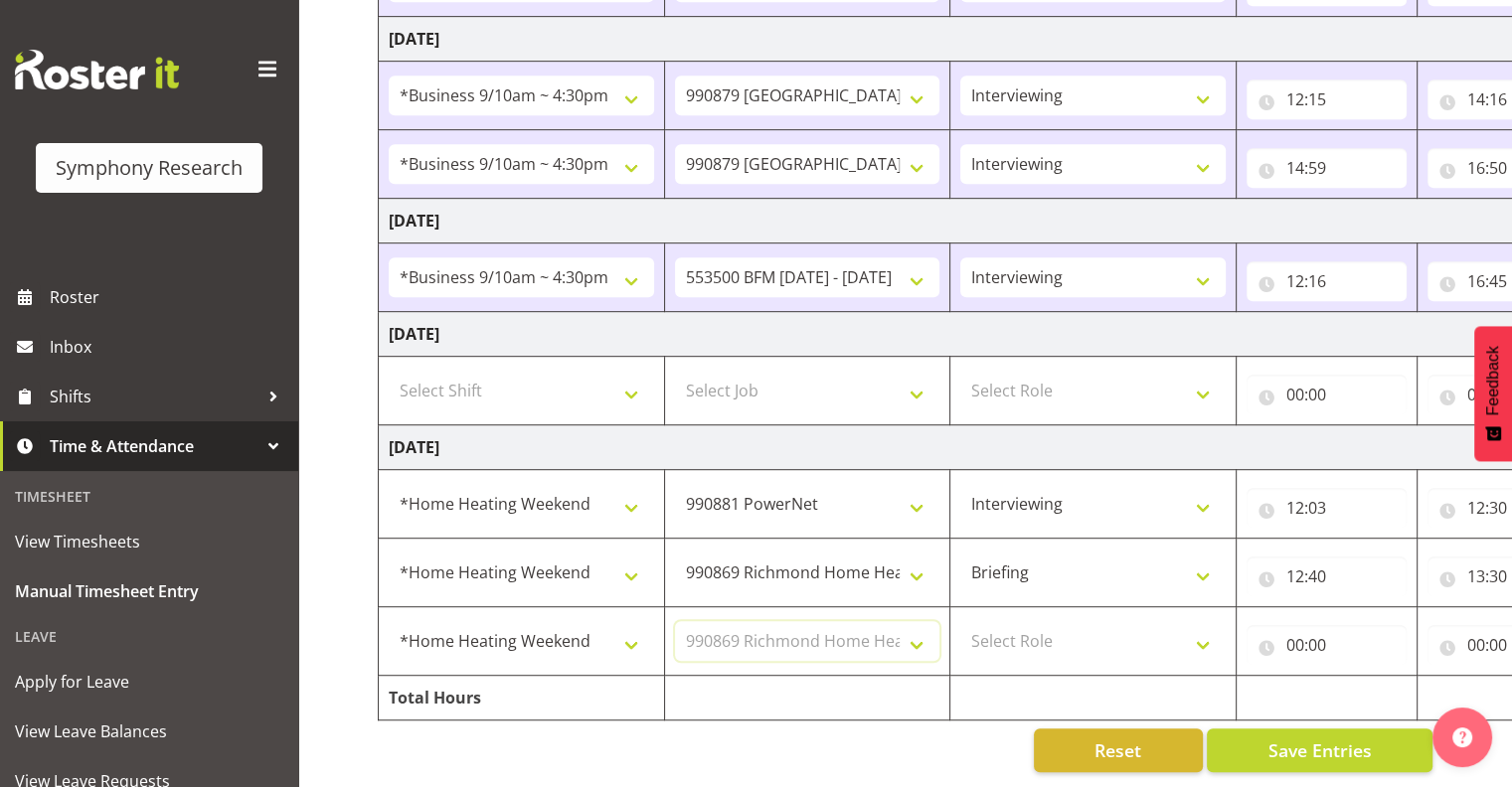 click on "Select Job  550060 IF Admin 553495 Rural Omnibus [DATE] - [DATE] 553500 BFM [DATE] - [DATE] 553501 FMG [DATE] 990000 General 990820 Mobtest 2024 990821 Goldrush 2024 990846 Toka Tu Ake 2025 990855 FENZ 990869 Richmond Home Heating 990873 Batteries 990877 PGG 2025 990878 CMI Q3 2025 990879 Selwyn DC 990881 PowerNet 999996 Training 999997 Recruitment & Training 999999 DT" at bounding box center (807, 641) 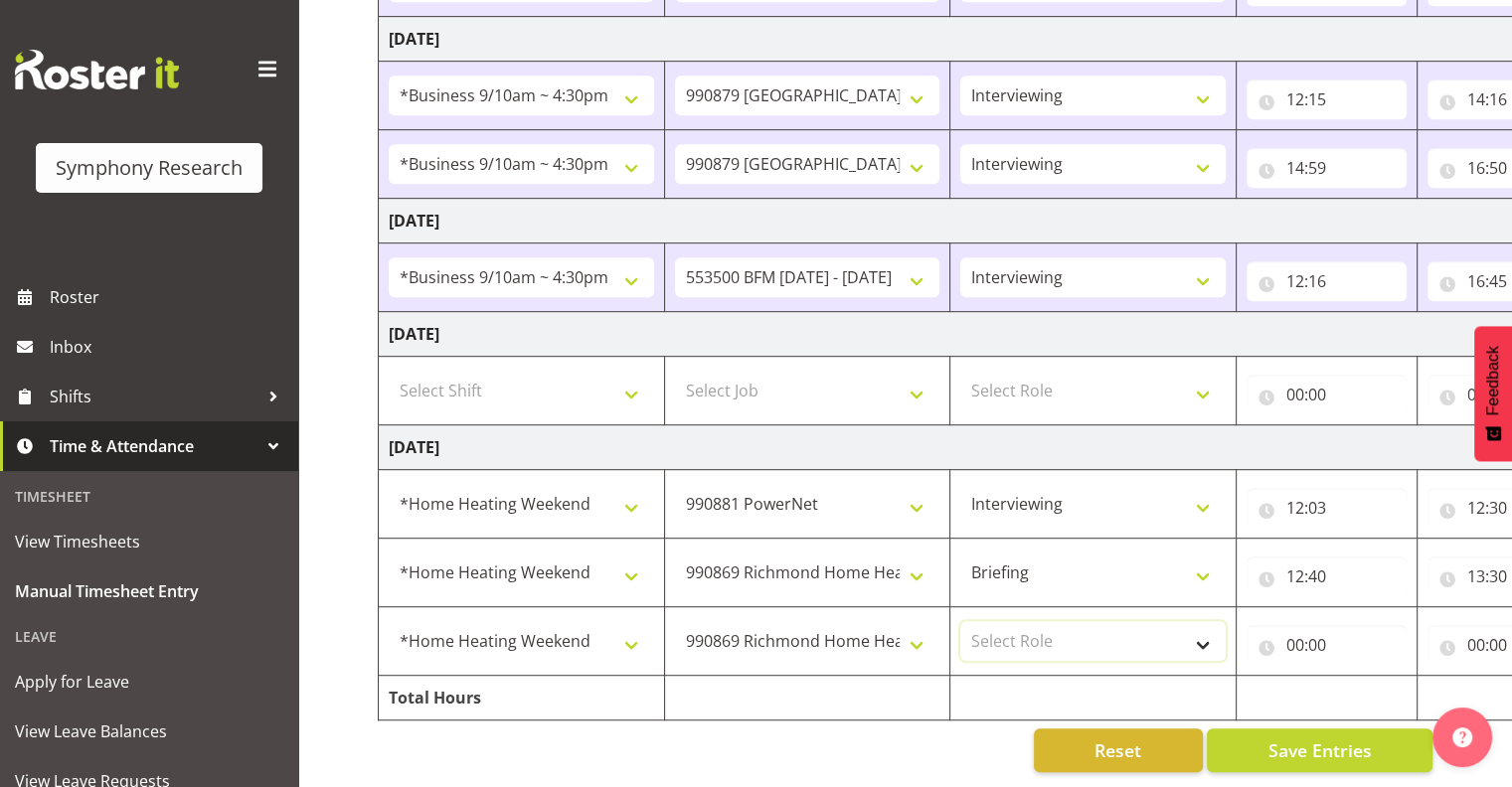 click on "Select Role  Interviewing Briefing" at bounding box center (1092, 641) 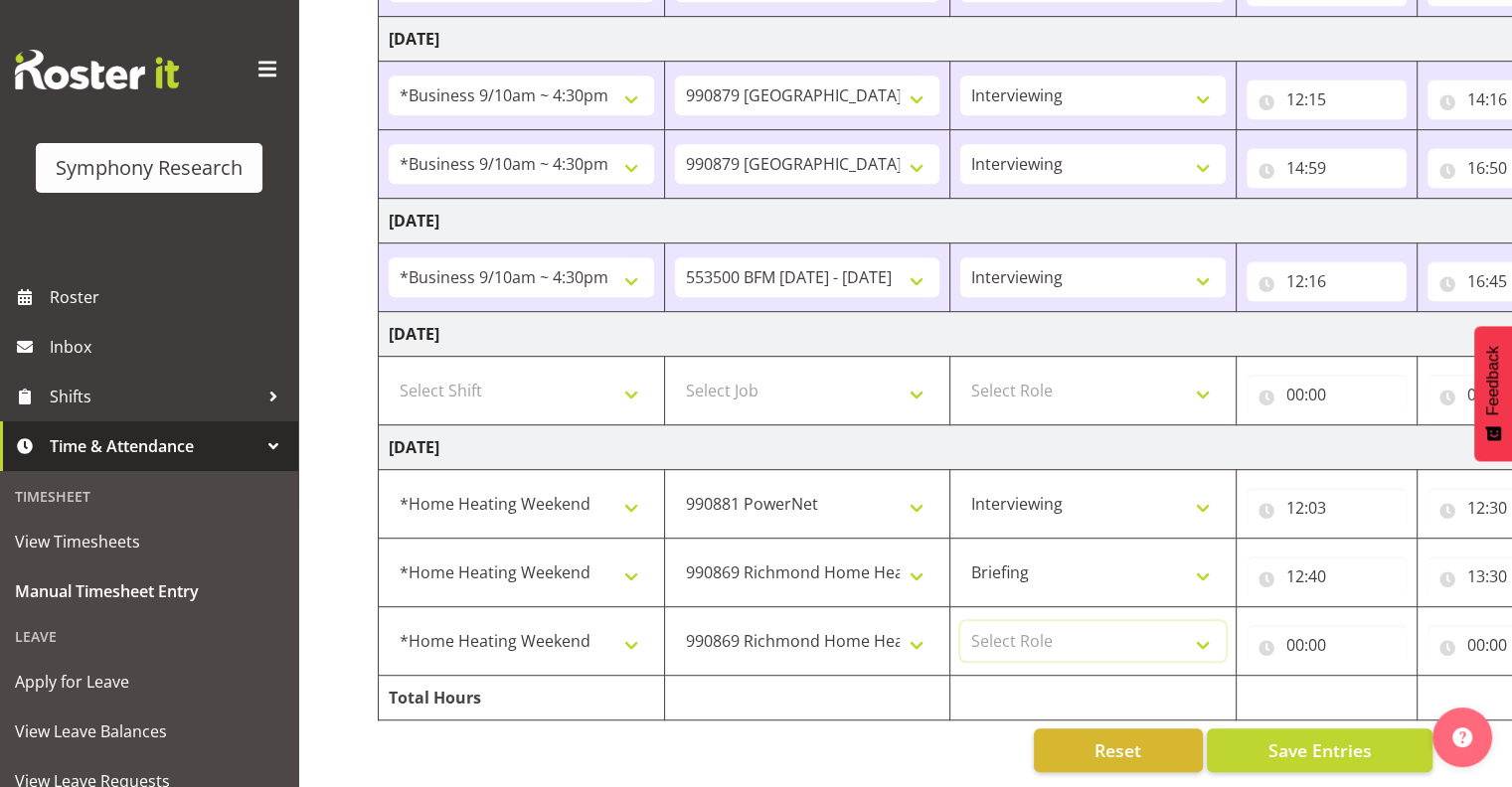 select on "47" 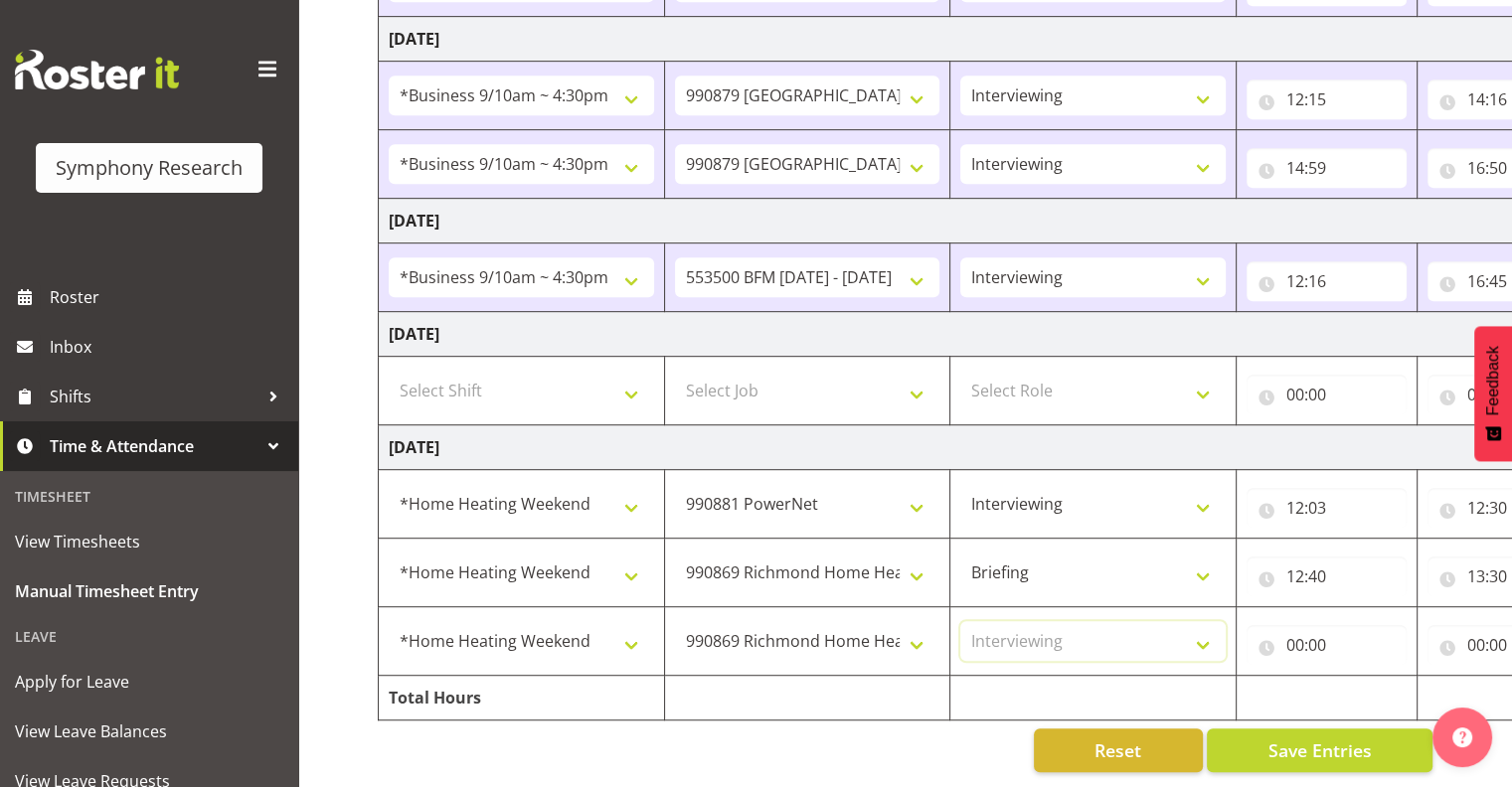 click on "Select Role  Interviewing Briefing" at bounding box center (1092, 641) 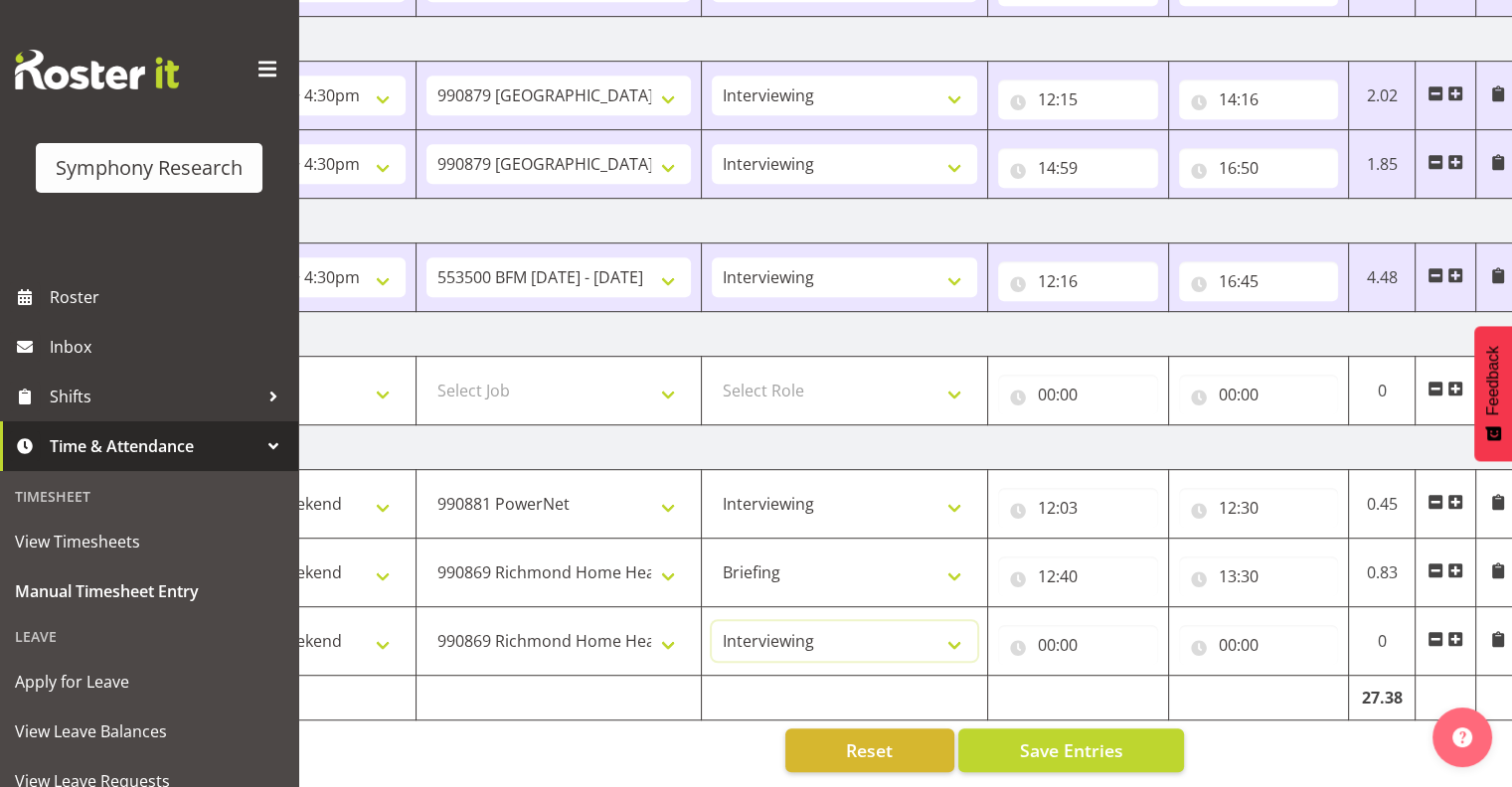 scroll, scrollTop: 0, scrollLeft: 257, axis: horizontal 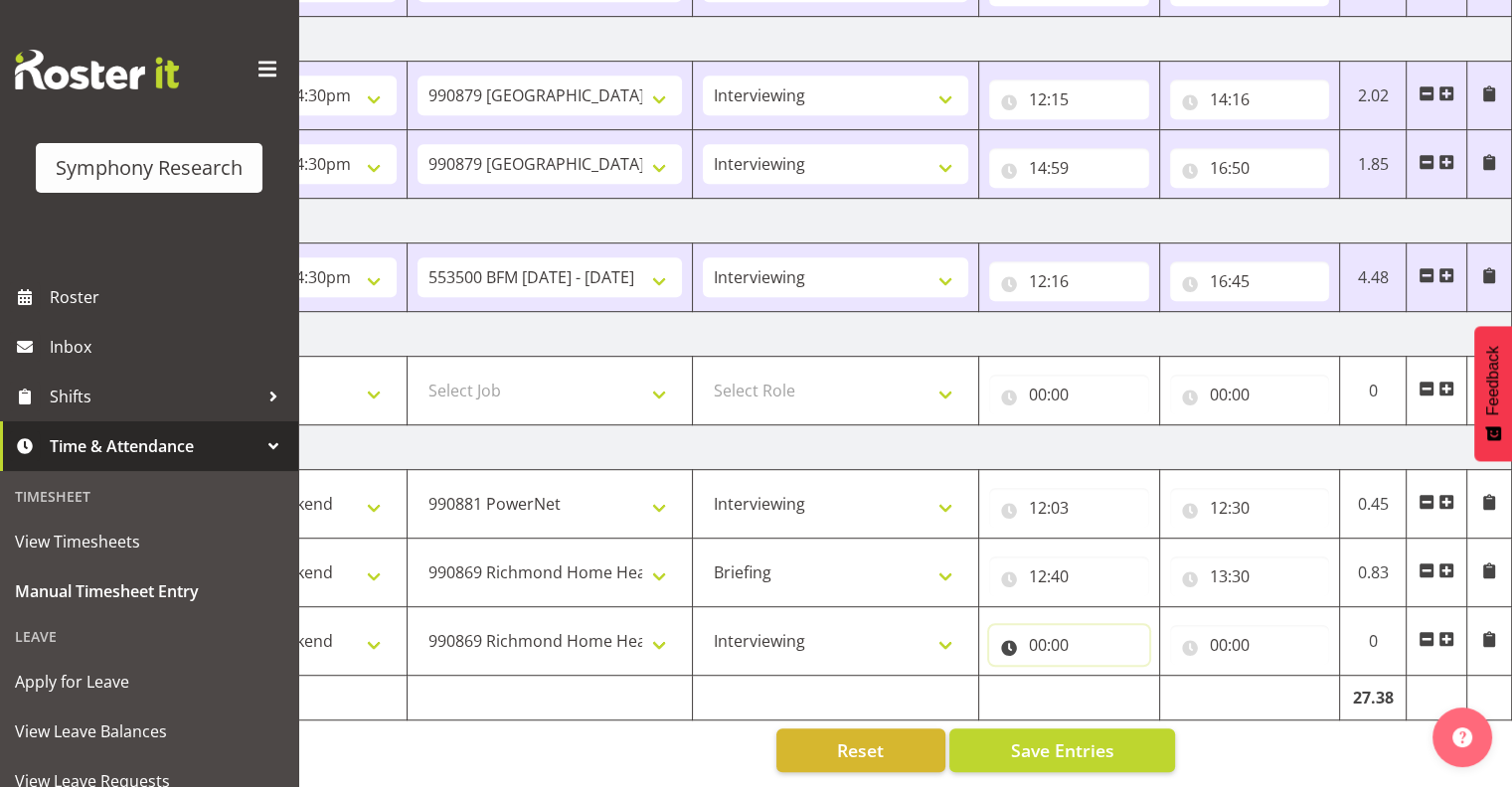 click on "00:00" at bounding box center (1069, 645) 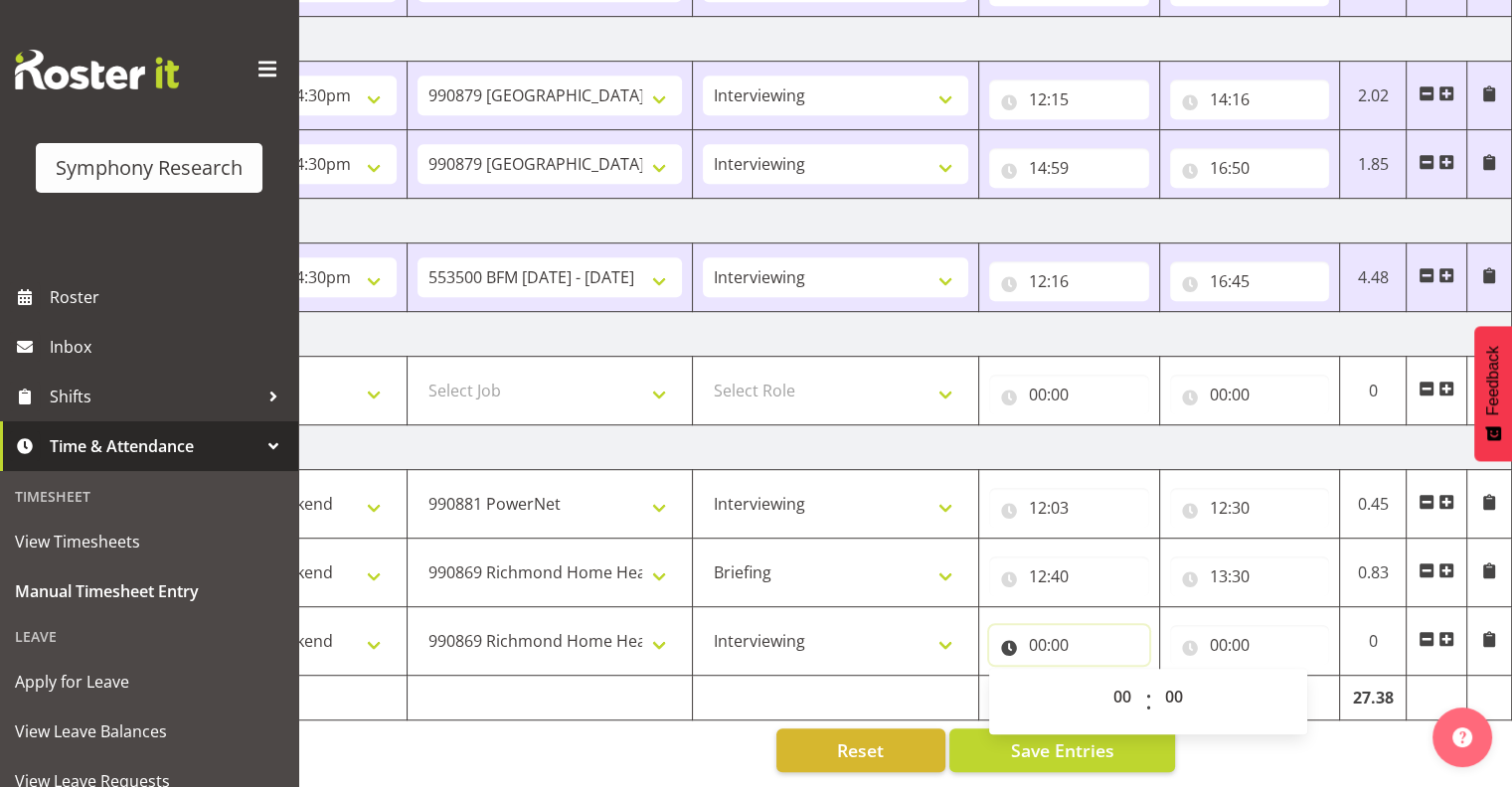 click on "00:00" at bounding box center [1069, 645] 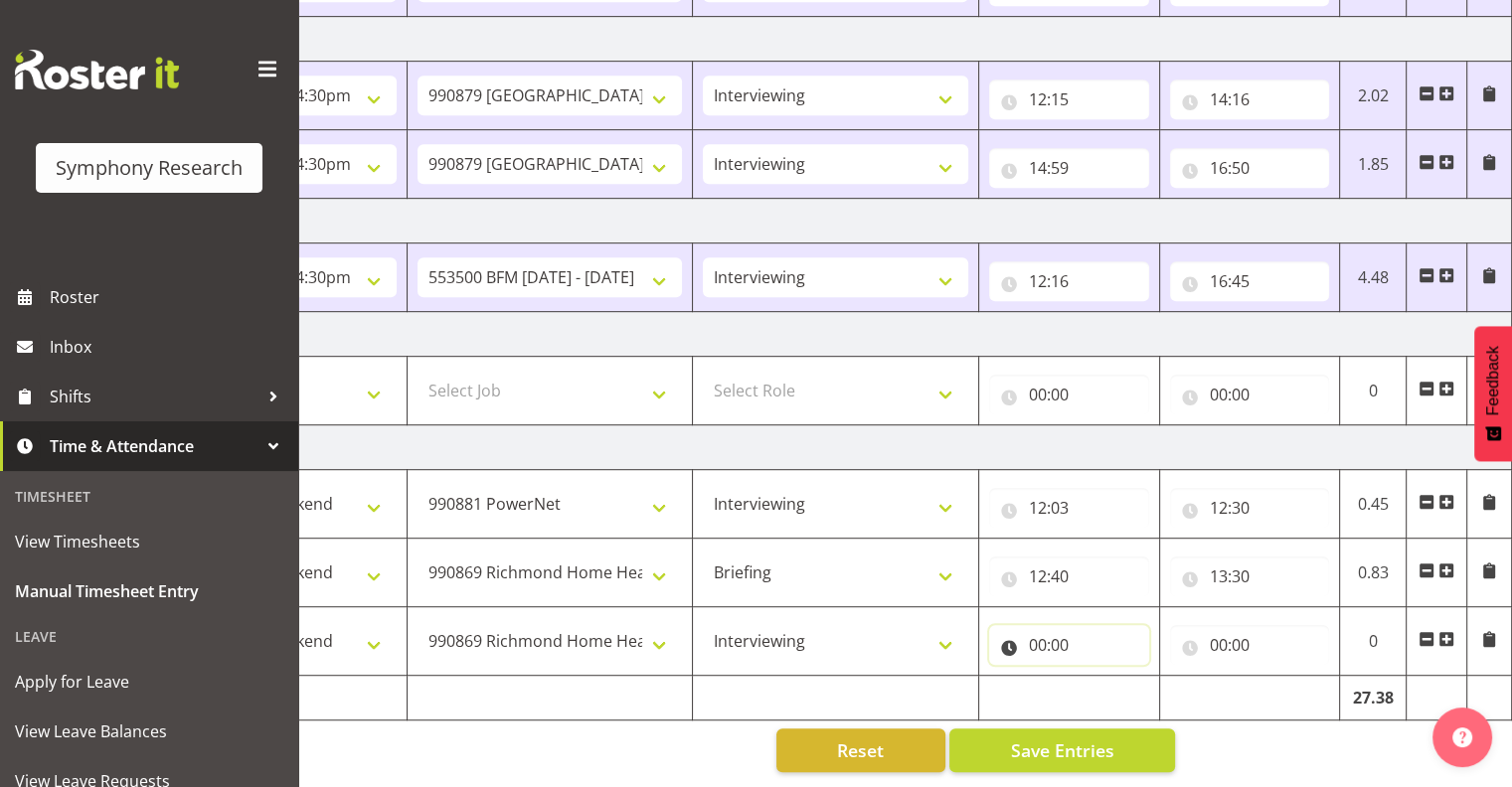 click on "00:00" at bounding box center (1069, 645) 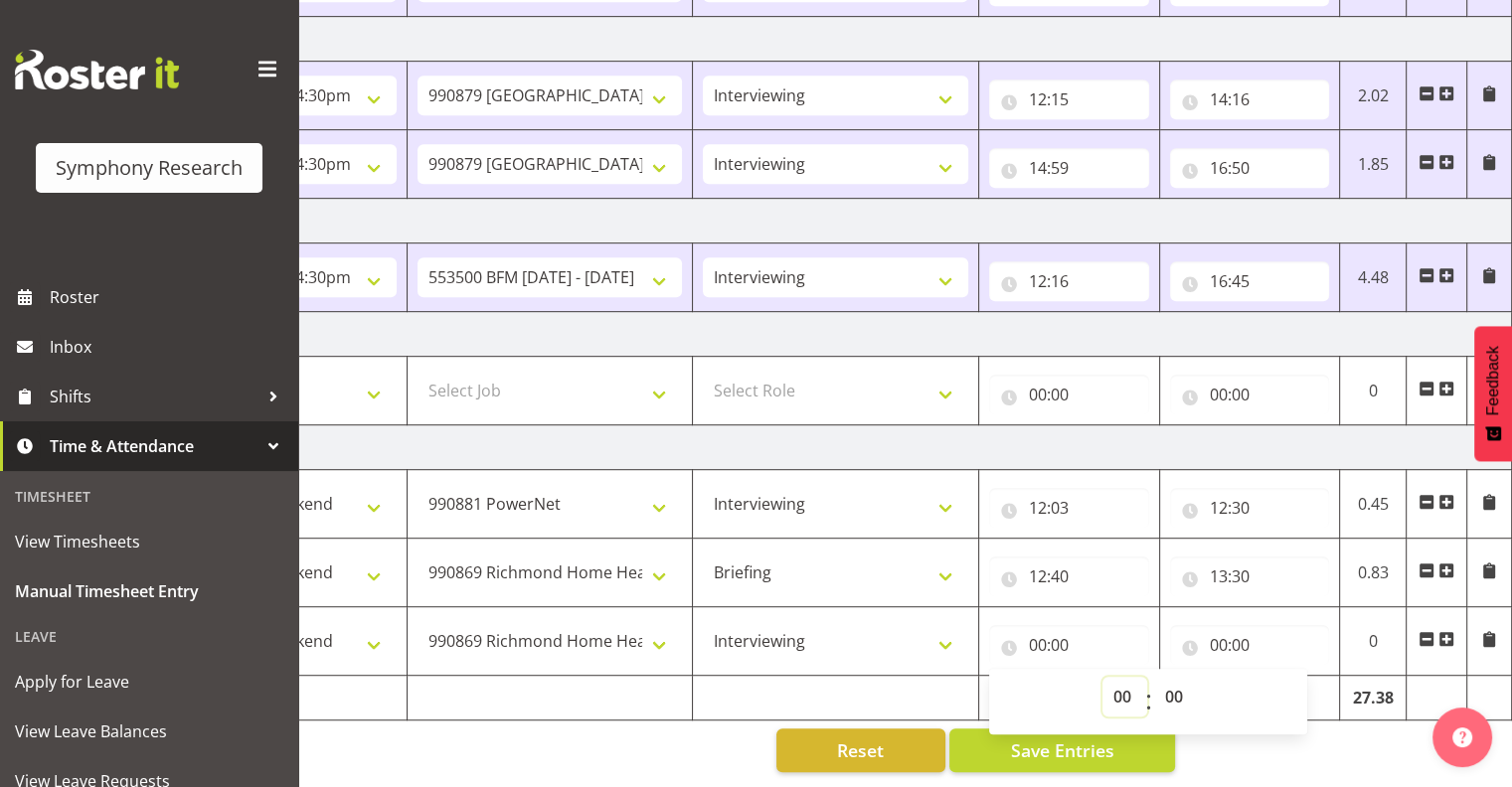 click on "00   01   02   03   04   05   06   07   08   09   10   11   12   13   14   15   16   17   18   19   20   21   22   23" at bounding box center [1124, 697] 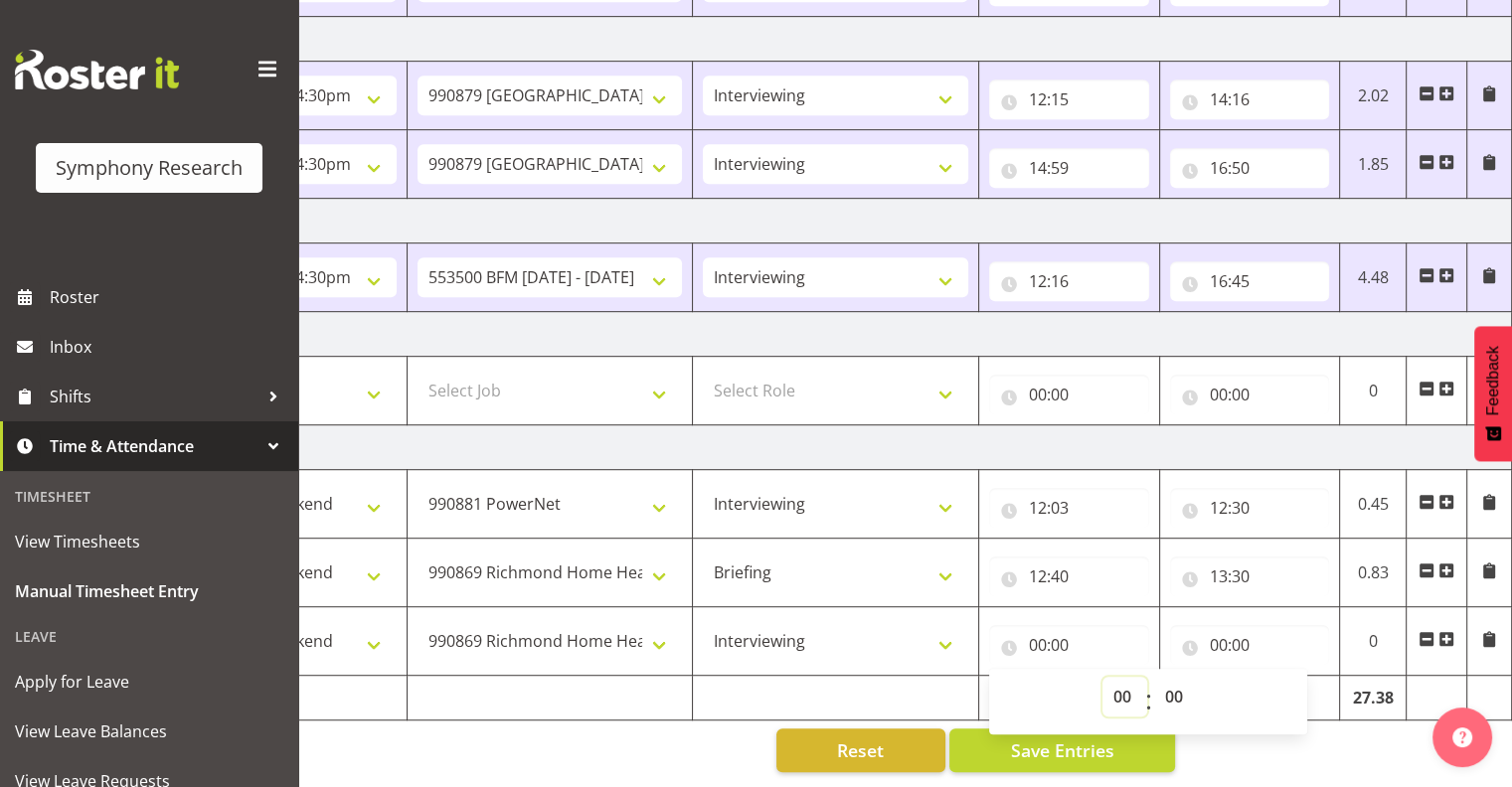 select on "13" 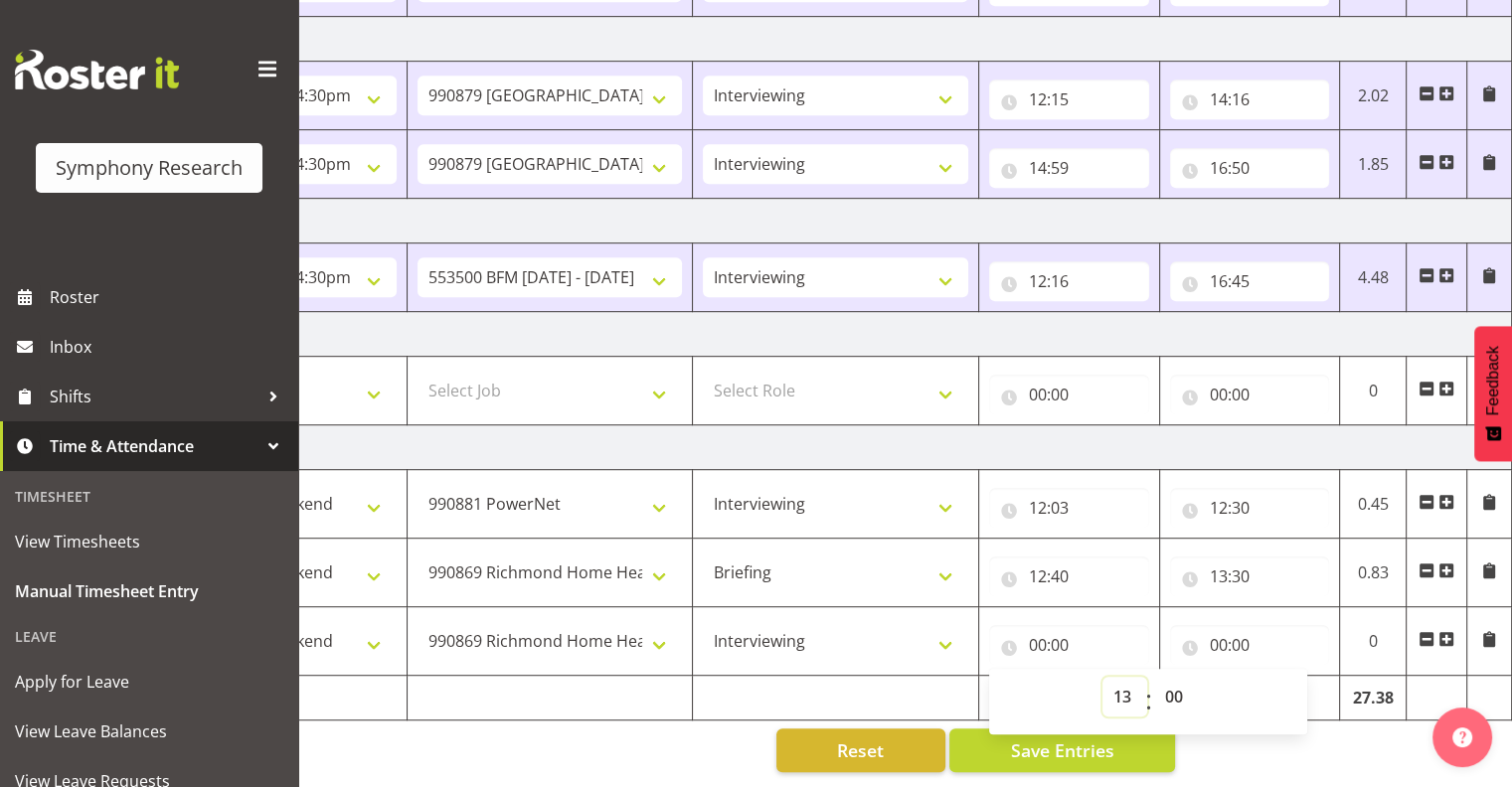 click on "00   01   02   03   04   05   06   07   08   09   10   11   12   13   14   15   16   17   18   19   20   21   22   23" at bounding box center (1124, 697) 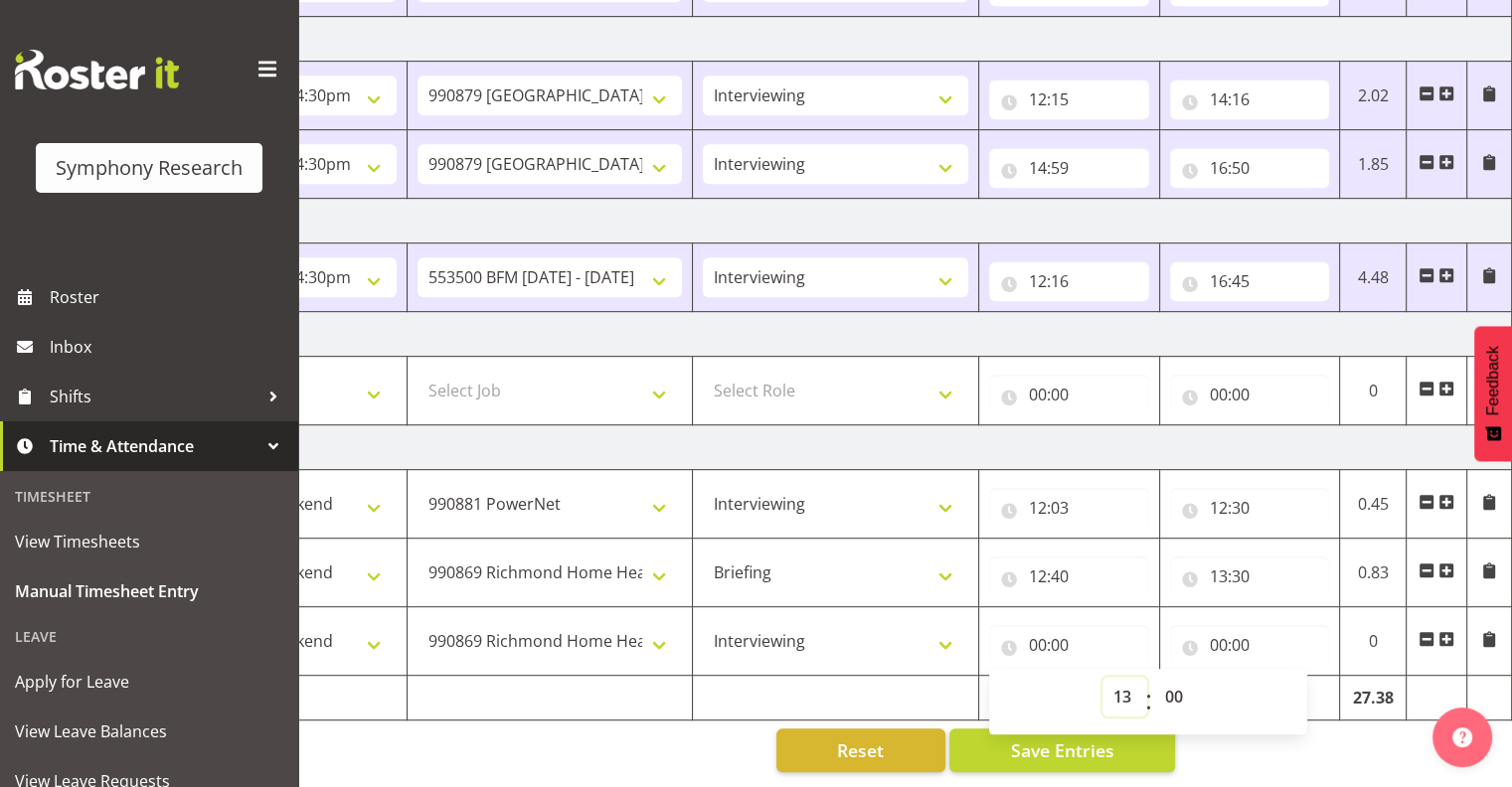 type on "13:00" 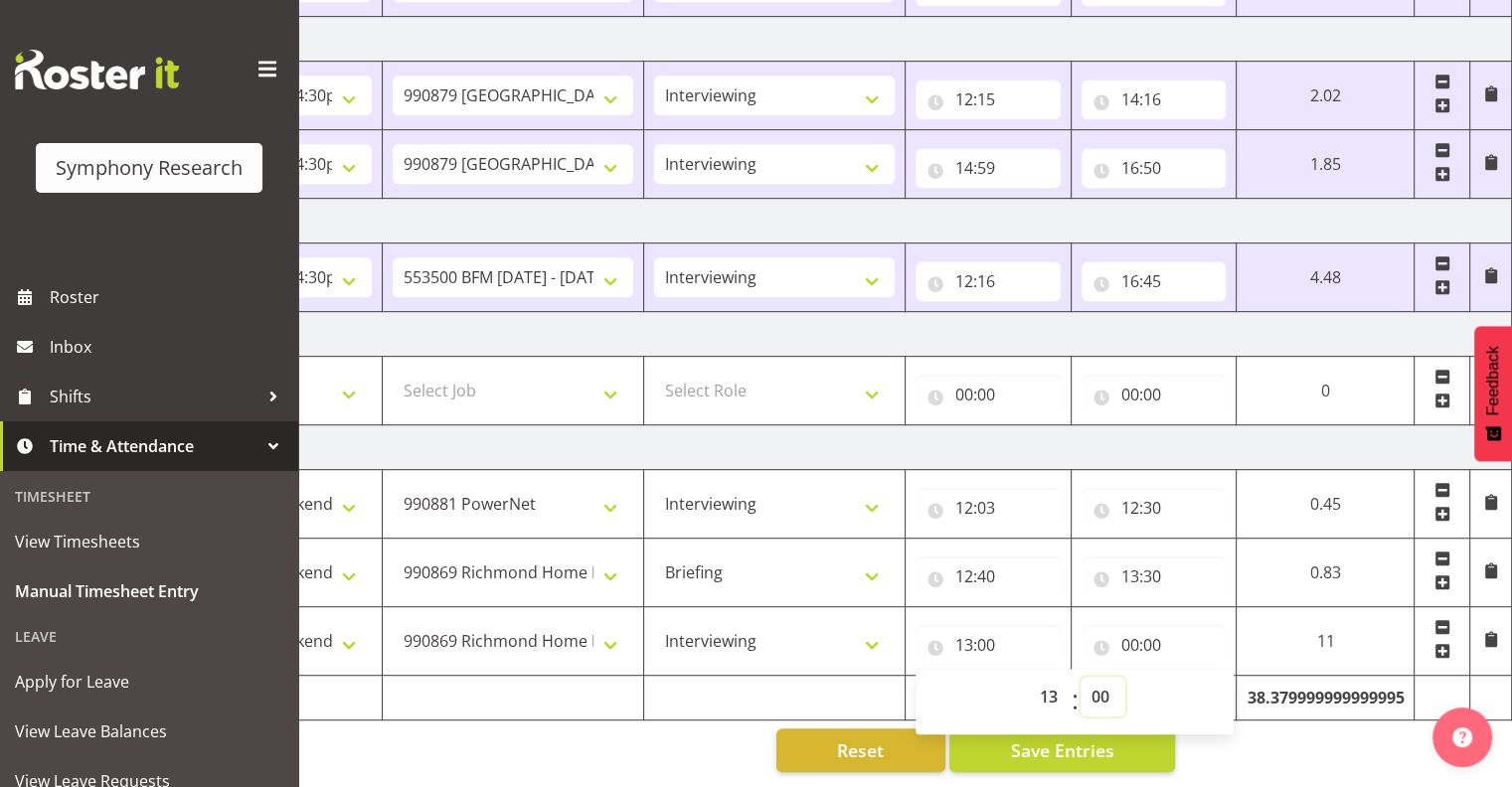 click on "00   01   02   03   04   05   06   07   08   09   10   11   12   13   14   15   16   17   18   19   20   21   22   23   24   25   26   27   28   29   30   31   32   33   34   35   36   37   38   39   40   41   42   43   44   45   46   47   48   49   50   51   52   53   54   55   56   57   58   59" at bounding box center (1102, 697) 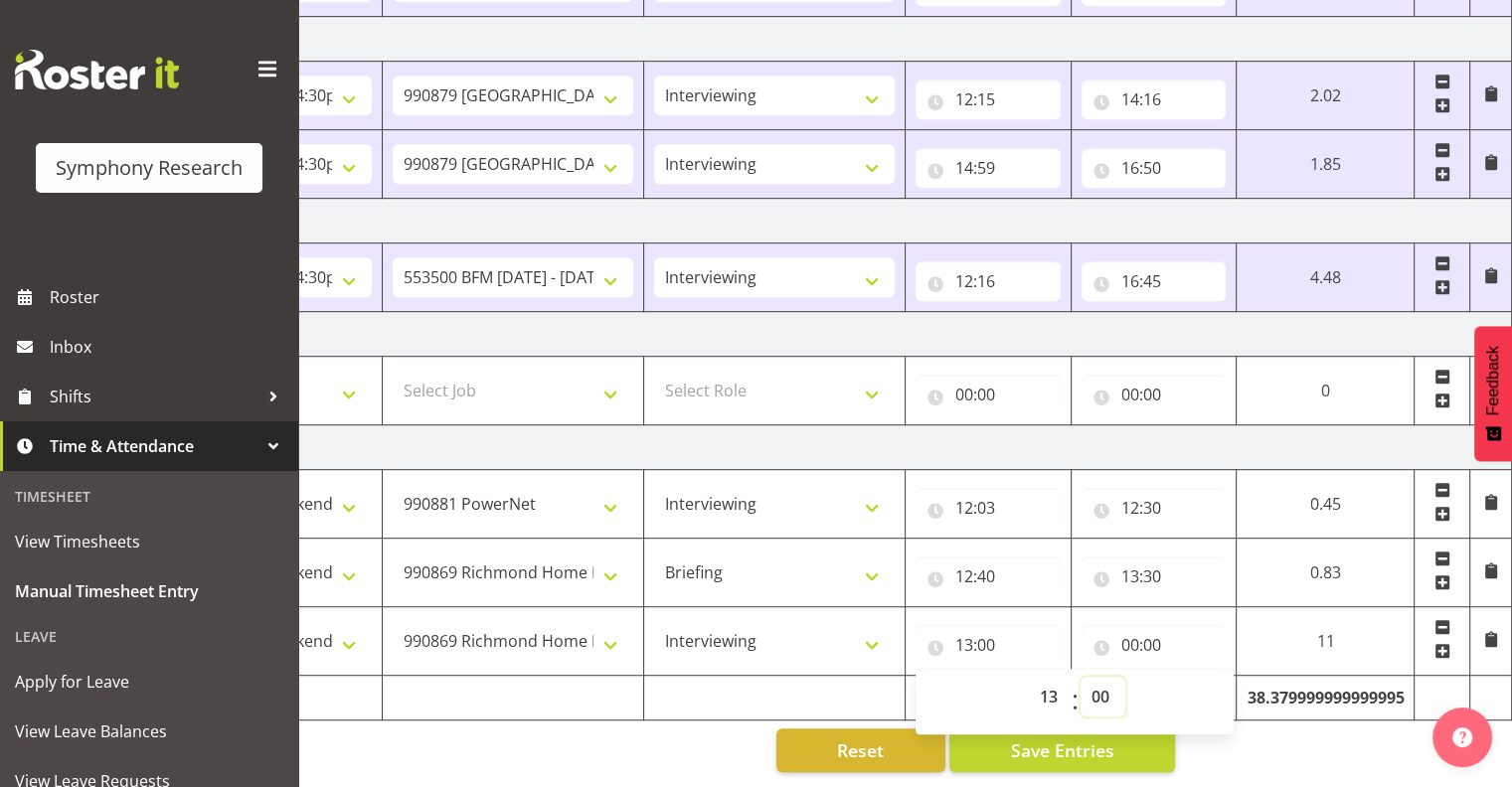 select on "35" 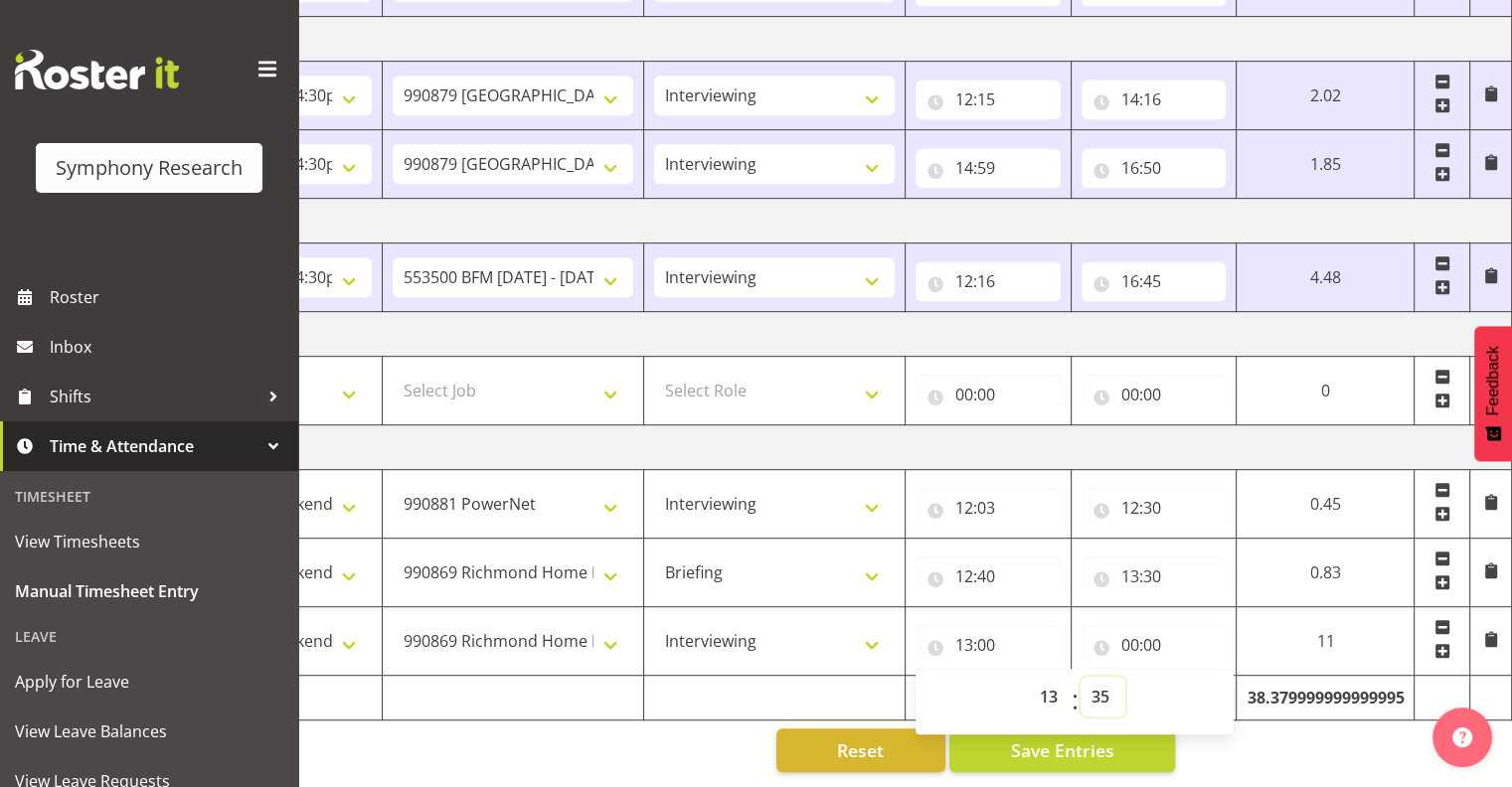 click on "00   01   02   03   04   05   06   07   08   09   10   11   12   13   14   15   16   17   18   19   20   21   22   23   24   25   26   27   28   29   30   31   32   33   34   35   36   37   38   39   40   41   42   43   44   45   46   47   48   49   50   51   52   53   54   55   56   57   58   59" at bounding box center [1102, 697] 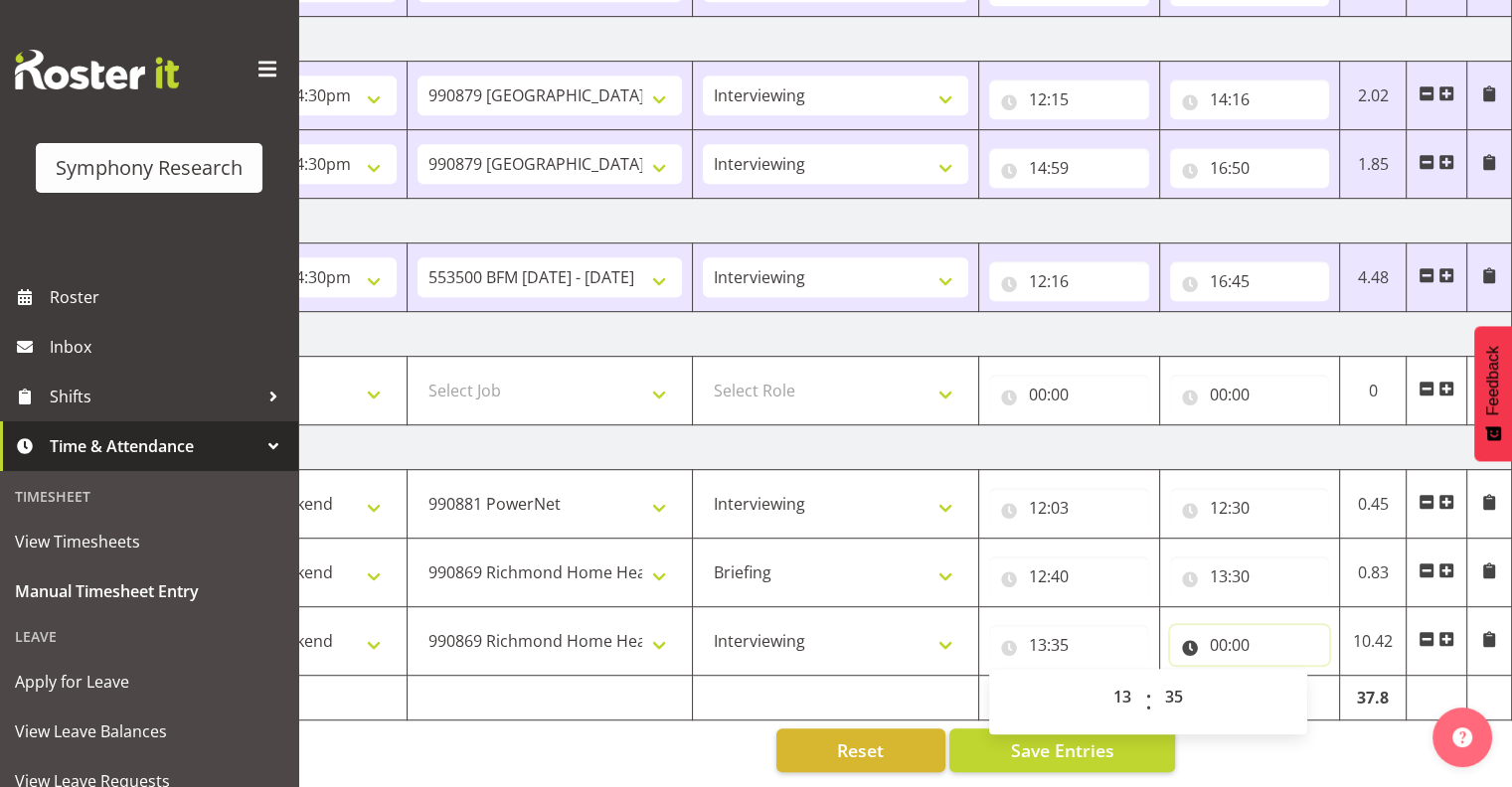 click on "00:00" at bounding box center [1250, 645] 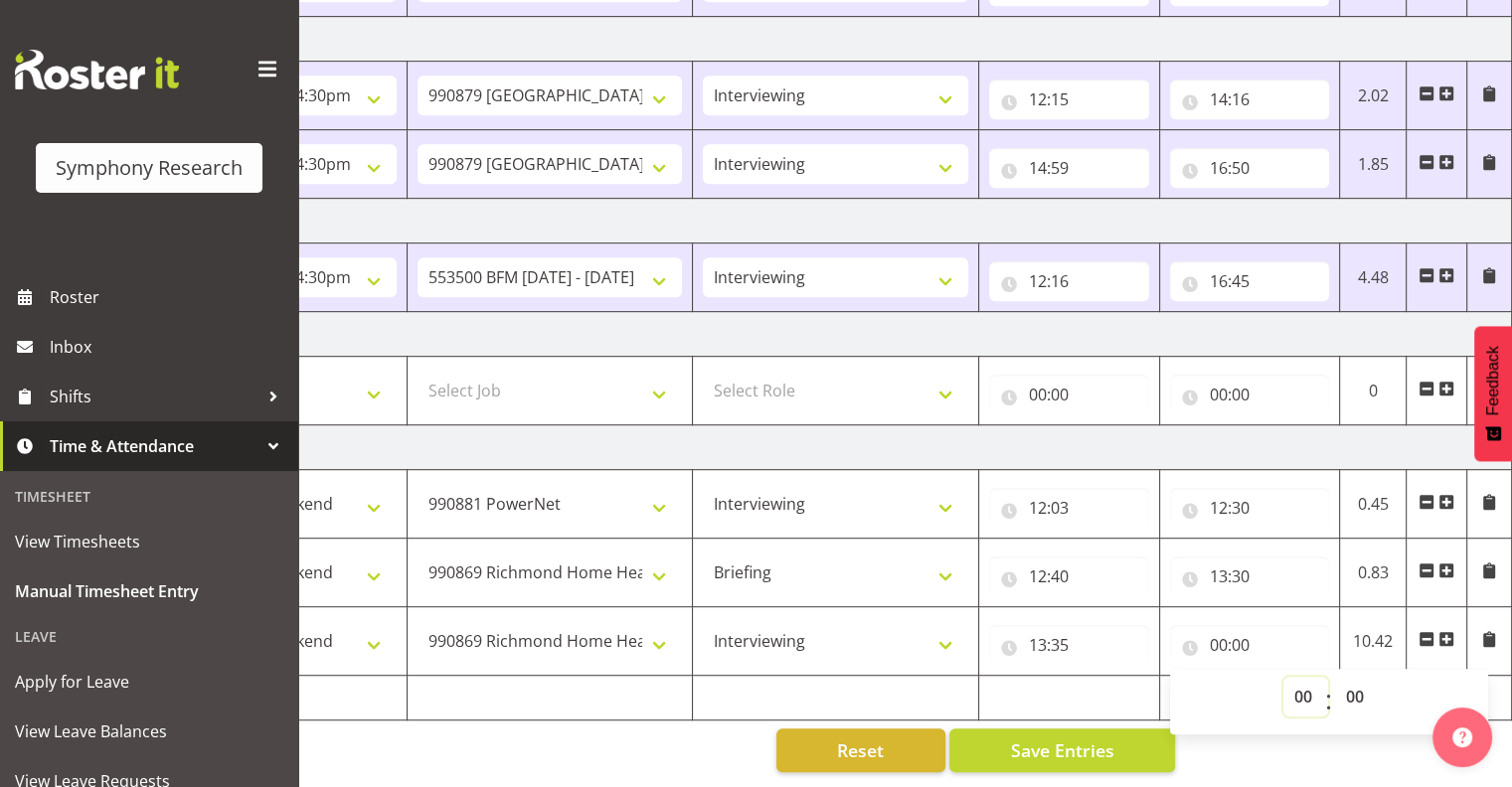click on "00   01   02   03   04   05   06   07   08   09   10   11   12   13   14   15   16   17   18   19   20   21   22   23" at bounding box center [1305, 697] 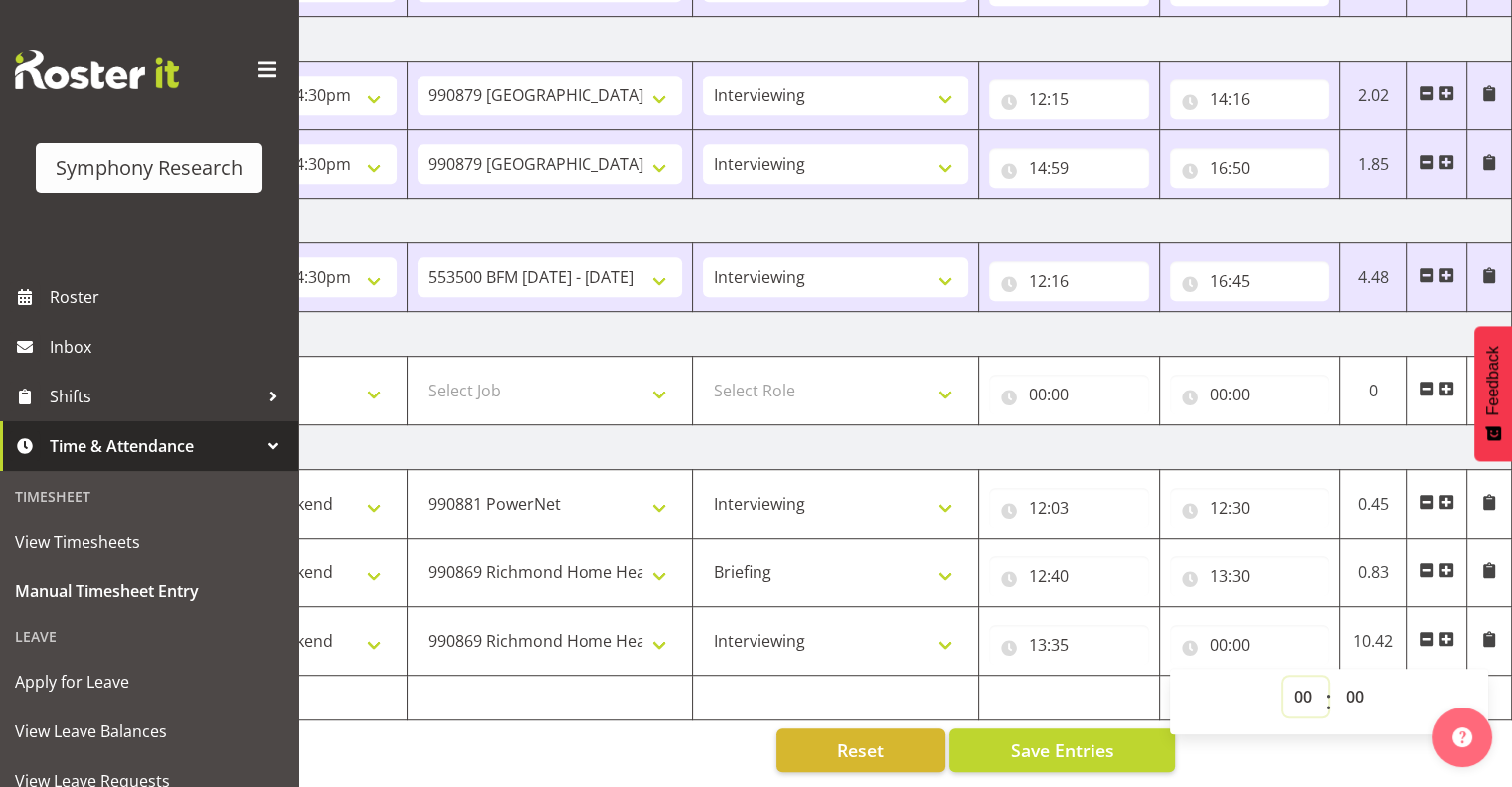 select on "19" 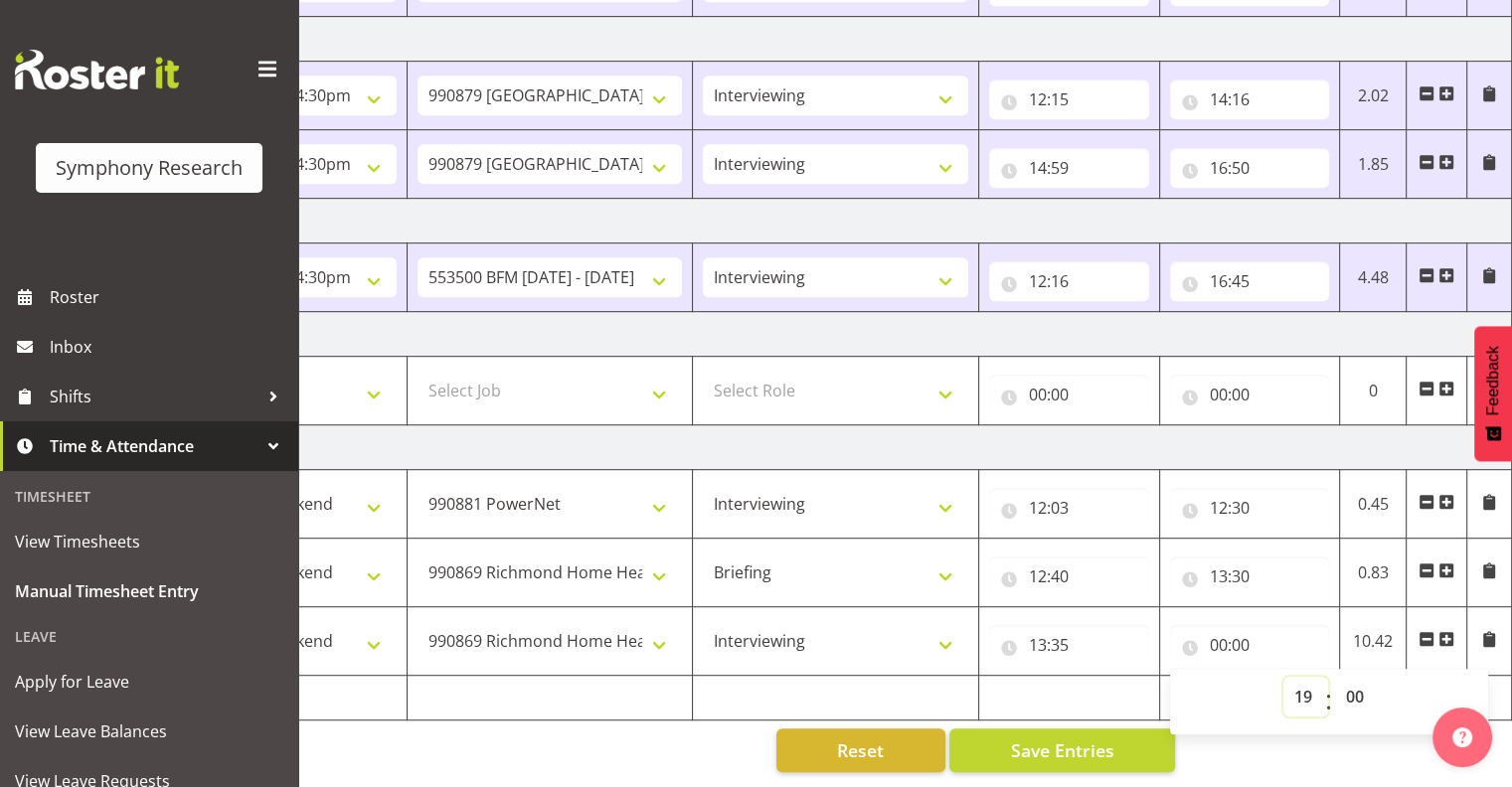 click on "00   01   02   03   04   05   06   07   08   09   10   11   12   13   14   15   16   17   18   19   20   21   22   23" at bounding box center (1305, 697) 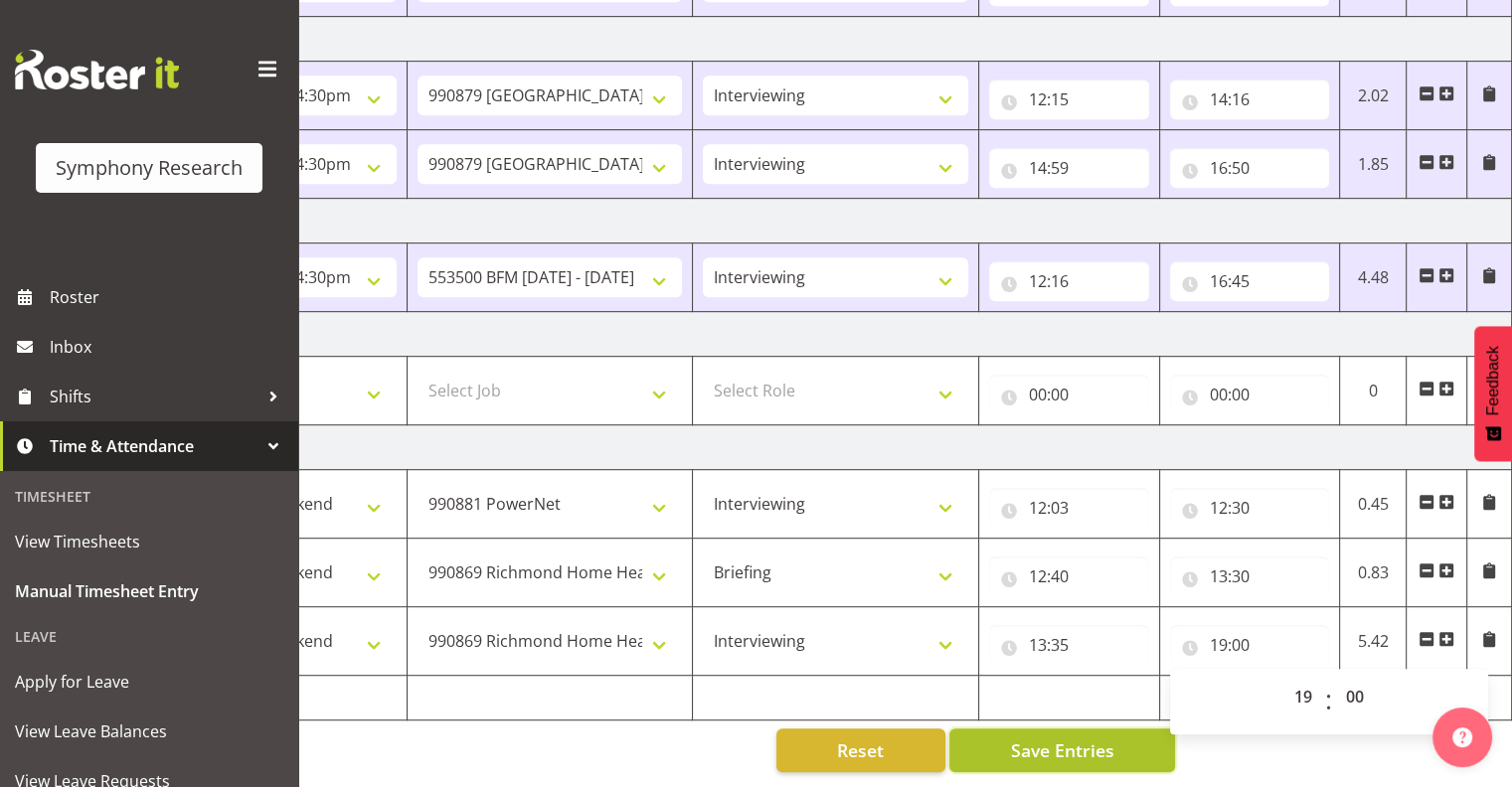 click on "Save
Entries" at bounding box center [1062, 750] 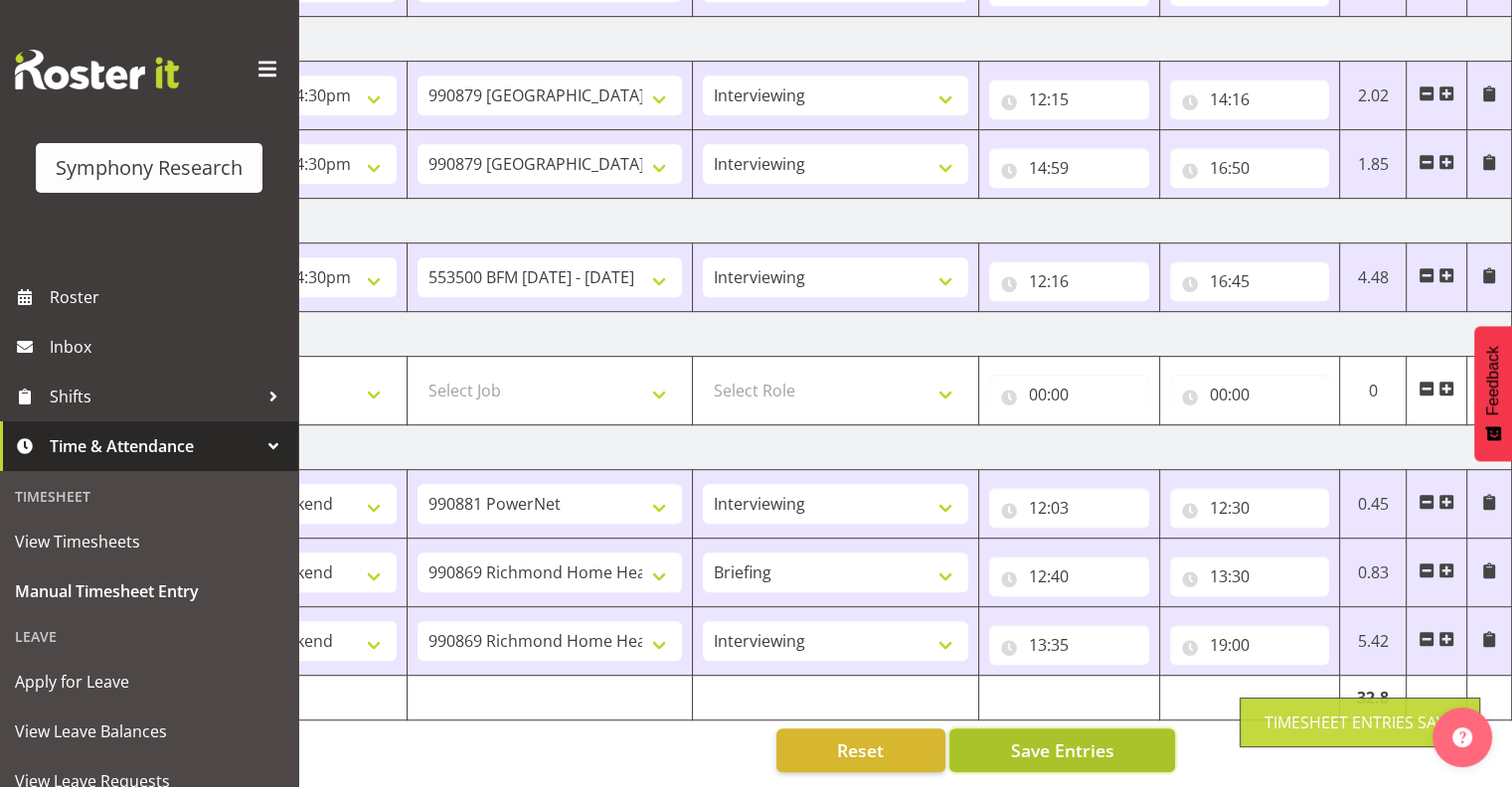 click on "Save
Entries" at bounding box center (1062, 750) 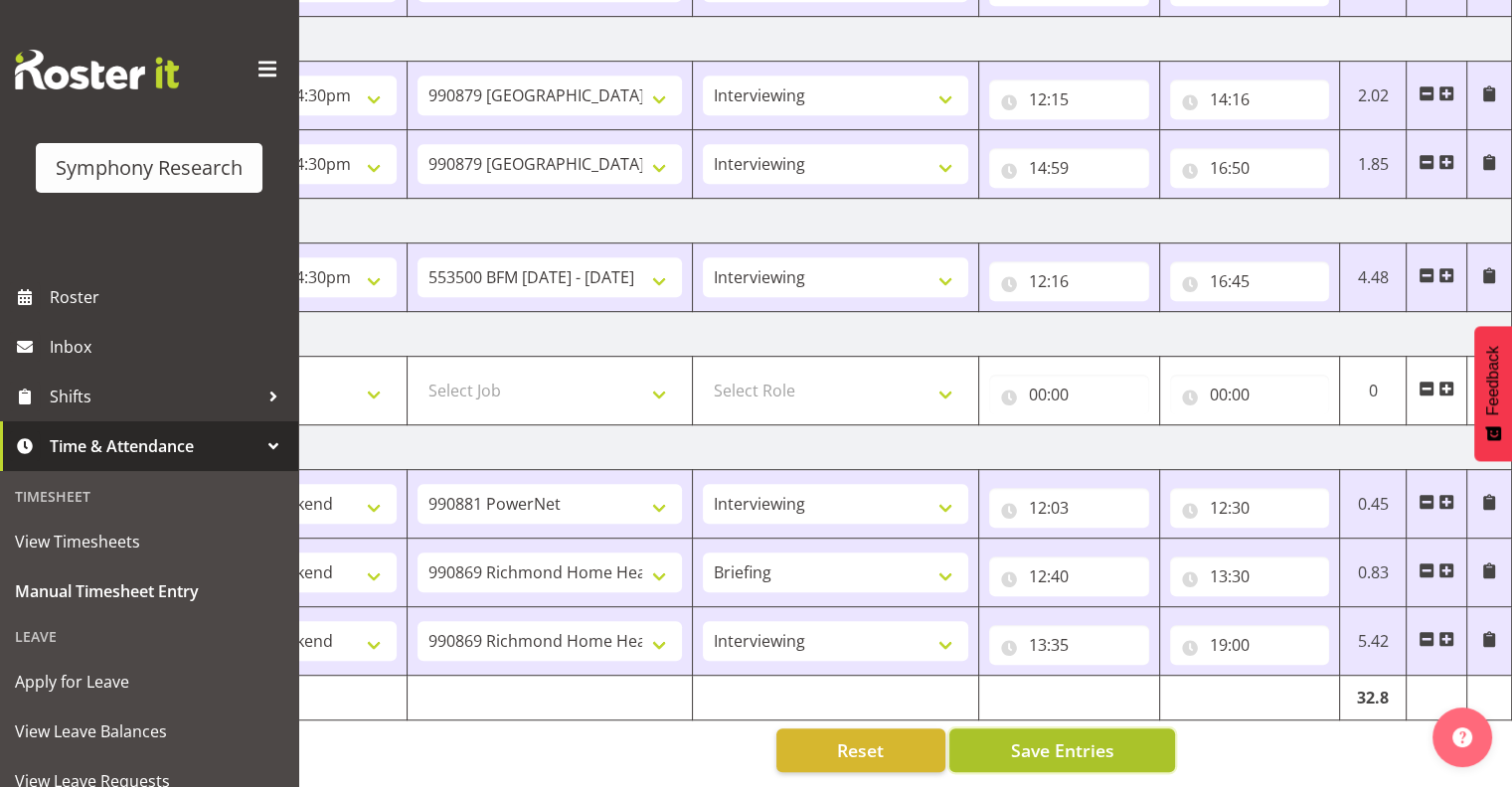 click on "Save
Entries" at bounding box center [1062, 750] 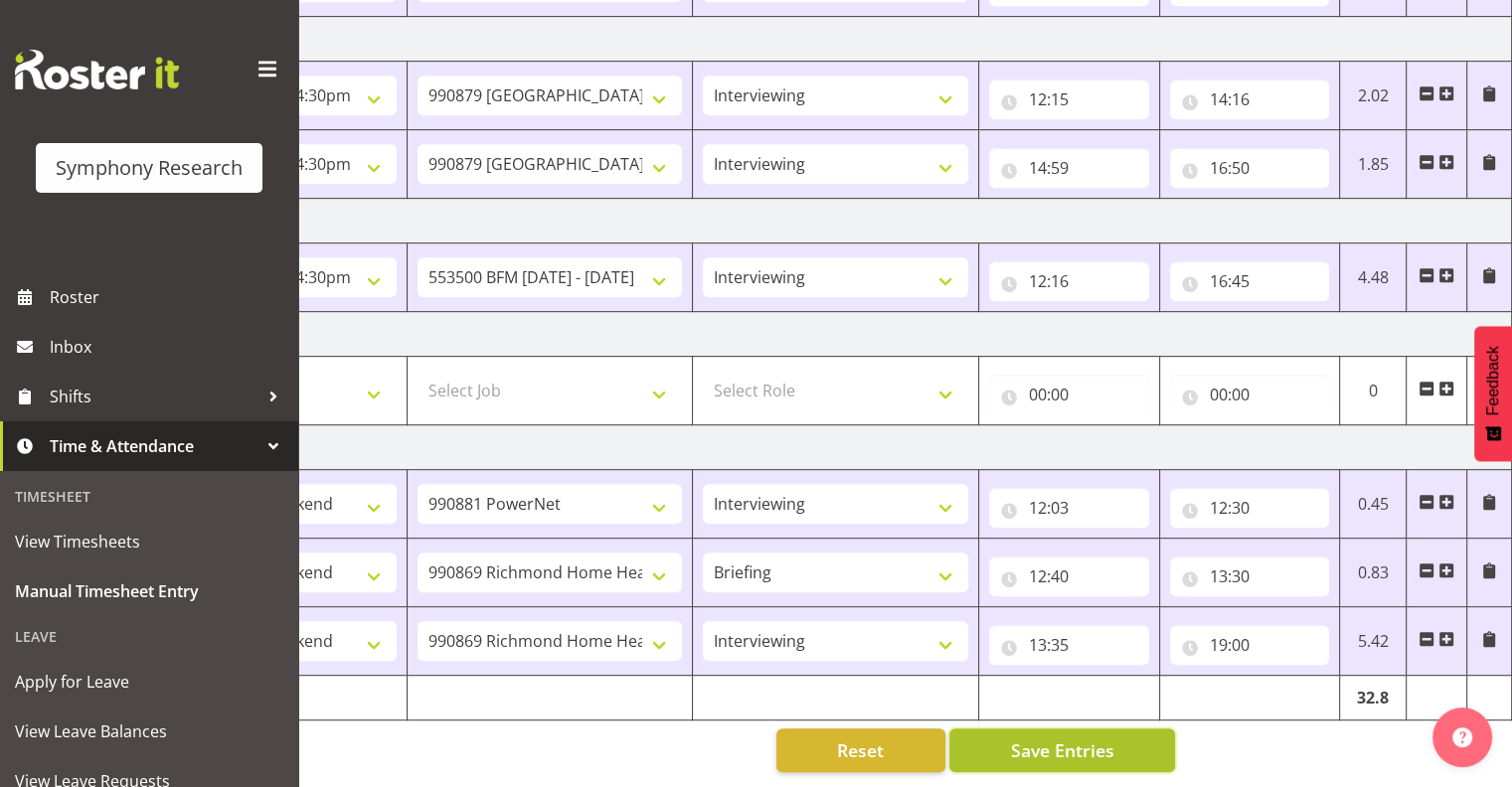 click on "Save
Entries" at bounding box center [1062, 750] 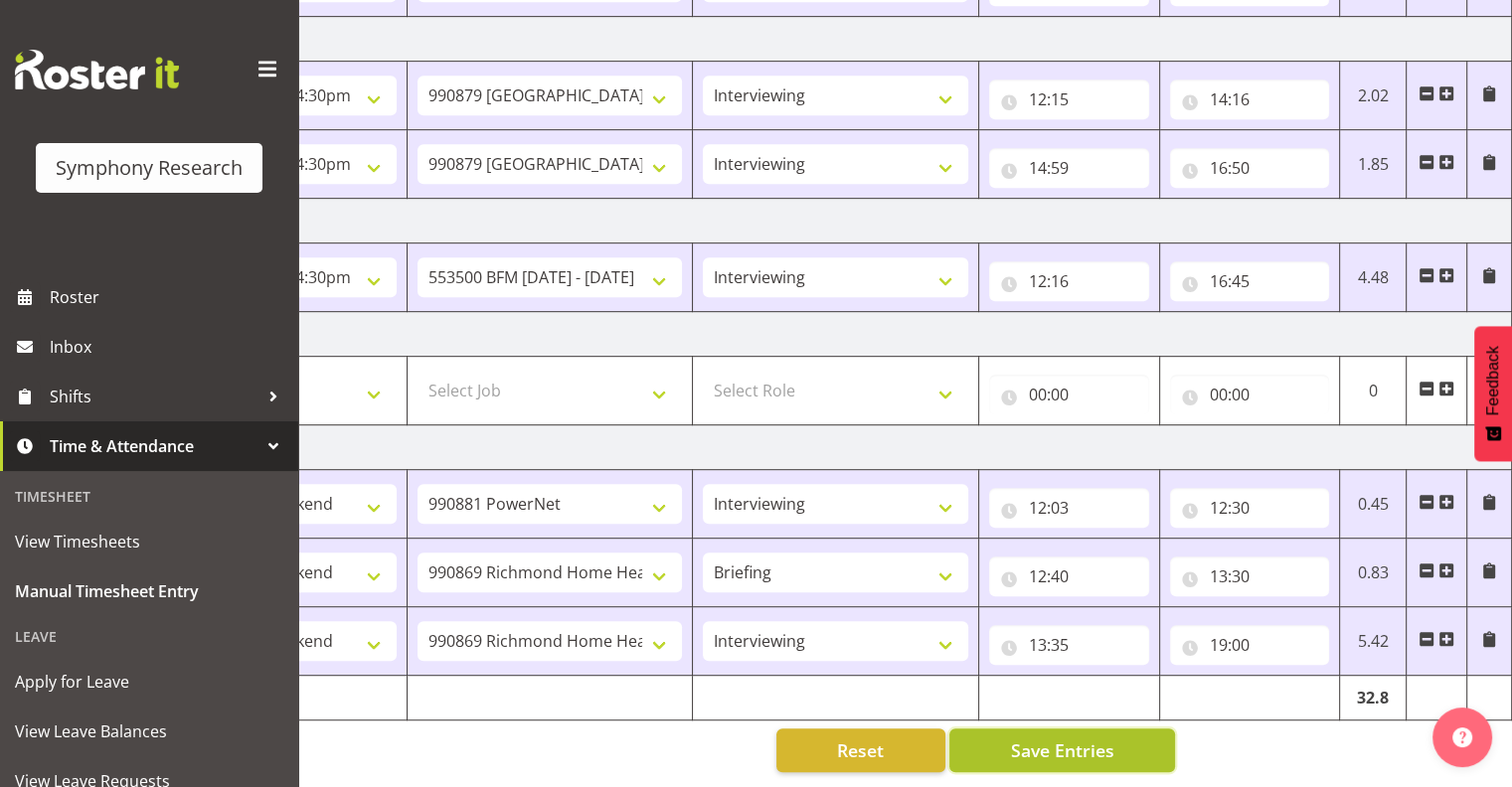 click on "Save
Entries" at bounding box center [1062, 750] 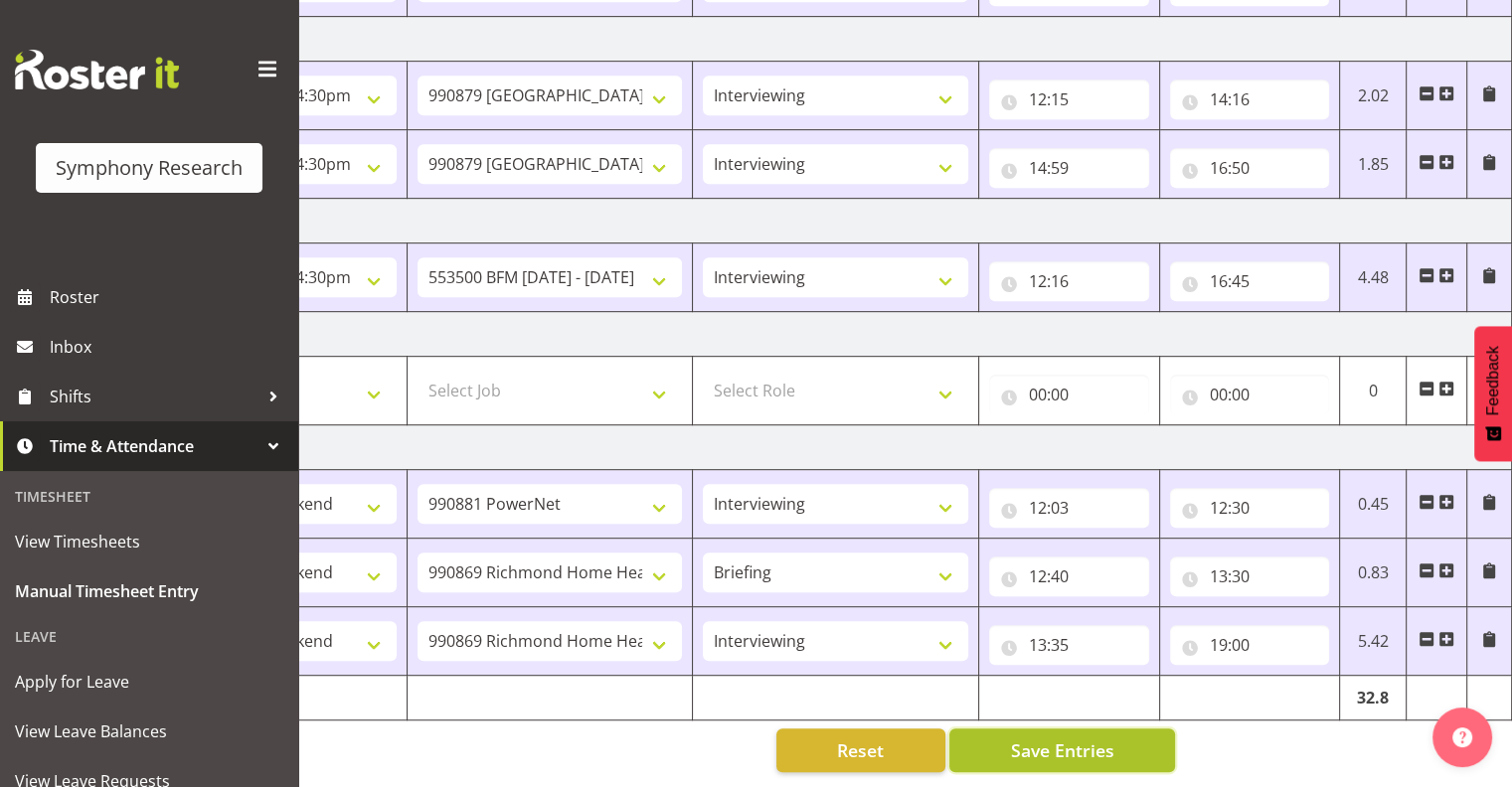 click on "Save
Entries" at bounding box center [1062, 750] 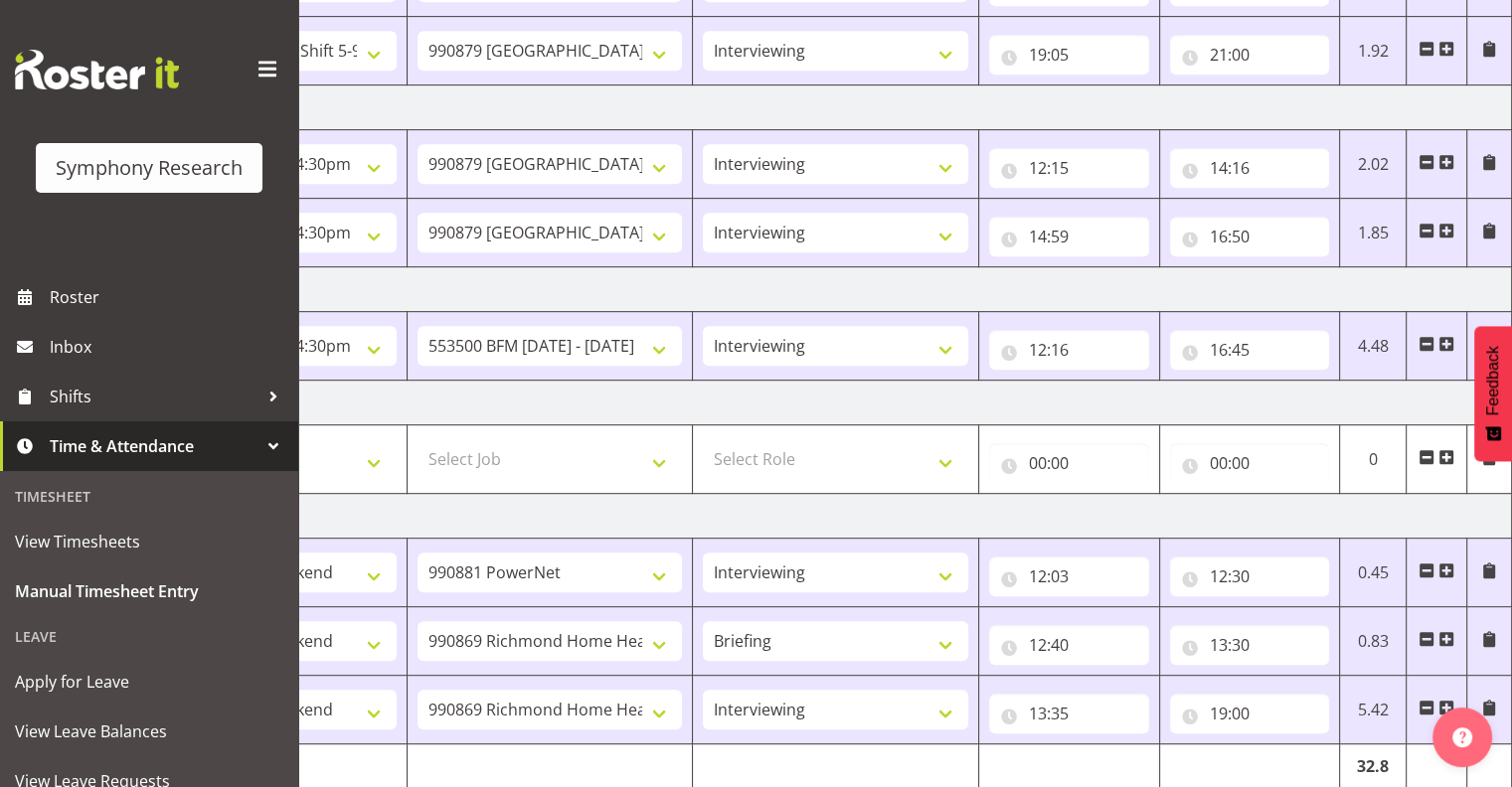 scroll, scrollTop: 1057, scrollLeft: 0, axis: vertical 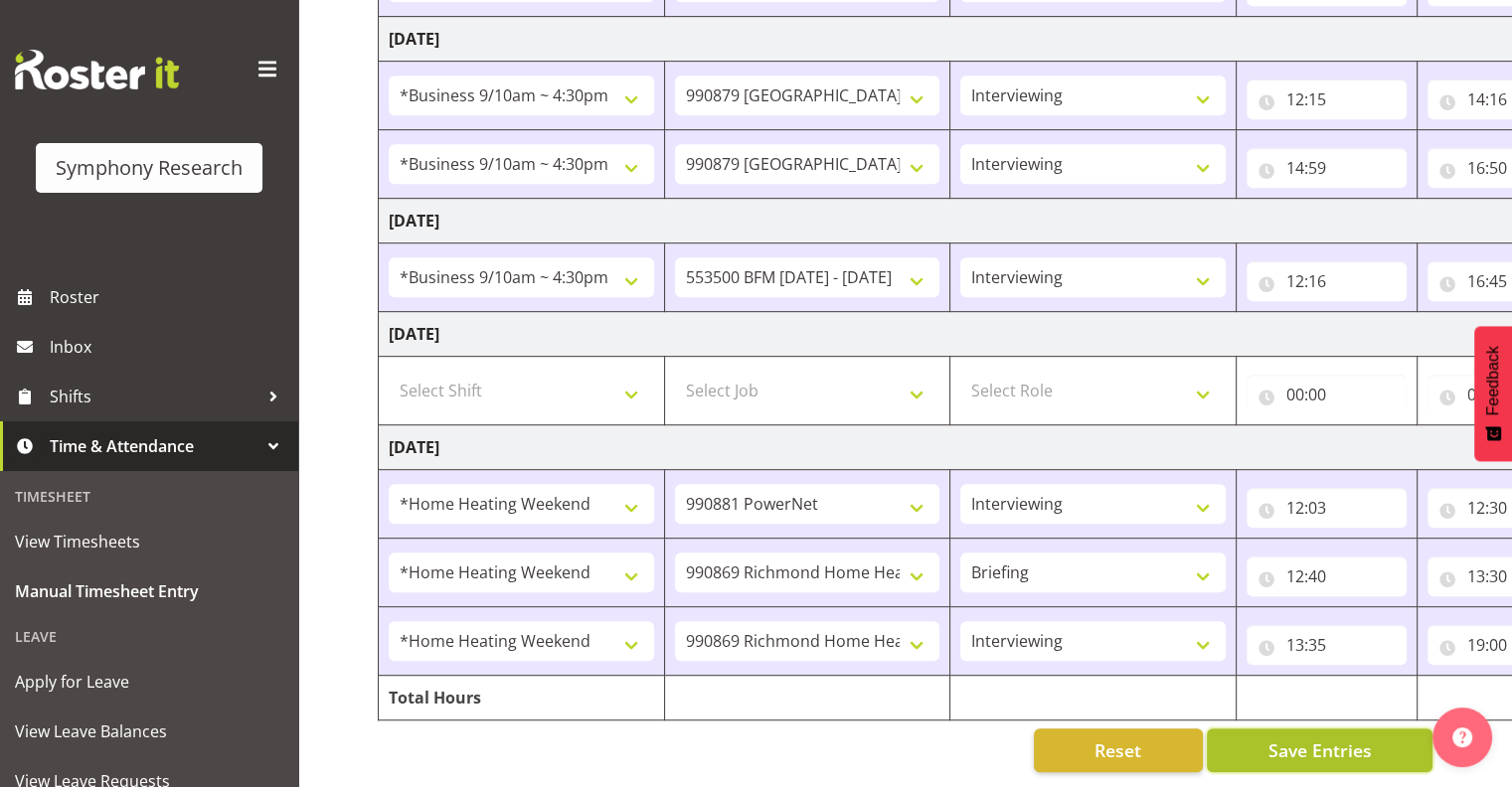 drag, startPoint x: 1307, startPoint y: 728, endPoint x: 1320, endPoint y: 728, distance: 13 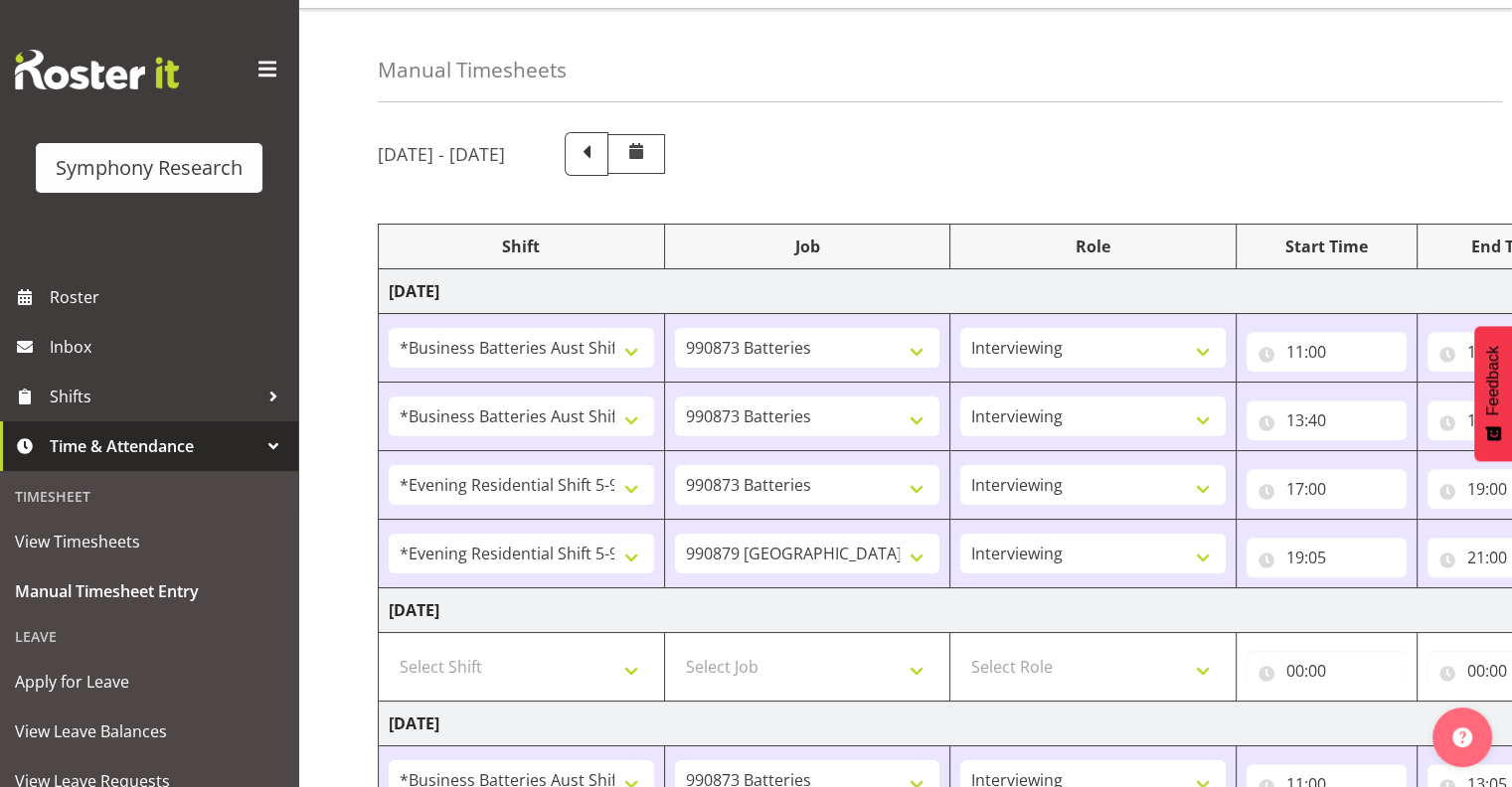 scroll, scrollTop: 0, scrollLeft: 0, axis: both 